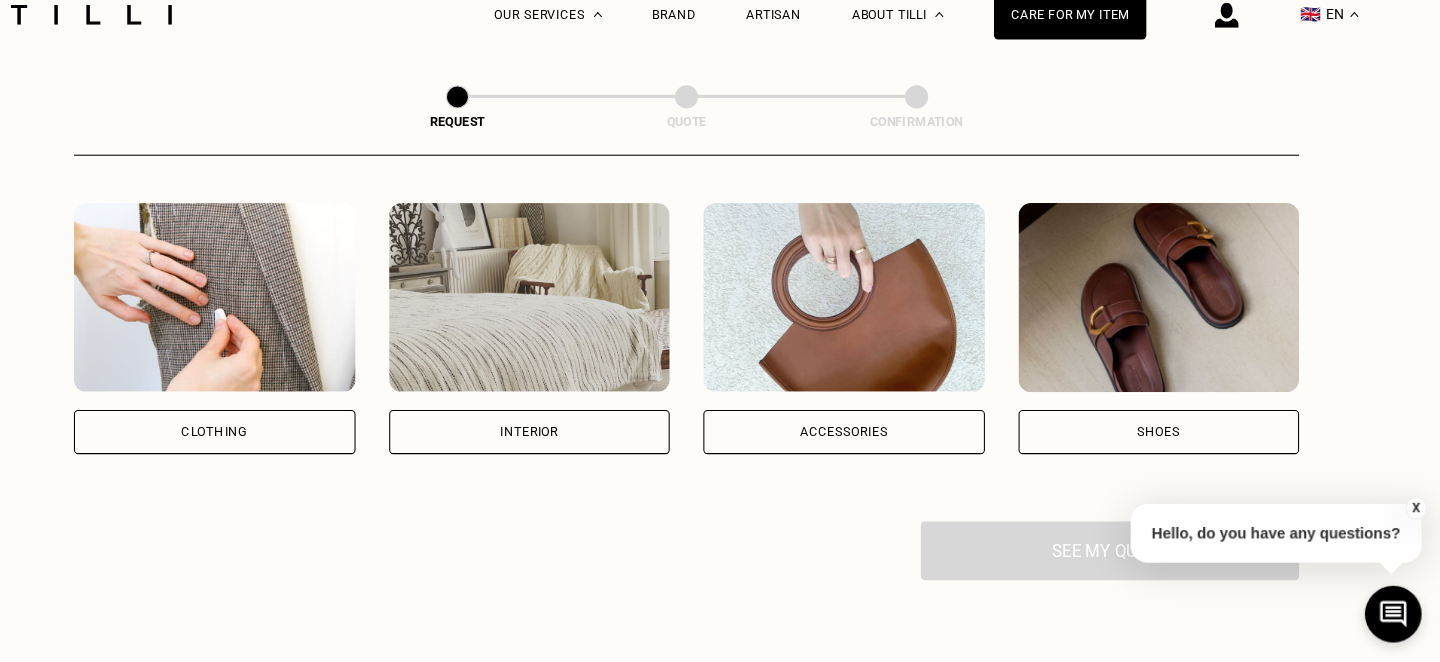 scroll, scrollTop: 0, scrollLeft: 0, axis: both 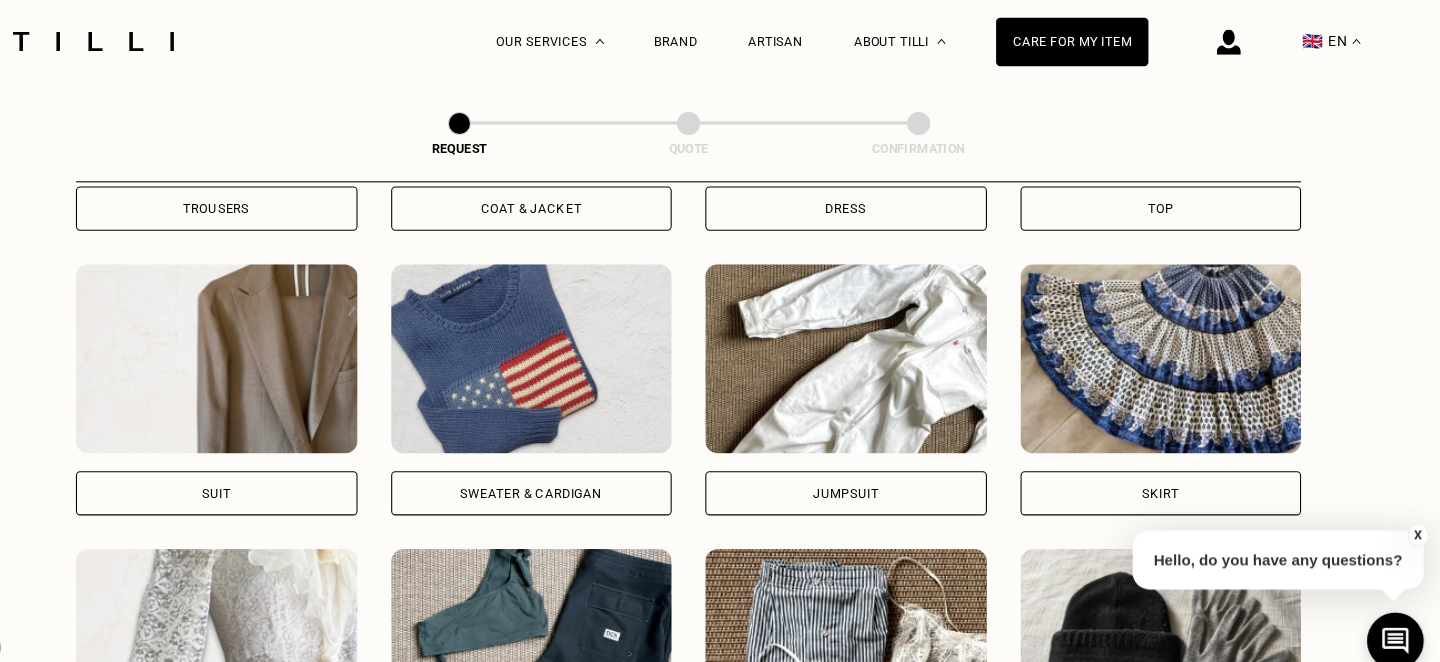 click on "Top" at bounding box center [1170, 204] 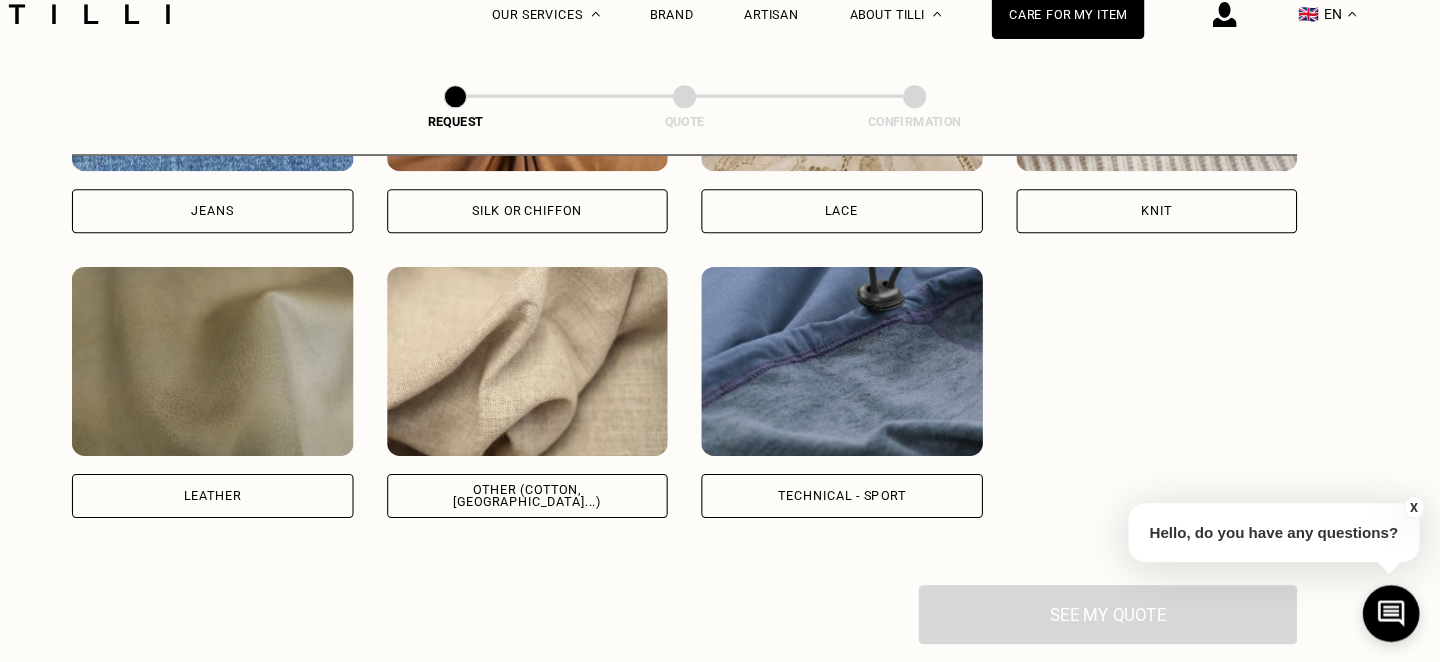 scroll, scrollTop: 2323, scrollLeft: 0, axis: vertical 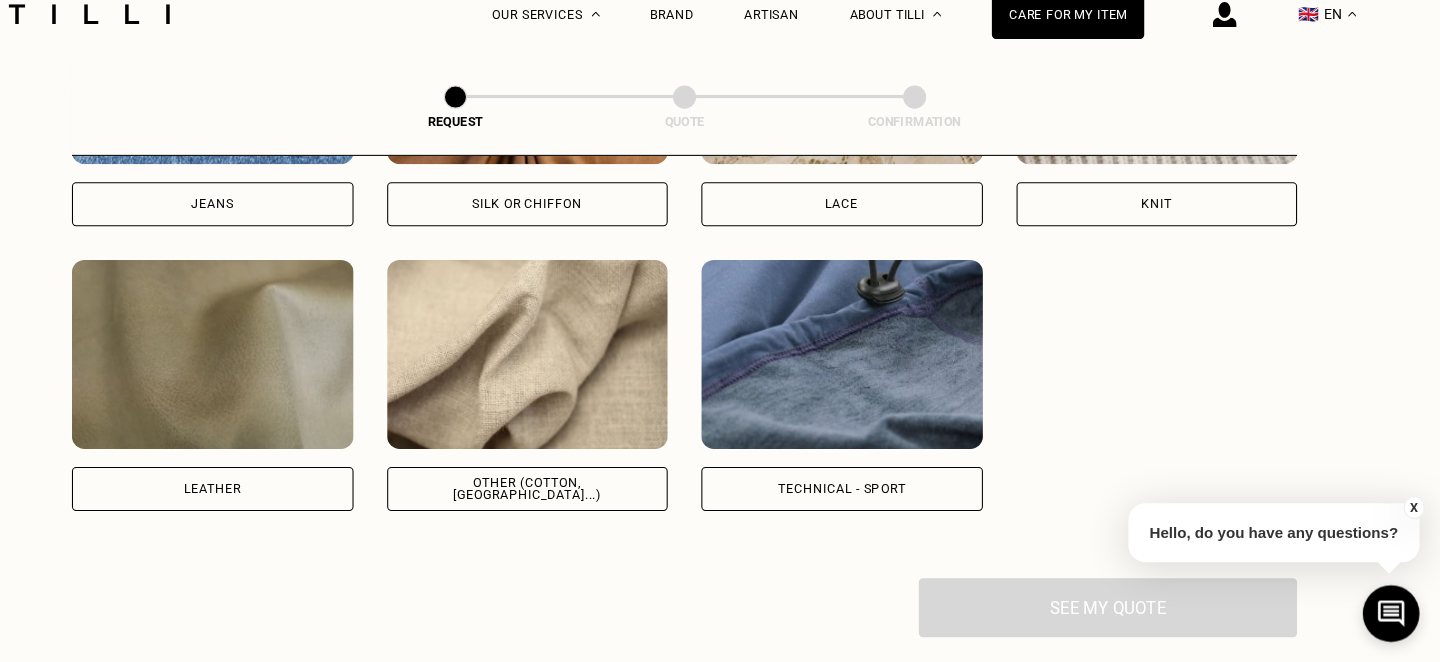 click on "Other (cotton, [GEOGRAPHIC_DATA]...)" at bounding box center (571, 496) 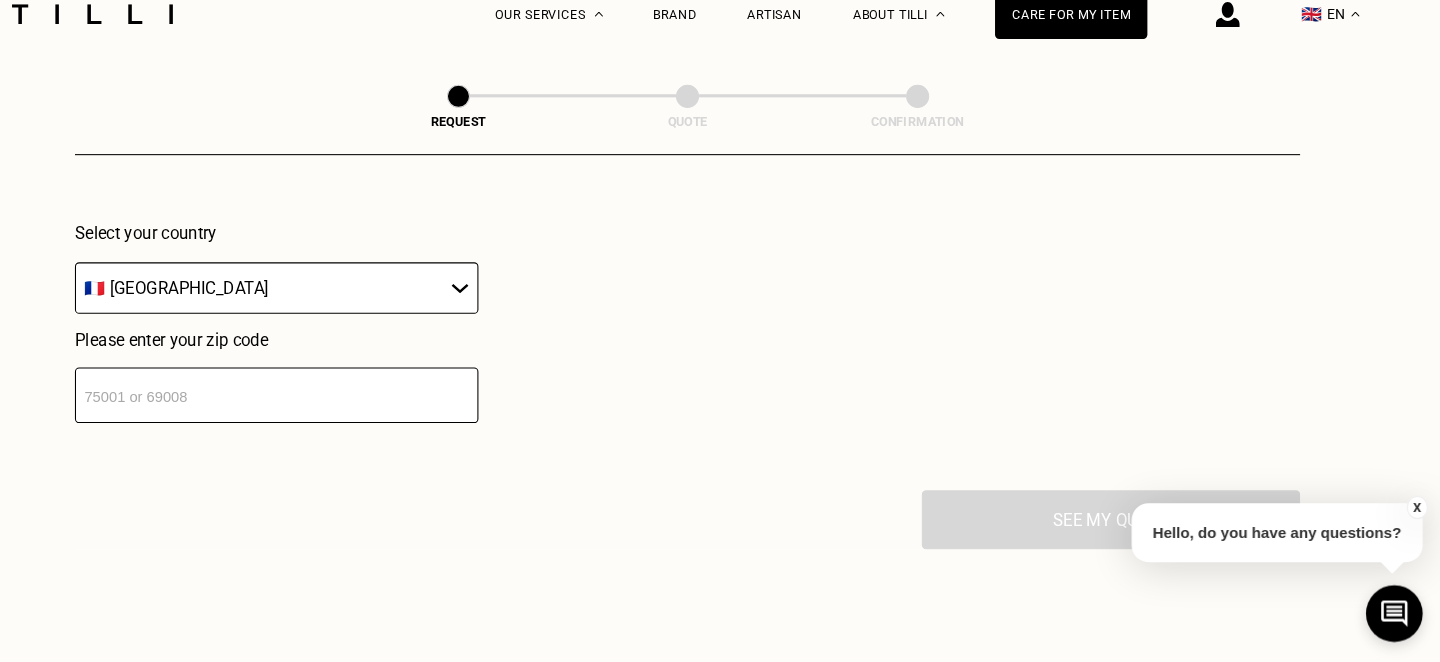 scroll, scrollTop: 2926, scrollLeft: 0, axis: vertical 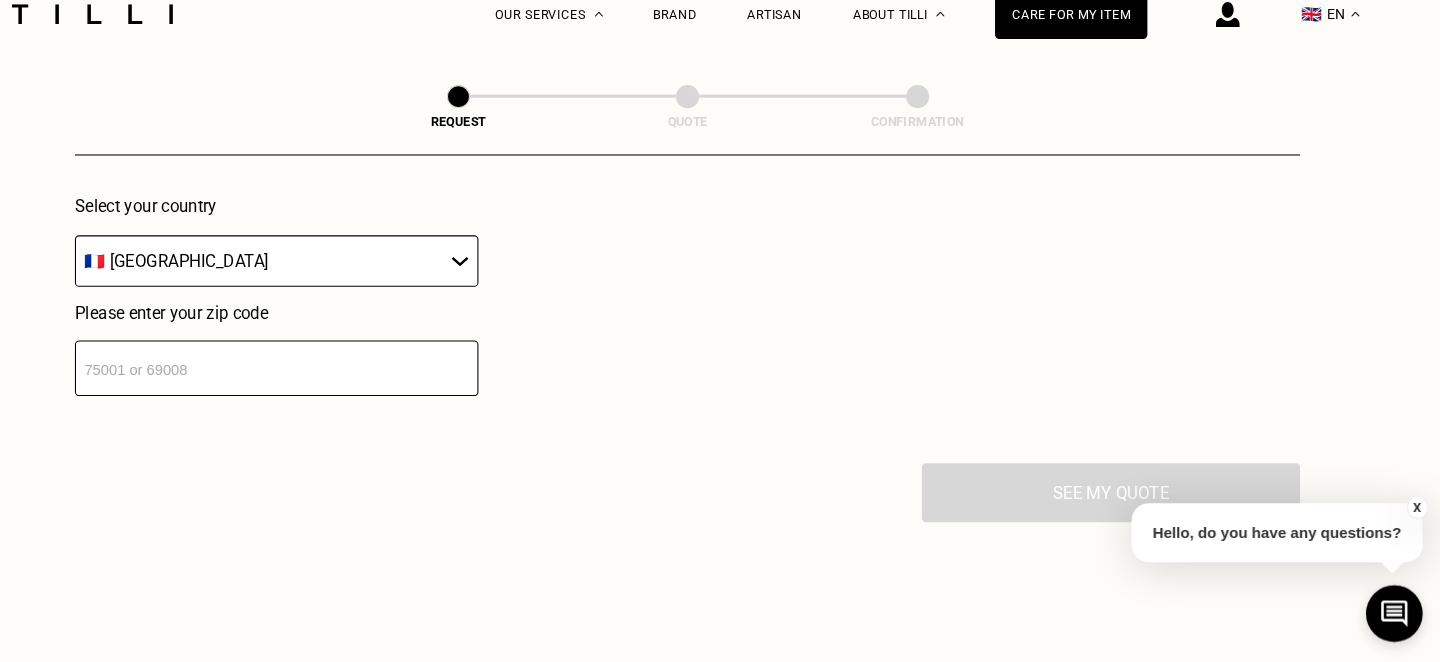 click at bounding box center [329, 381] 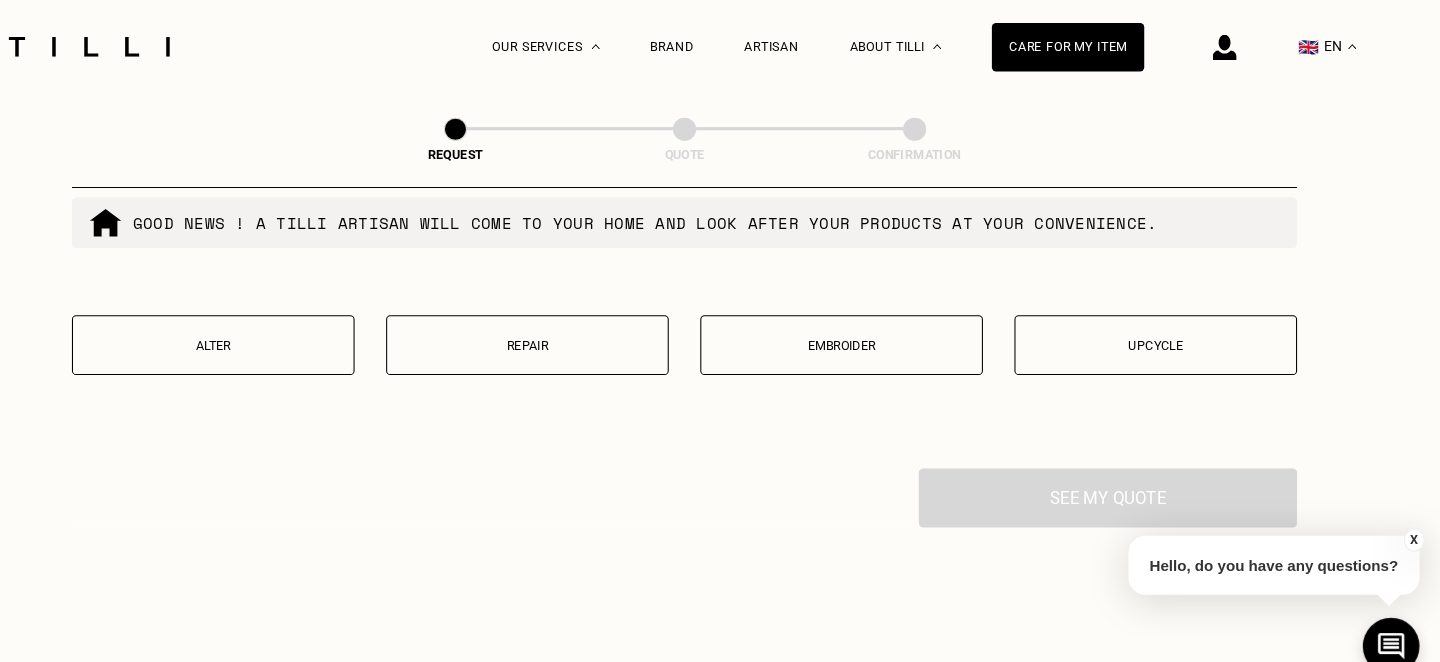scroll, scrollTop: 3431, scrollLeft: 0, axis: vertical 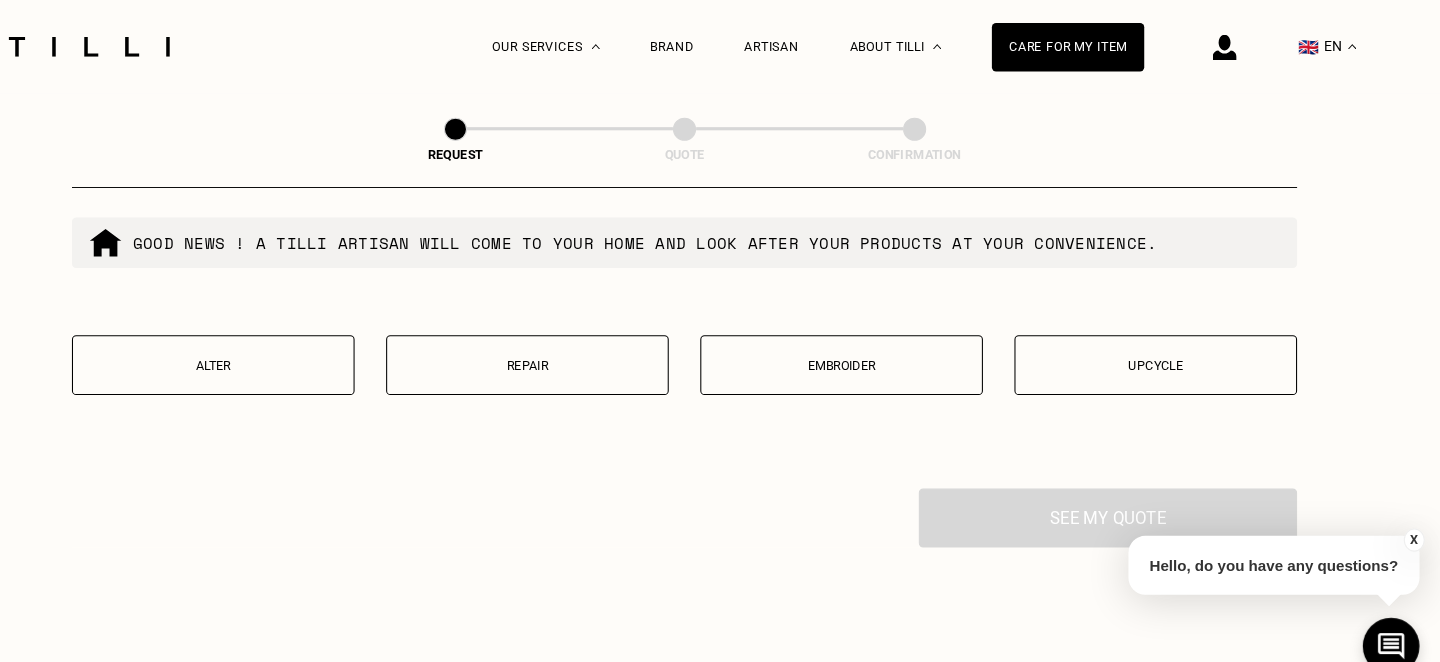 type on "75010" 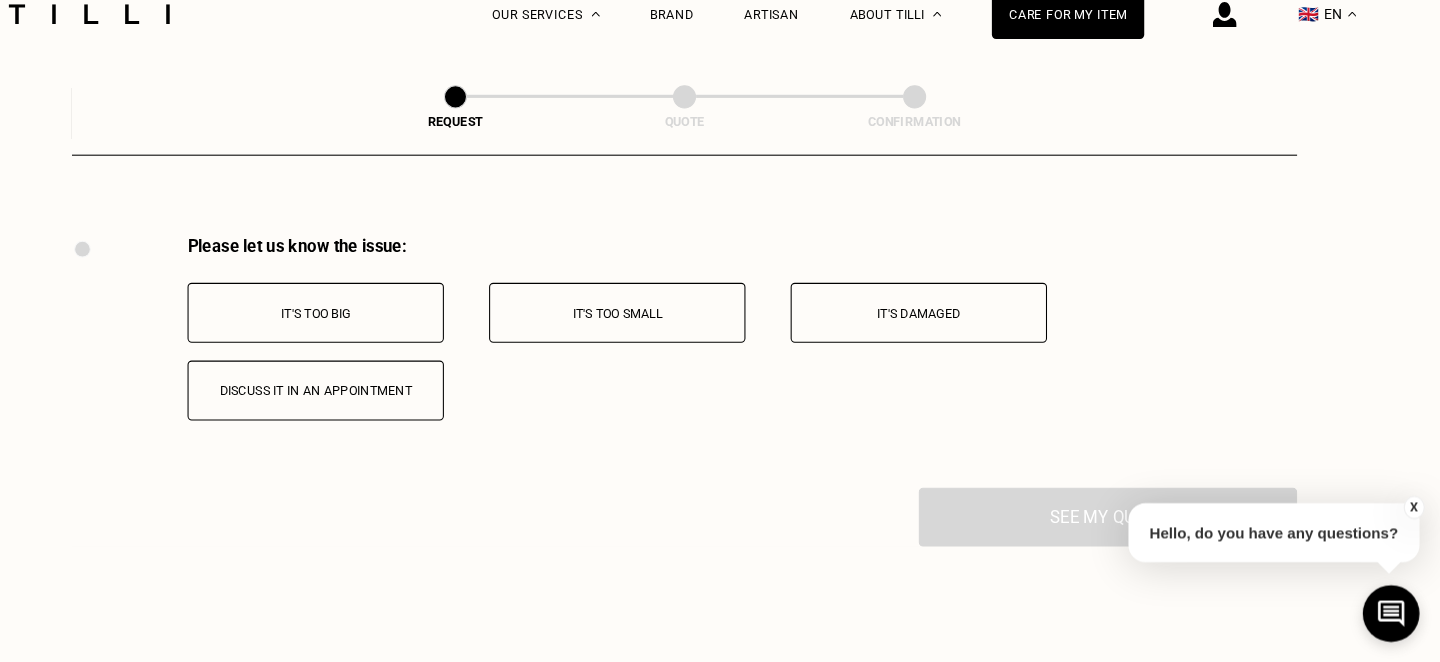 scroll, scrollTop: 3677, scrollLeft: 0, axis: vertical 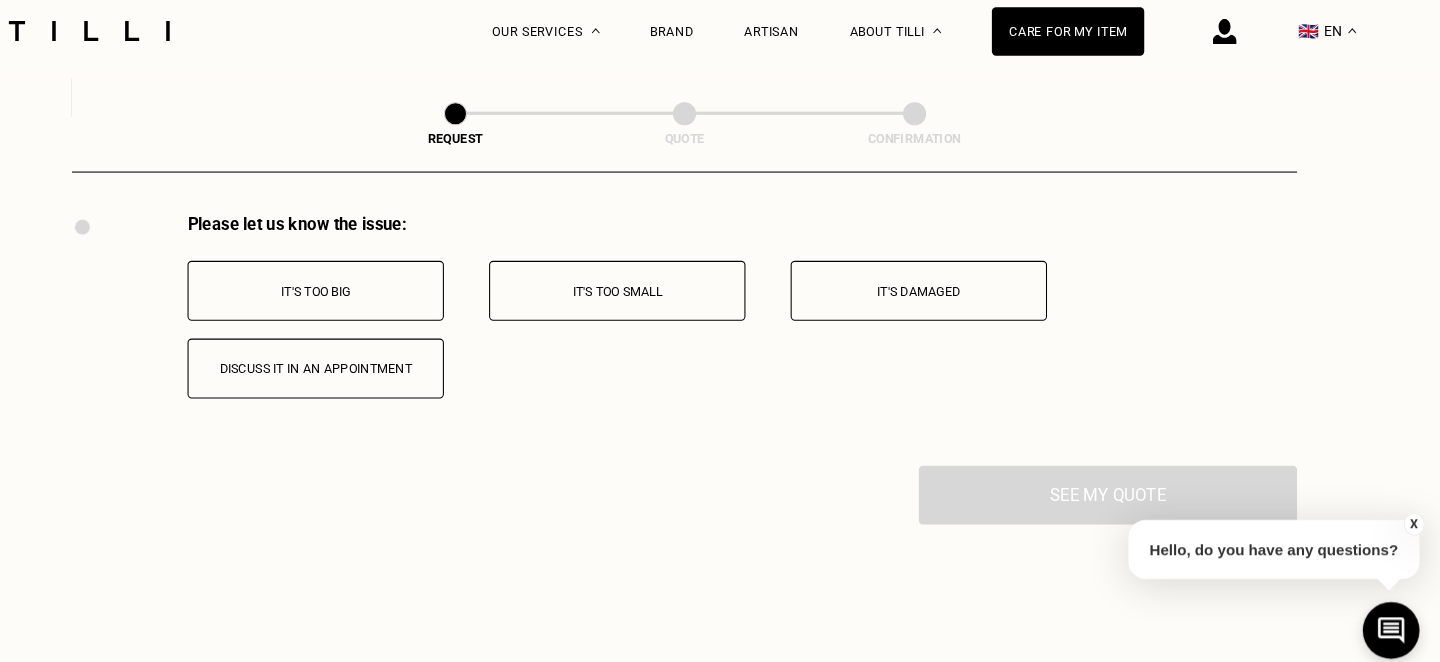 click on "It's too small" at bounding box center [656, 291] 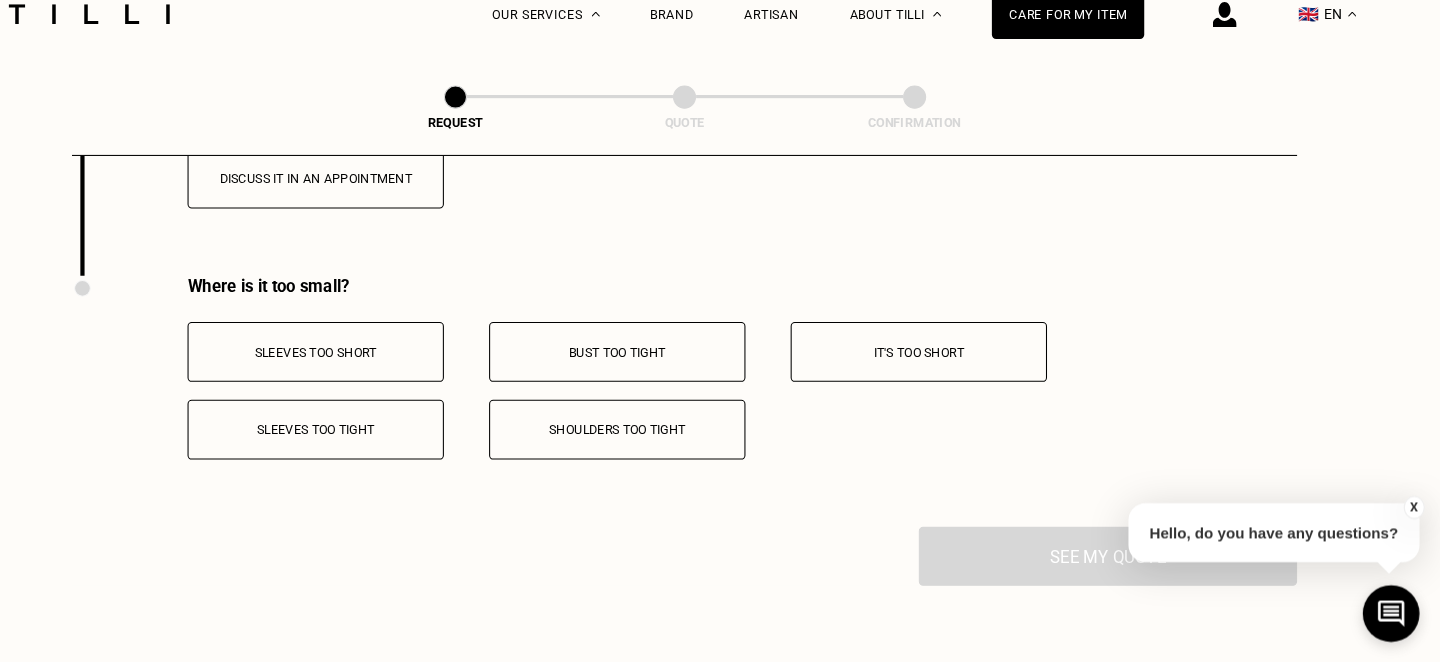 scroll, scrollTop: 3879, scrollLeft: 0, axis: vertical 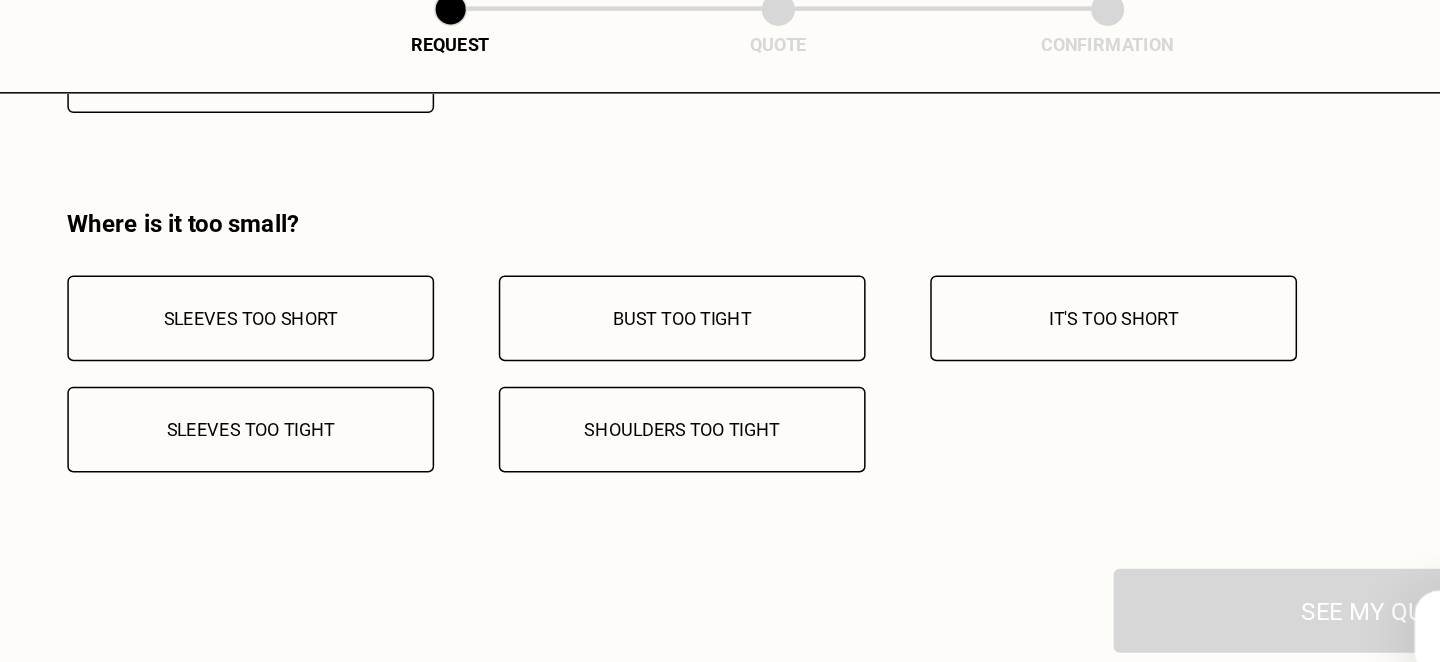 click on "Shoulders too tight" at bounding box center (656, 403) 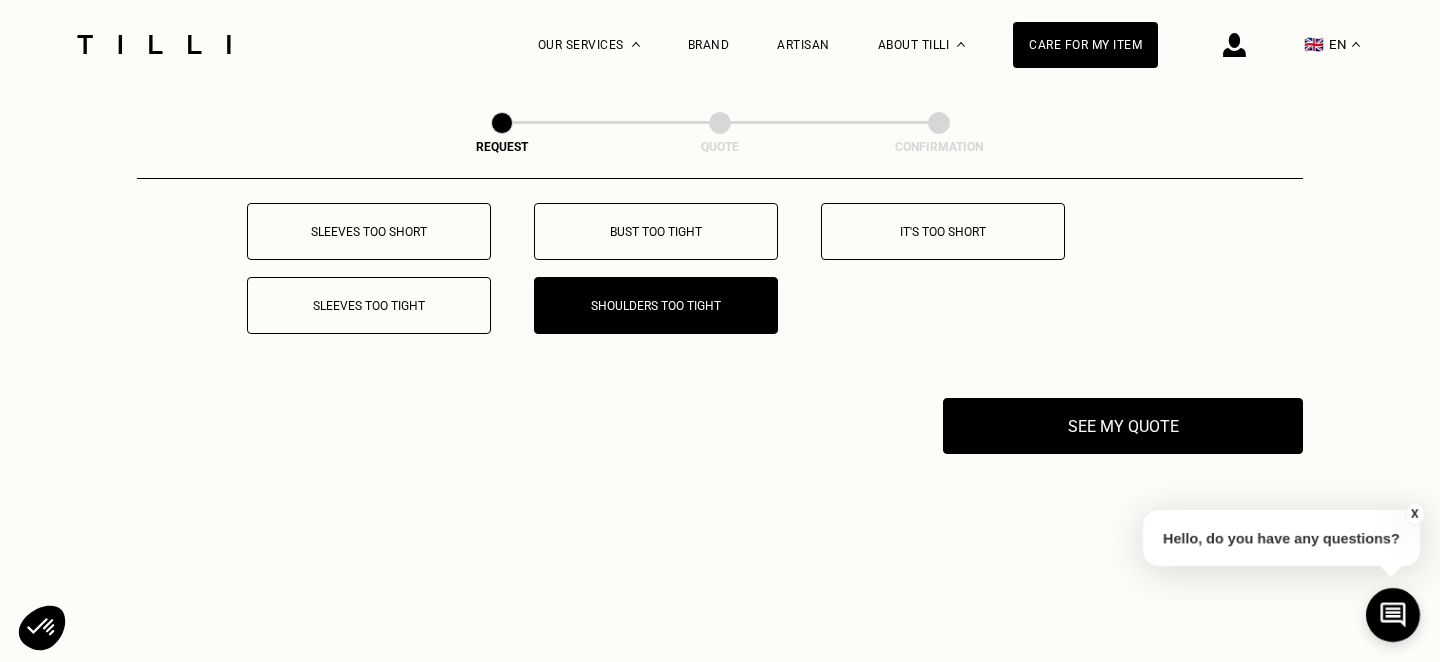 scroll, scrollTop: 4053, scrollLeft: 0, axis: vertical 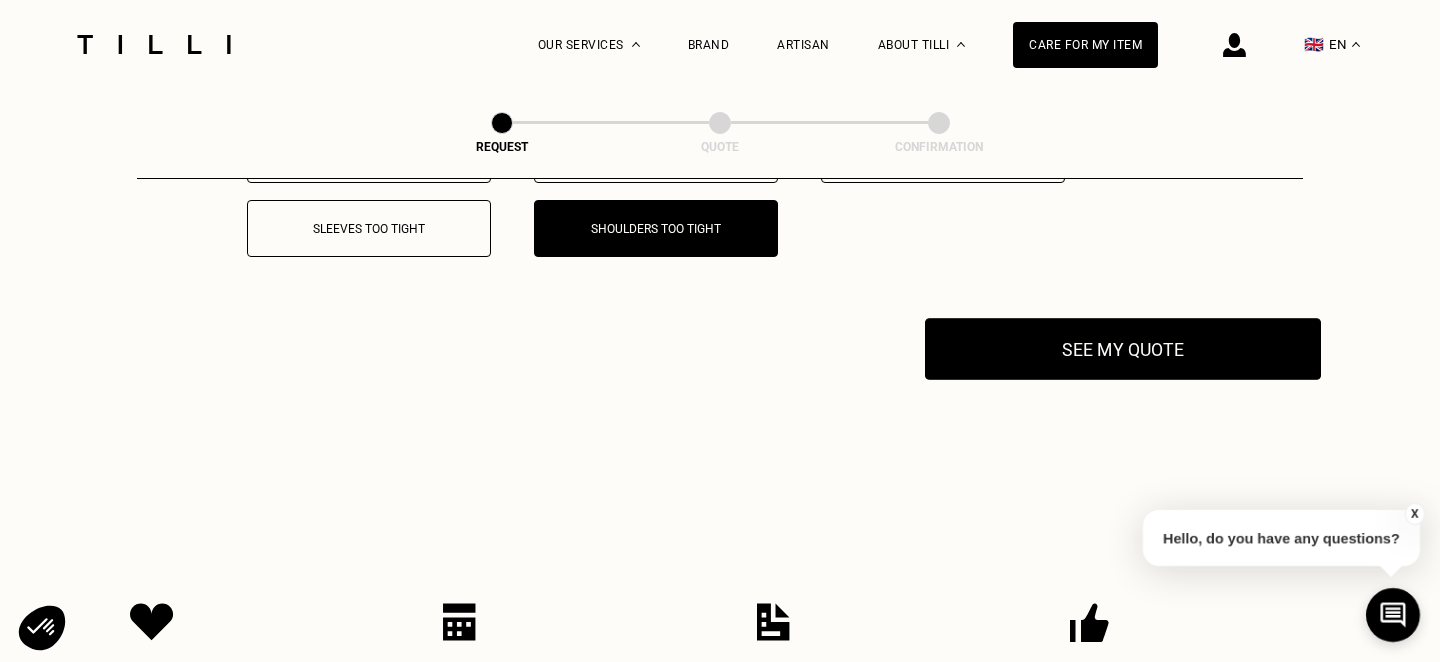 click on "See my quote" at bounding box center [1123, 349] 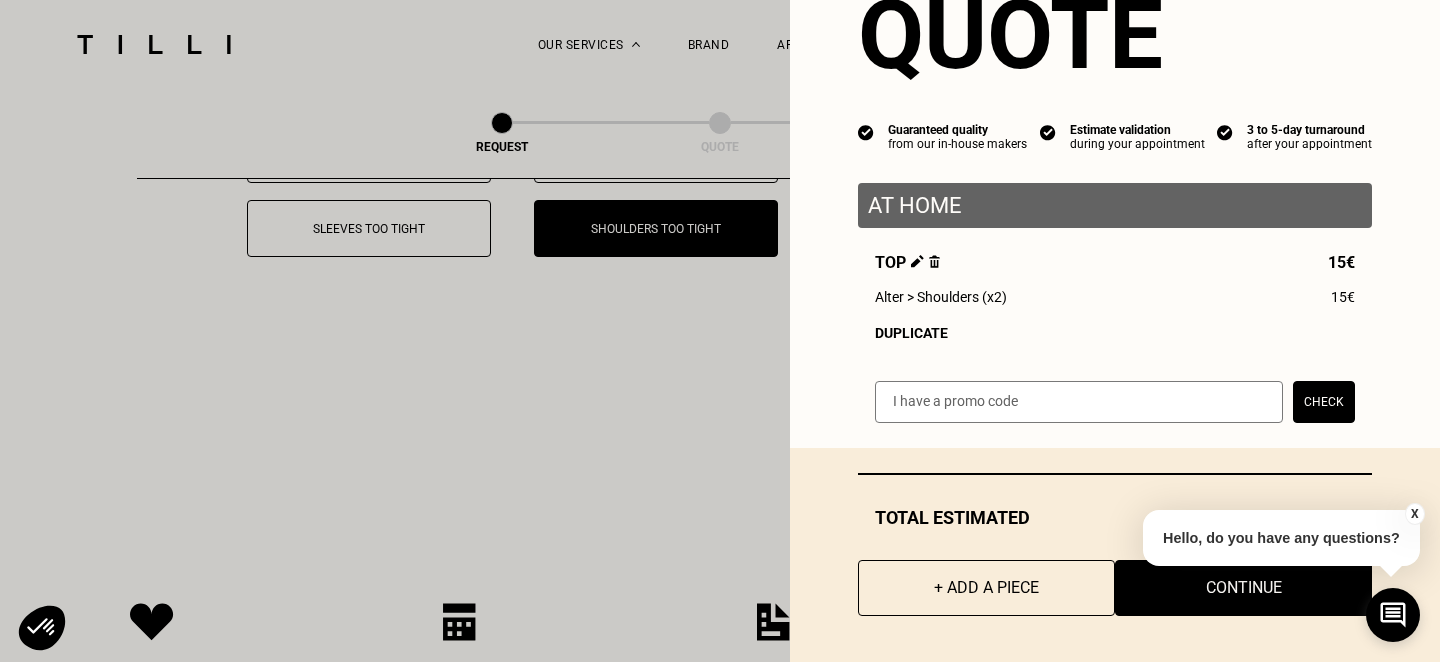 scroll, scrollTop: 89, scrollLeft: 0, axis: vertical 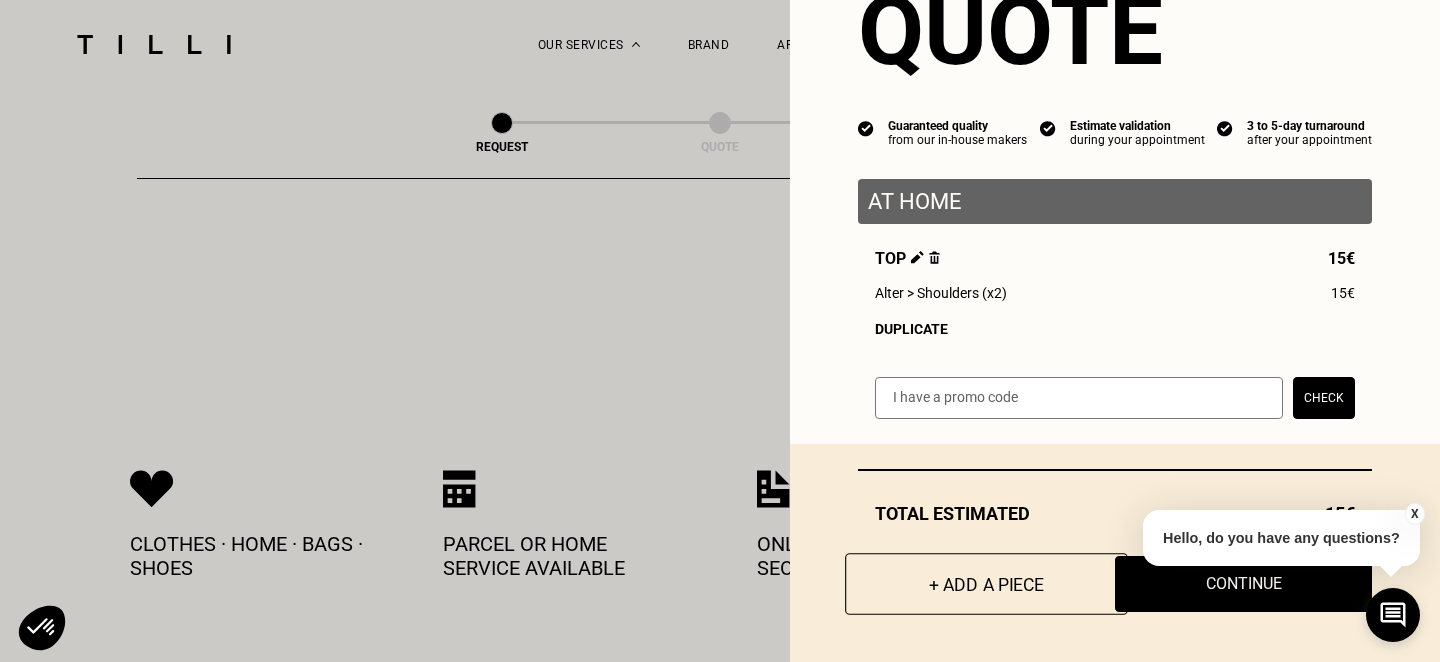 click on "+ Add a piece" at bounding box center [986, 584] 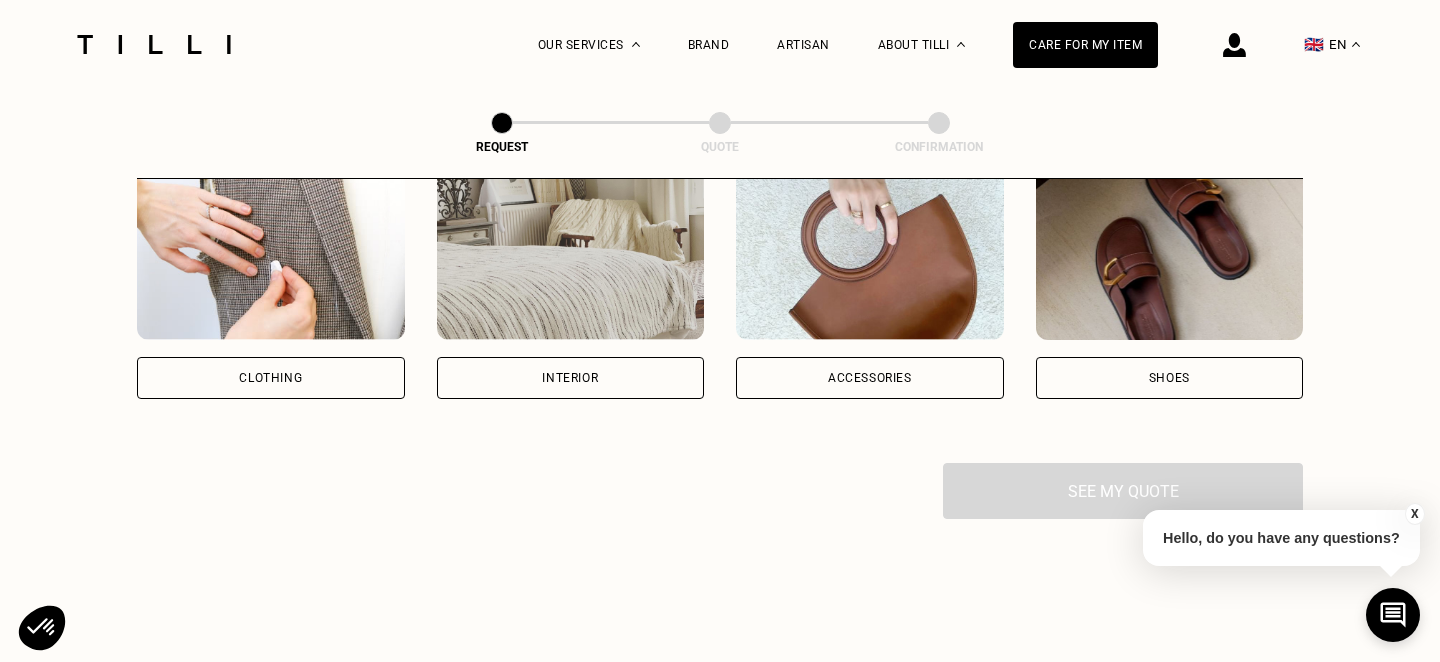 scroll, scrollTop: 421, scrollLeft: 0, axis: vertical 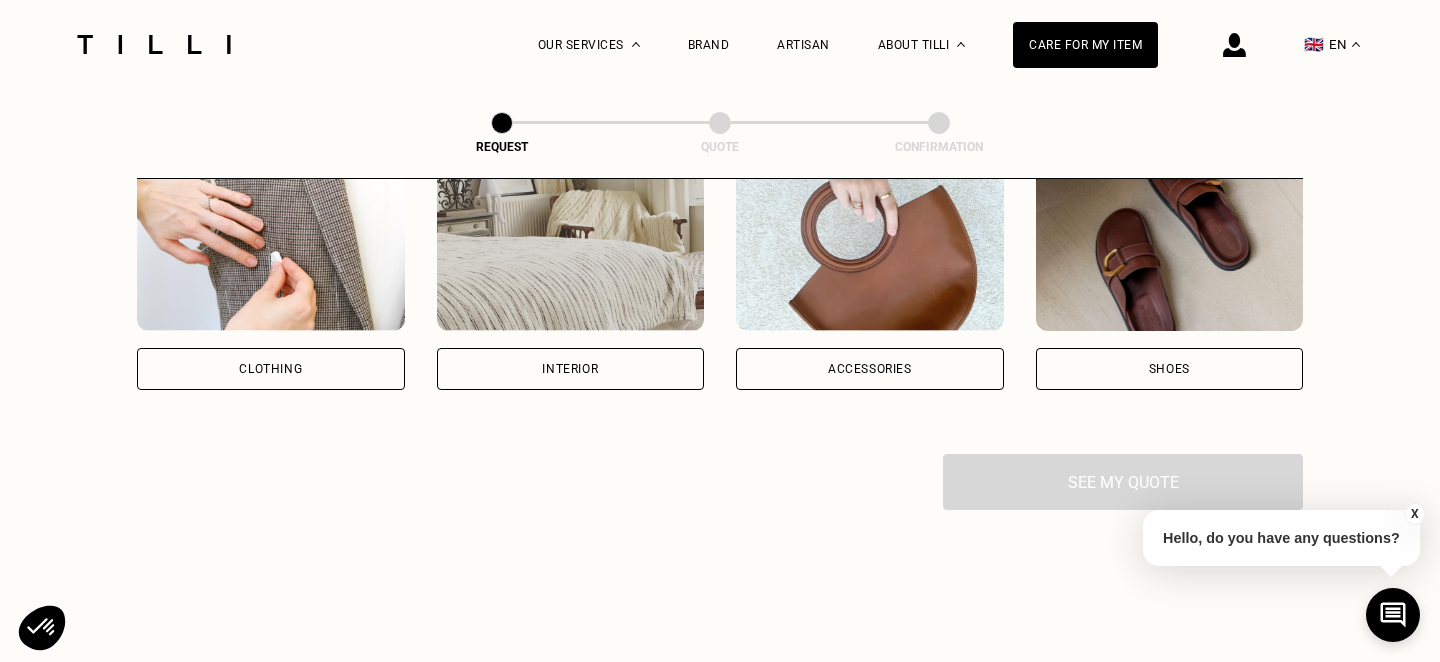 click at bounding box center [271, 241] 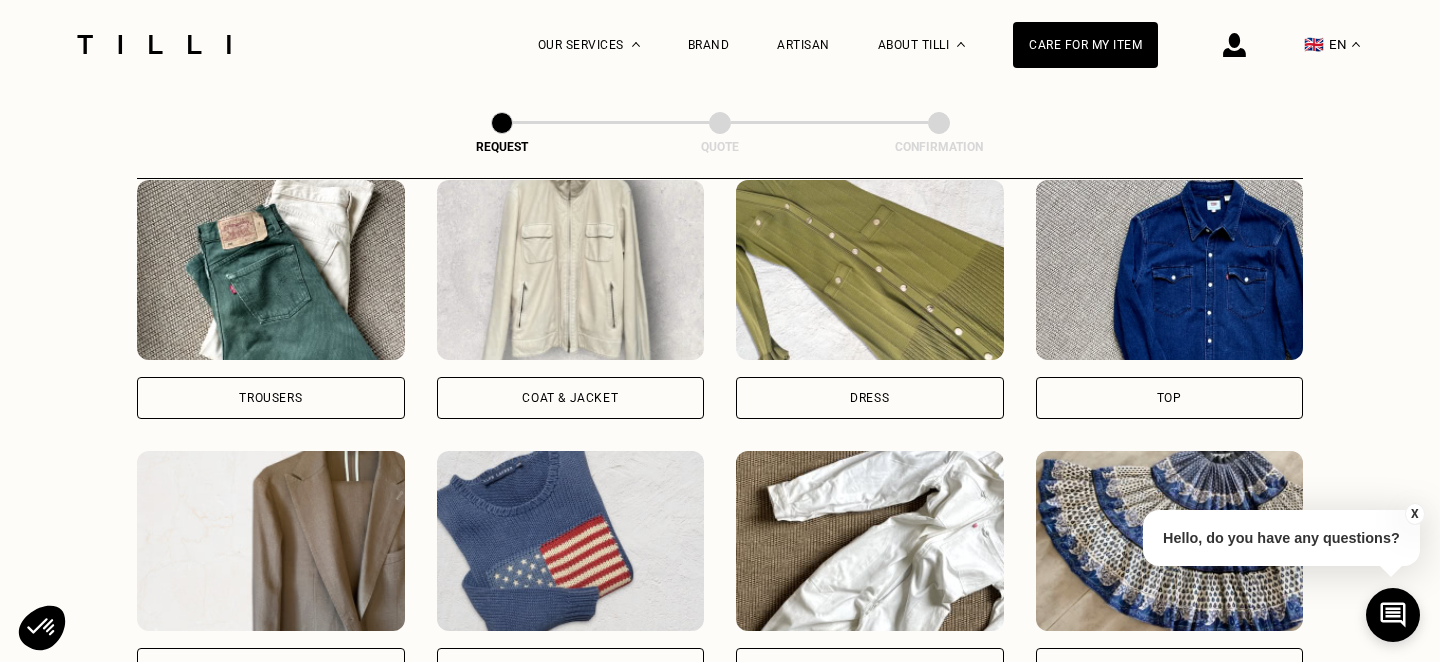 scroll, scrollTop: 1032, scrollLeft: 0, axis: vertical 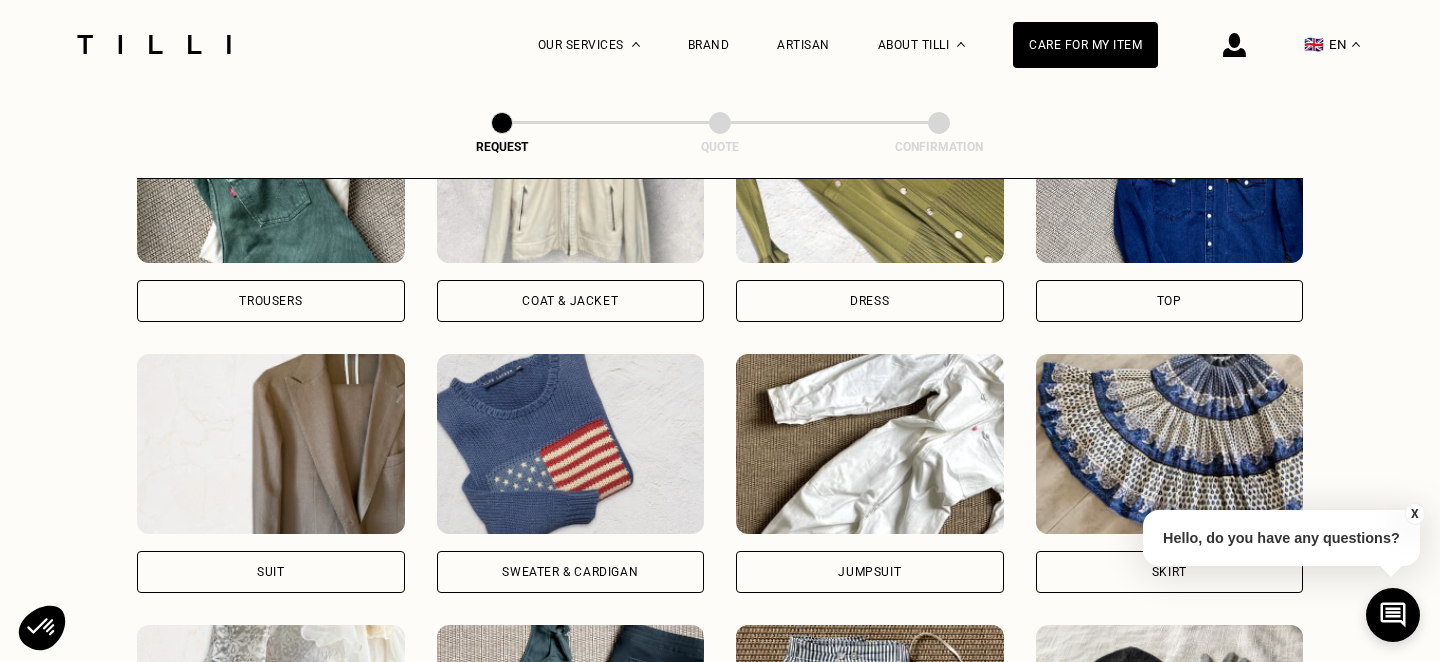 click at bounding box center (1170, 444) 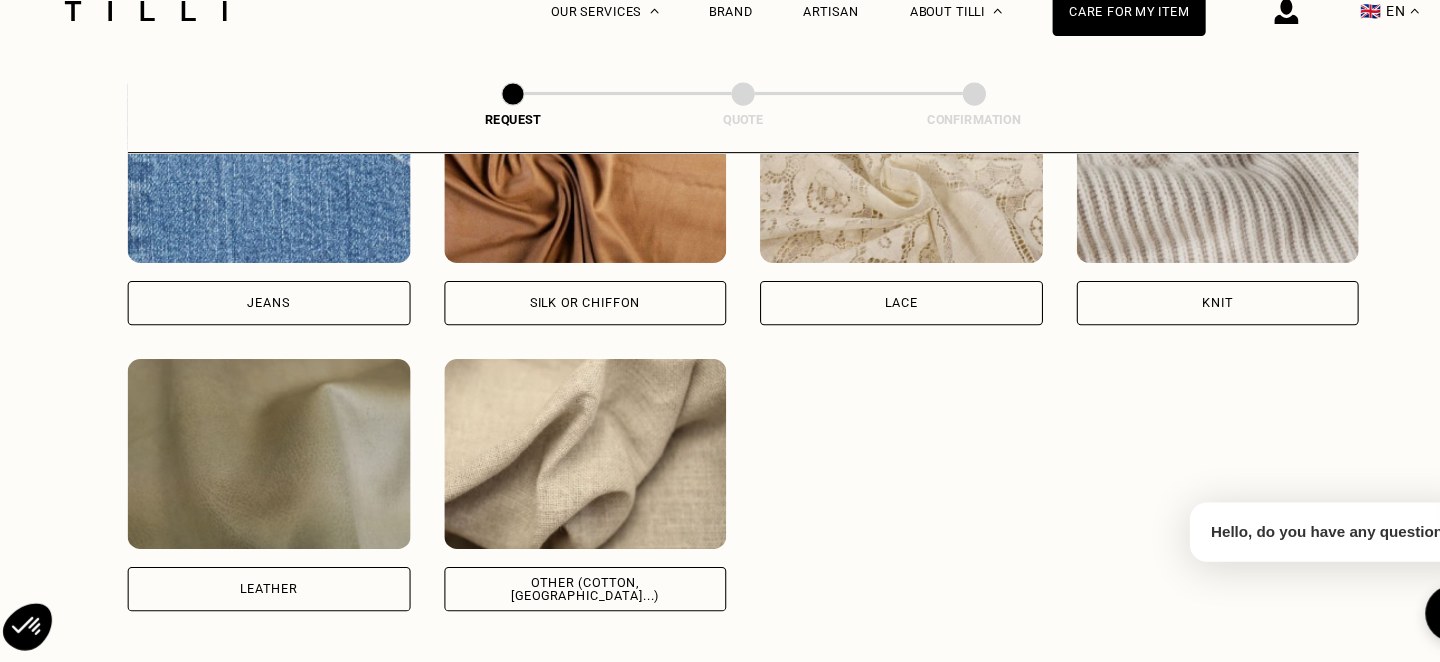 scroll, scrollTop: 2285, scrollLeft: 0, axis: vertical 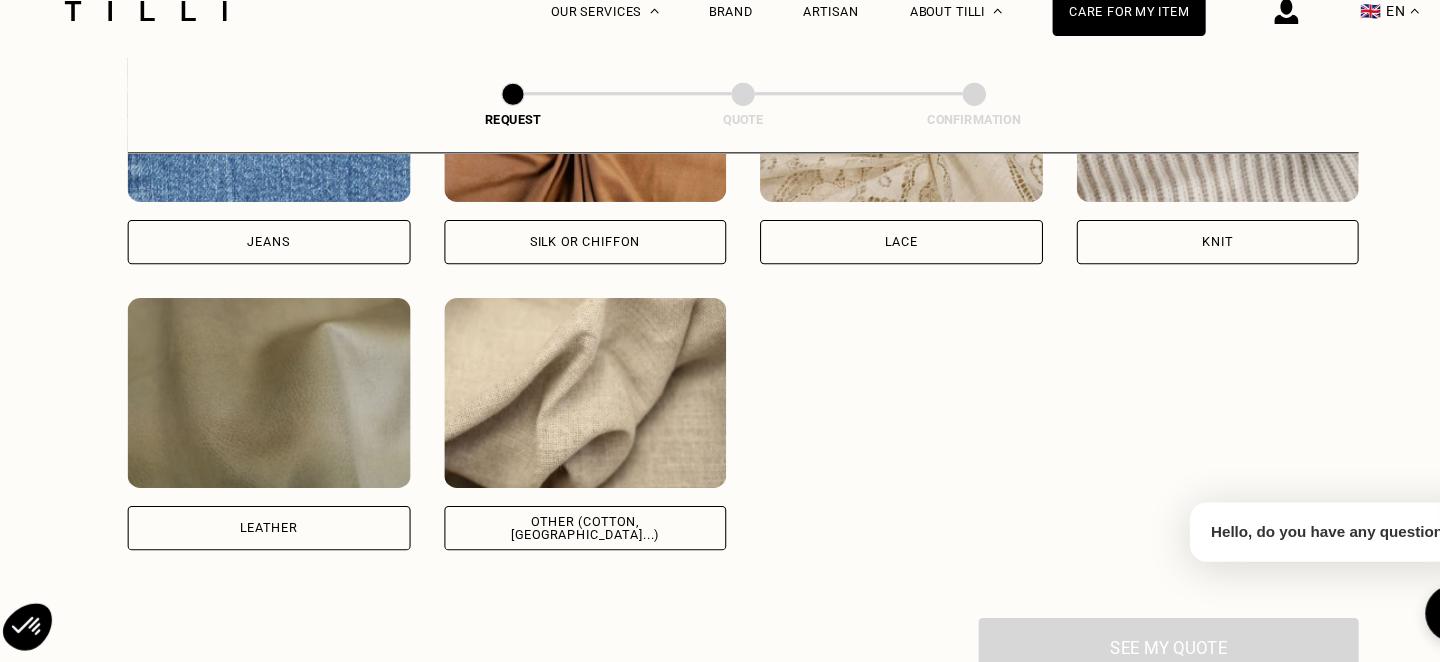 click at bounding box center (571, 406) 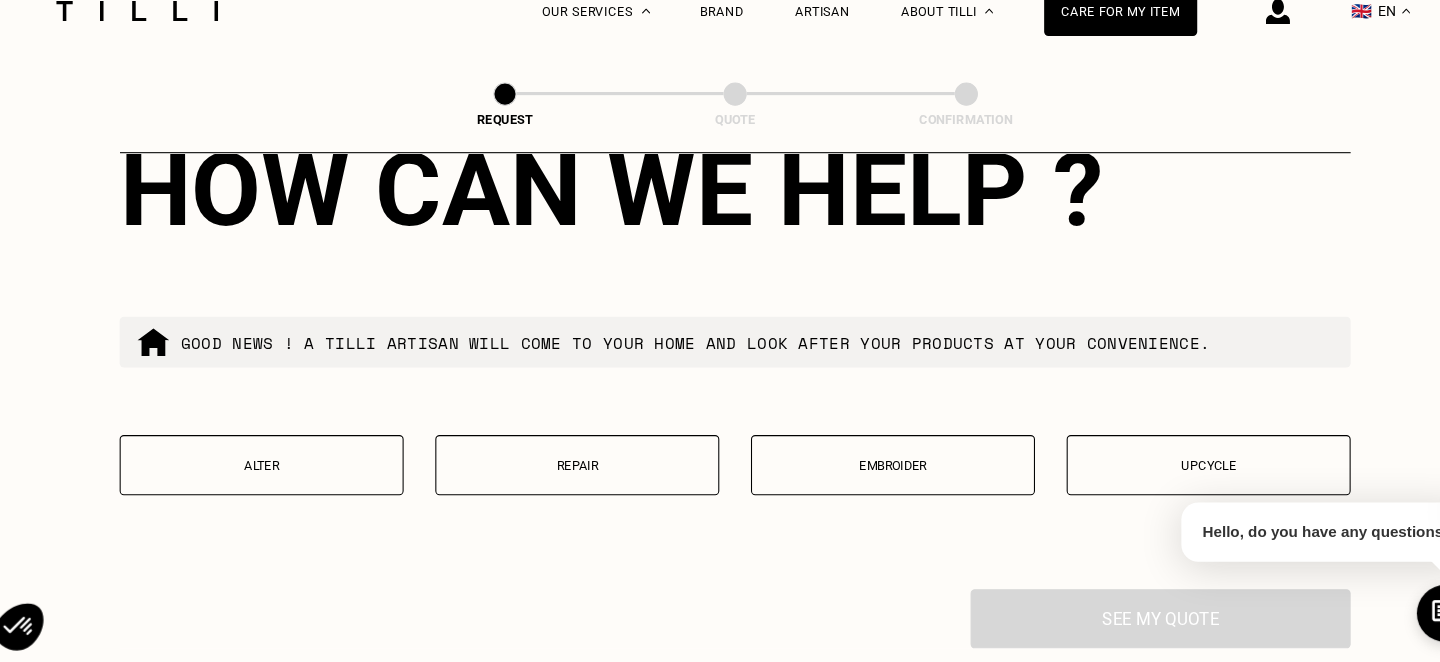 scroll, scrollTop: 3330, scrollLeft: 0, axis: vertical 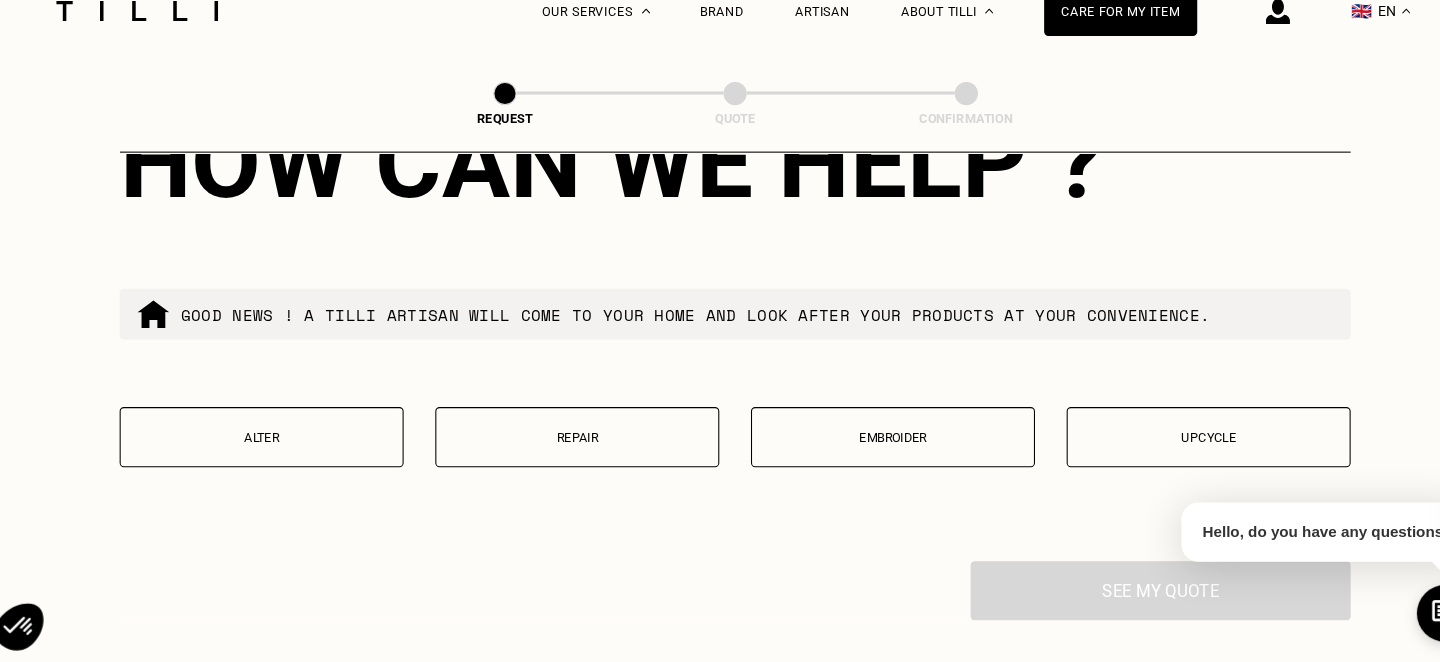 click on "Repair" at bounding box center (570, 448) 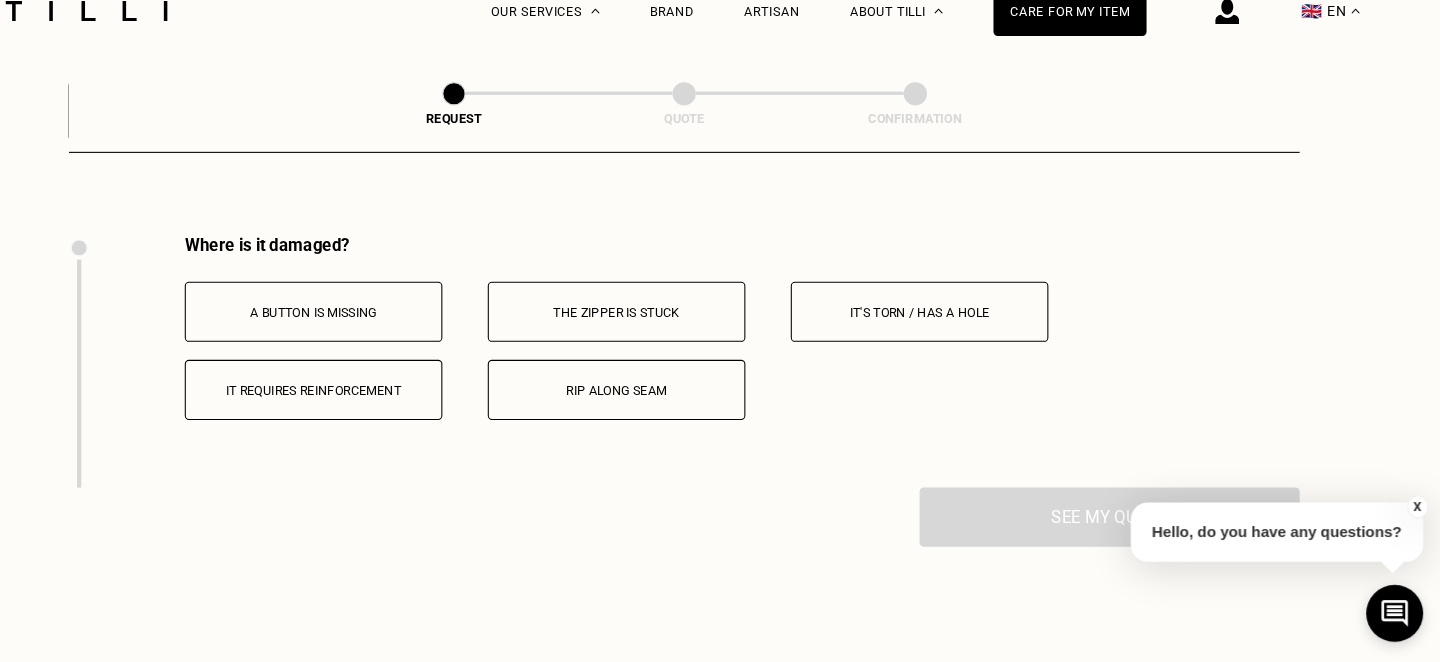 scroll, scrollTop: 3644, scrollLeft: 0, axis: vertical 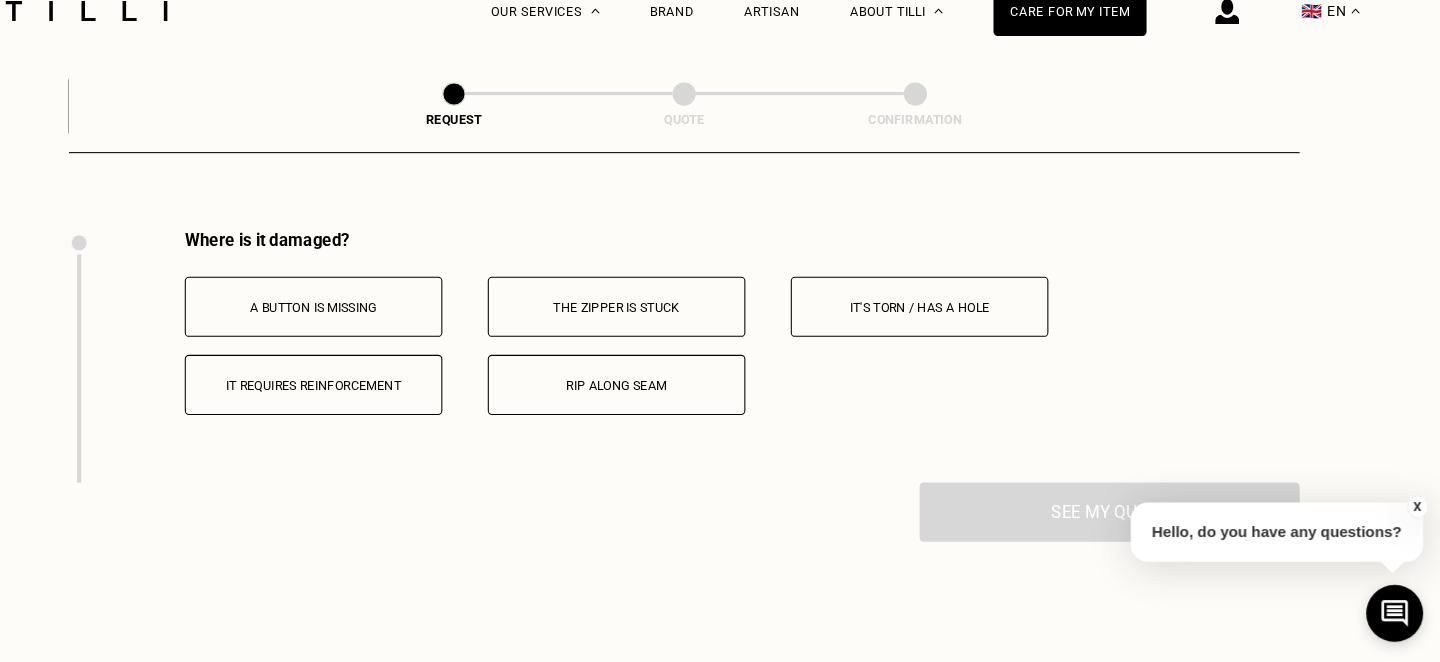 click on "A button is missing" at bounding box center [369, 325] 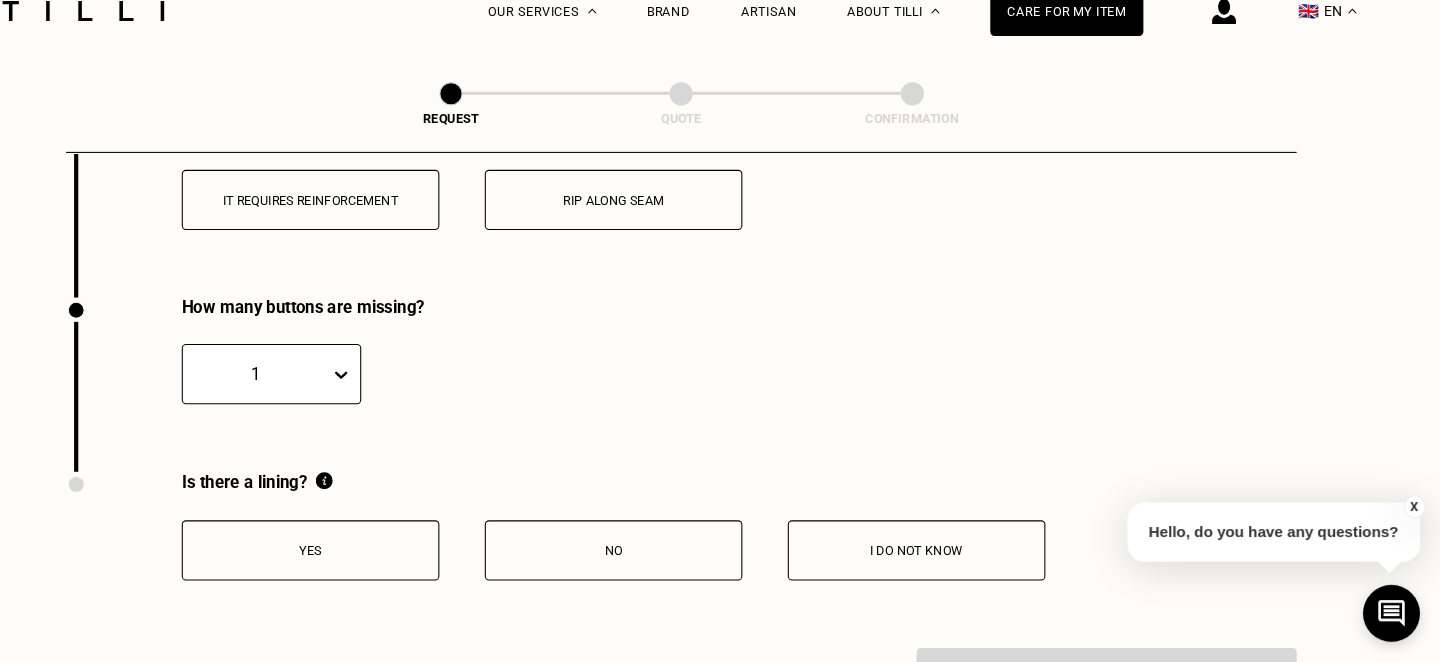 scroll, scrollTop: 3876, scrollLeft: 0, axis: vertical 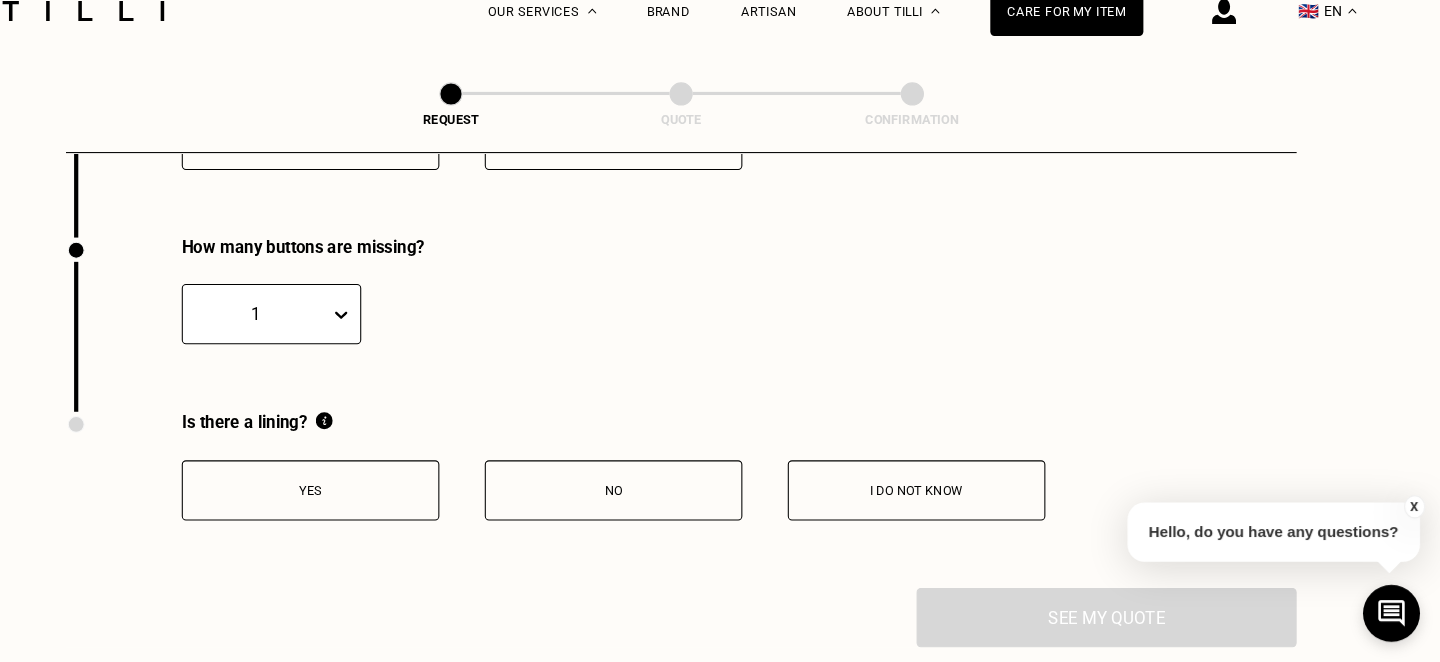 click on "No" at bounding box center (656, 499) 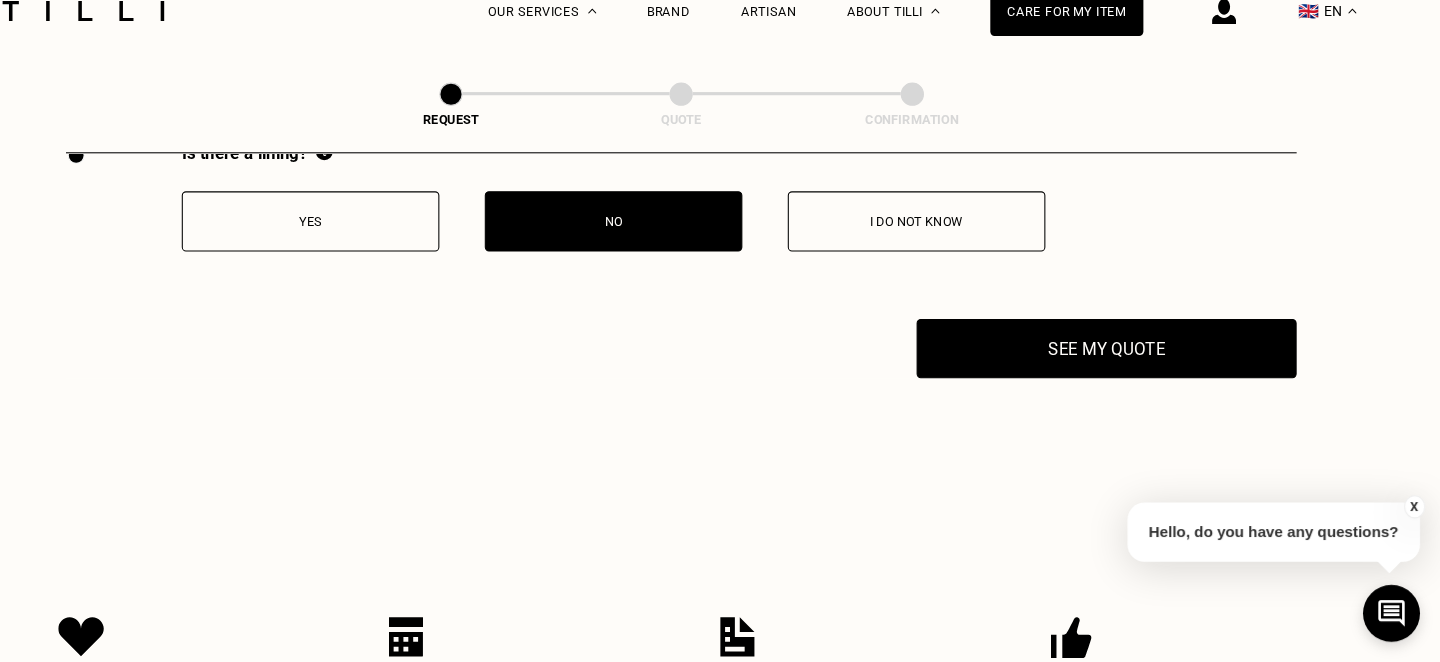 scroll, scrollTop: 4159, scrollLeft: 0, axis: vertical 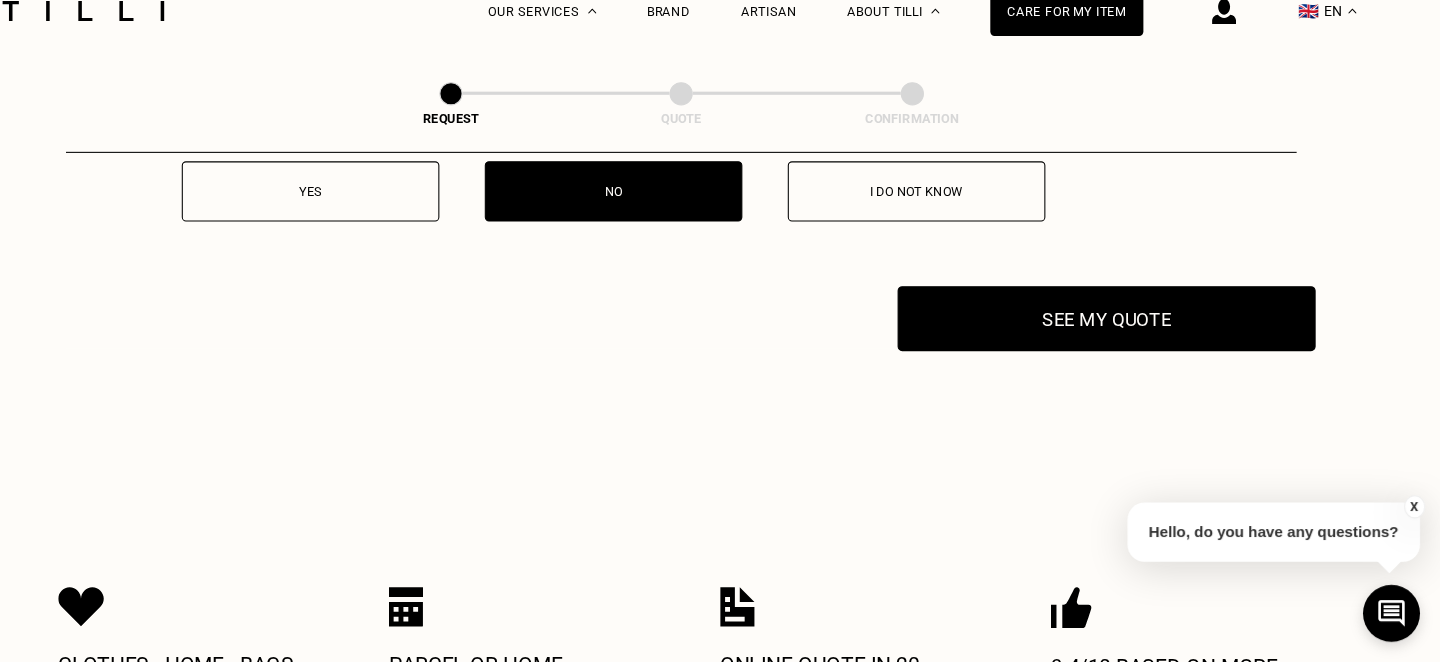 click on "See my quote" at bounding box center [1123, 336] 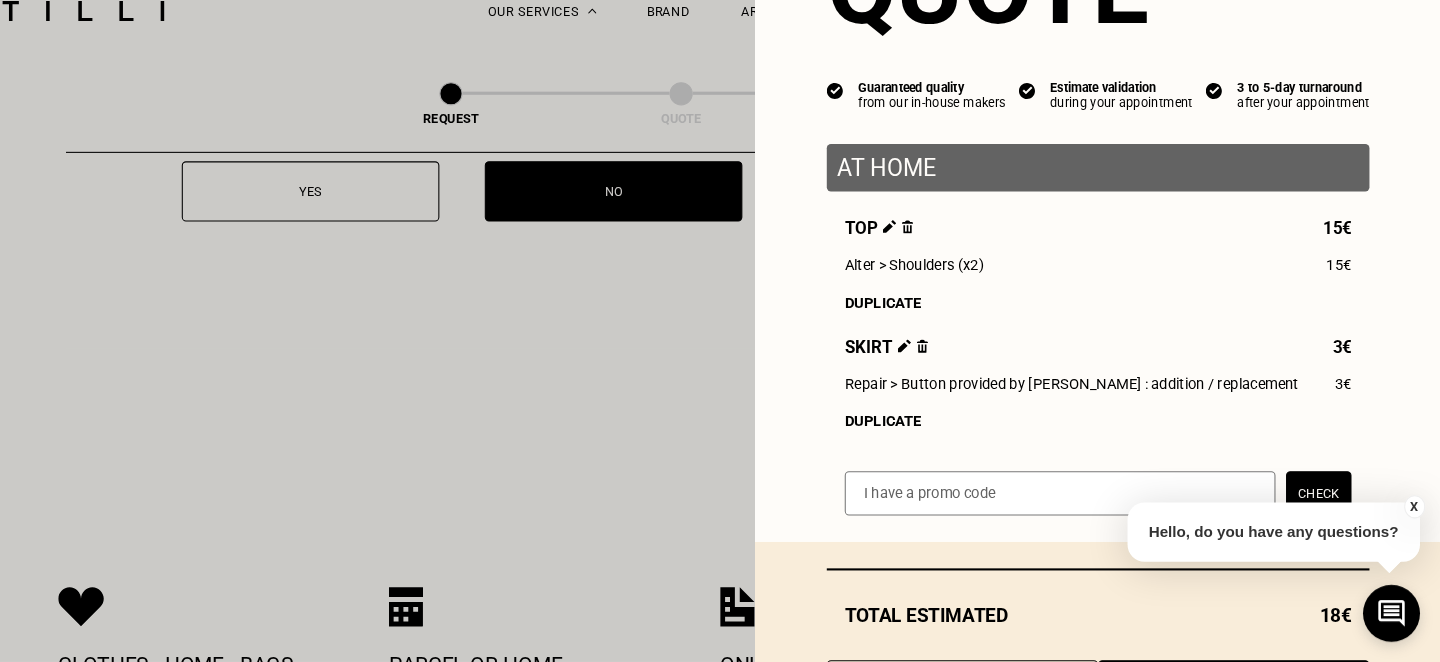 scroll, scrollTop: 0, scrollLeft: 0, axis: both 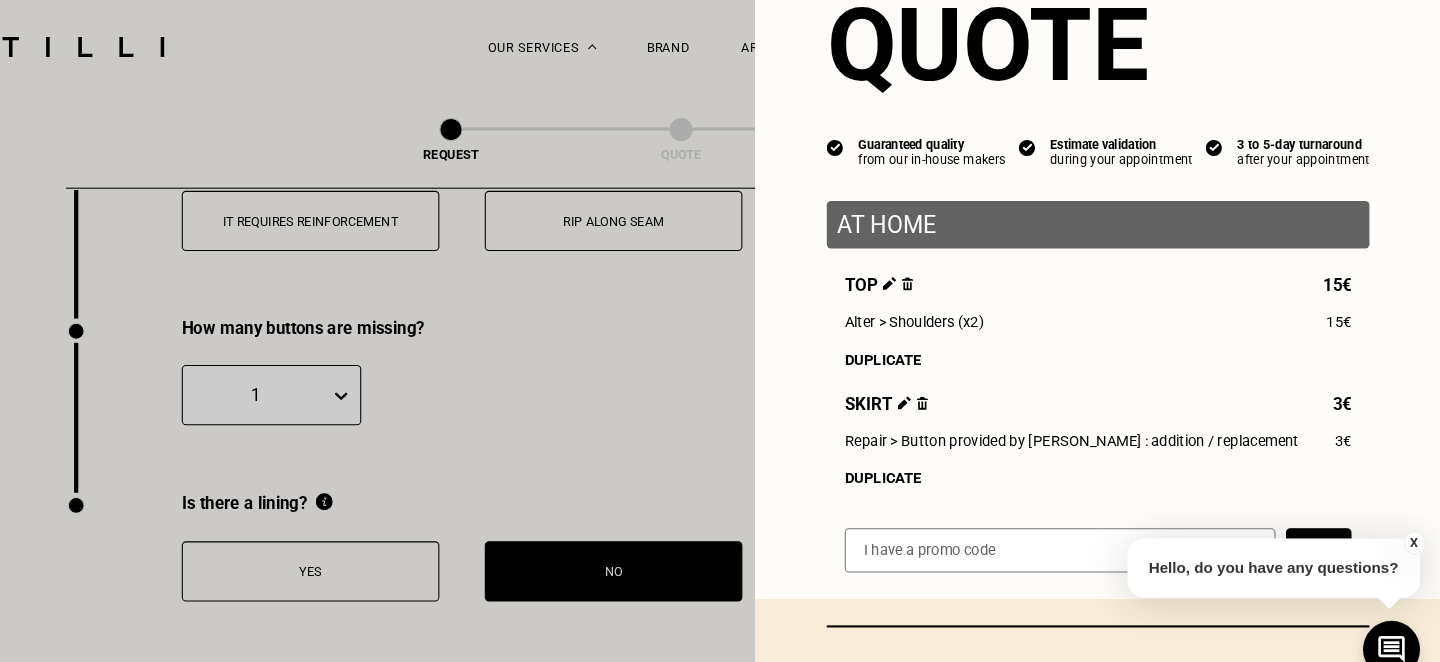 click at bounding box center (948, 381) 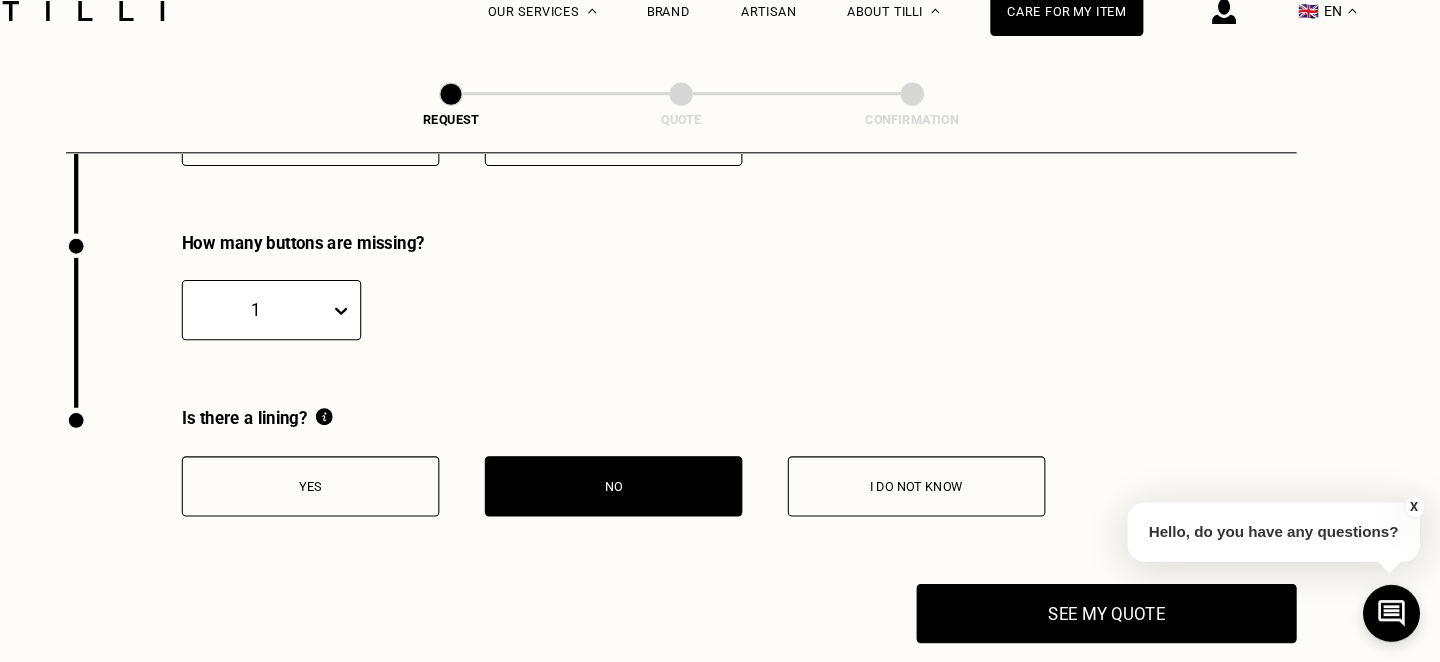 scroll, scrollTop: 3890, scrollLeft: 0, axis: vertical 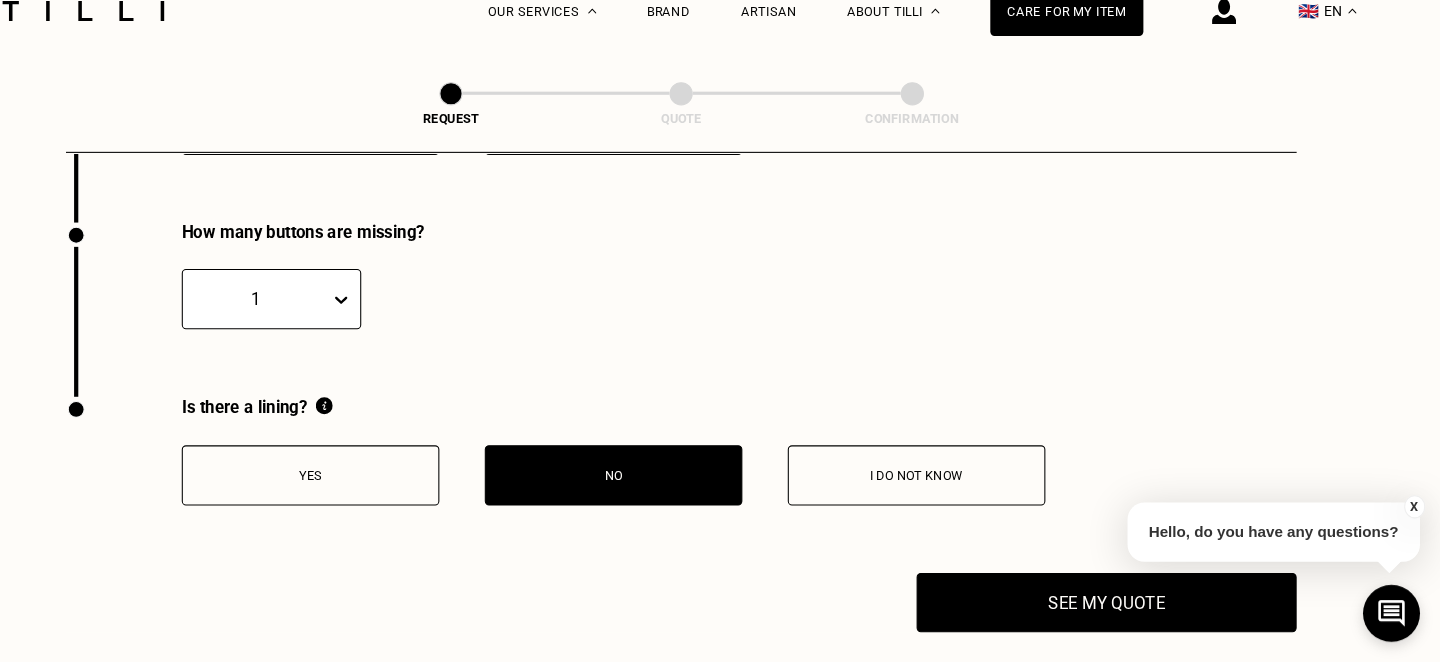 click at bounding box center [402, 318] 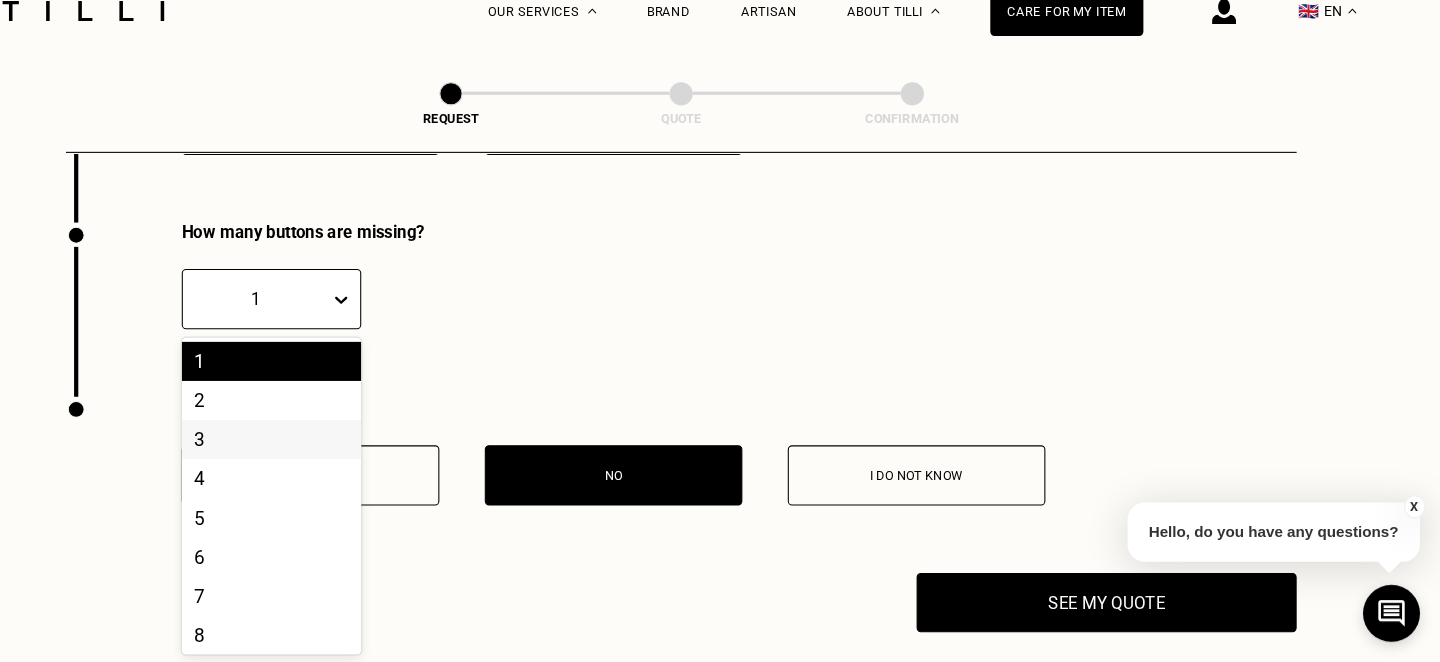 click at bounding box center (742, 317) 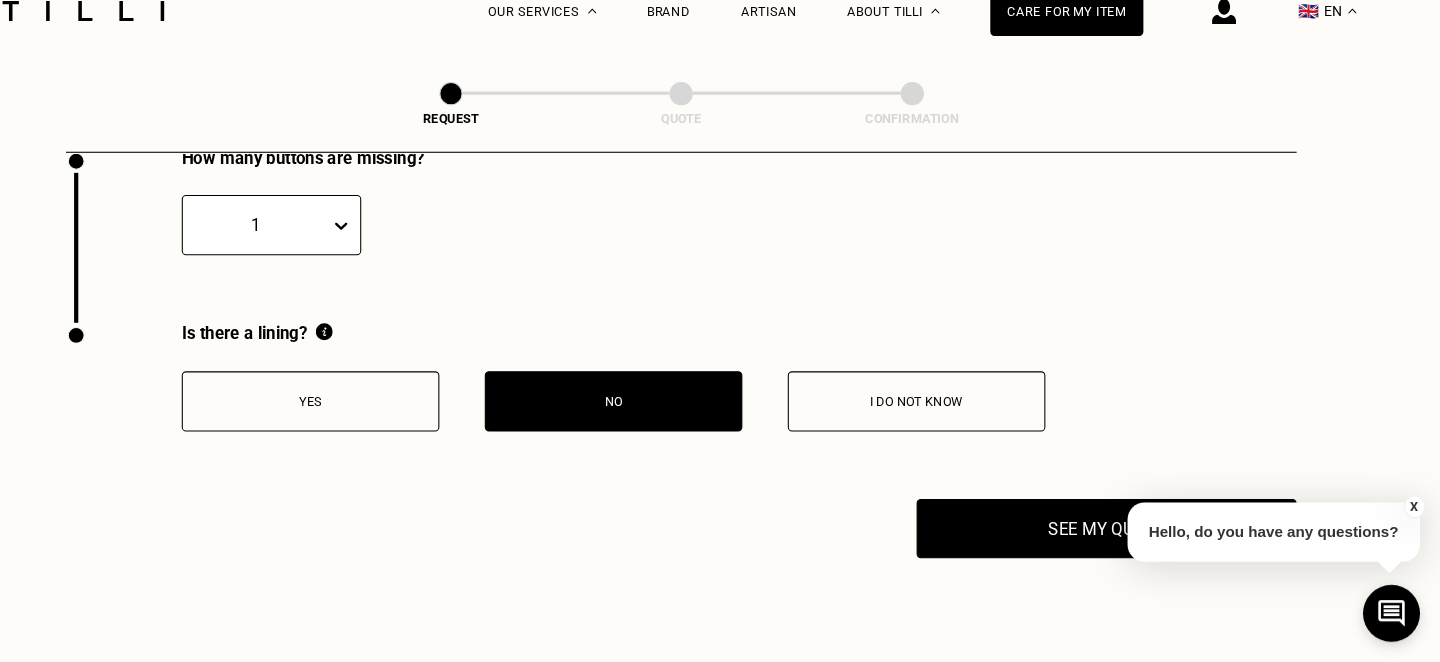 scroll, scrollTop: 3978, scrollLeft: 0, axis: vertical 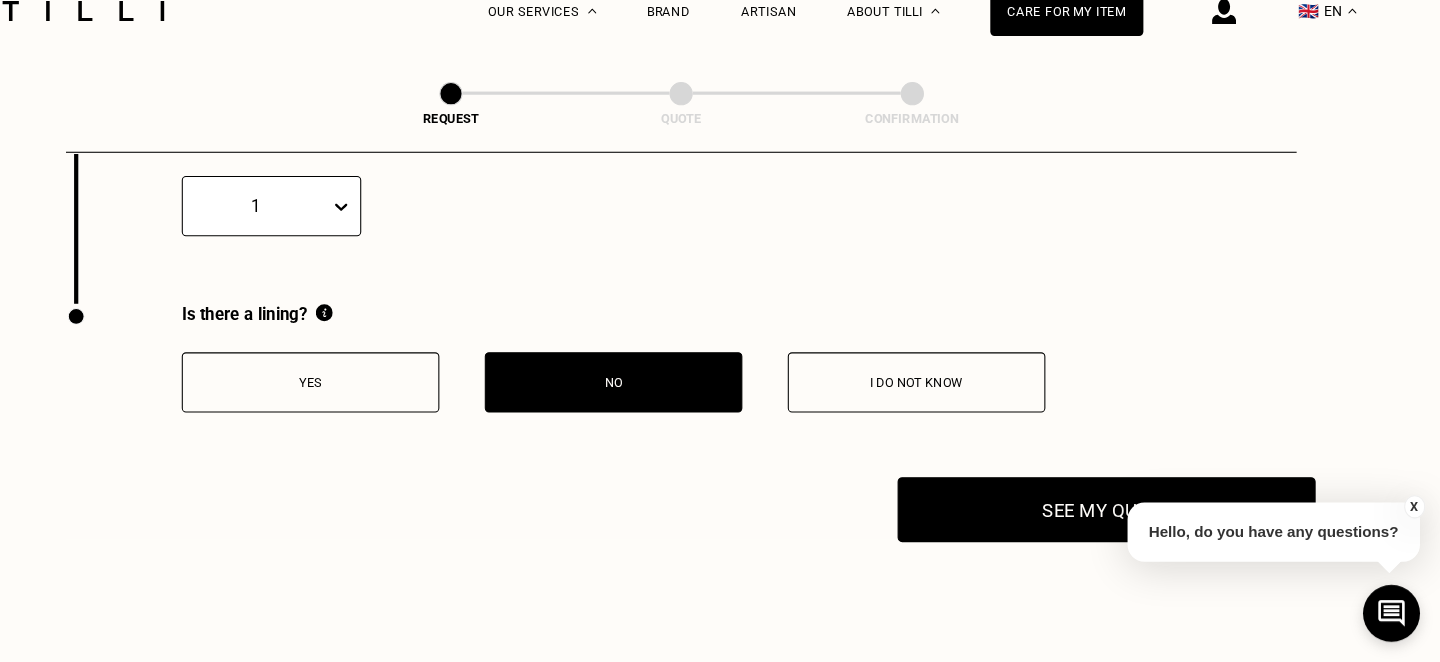 click on "See my quote" at bounding box center (1123, 517) 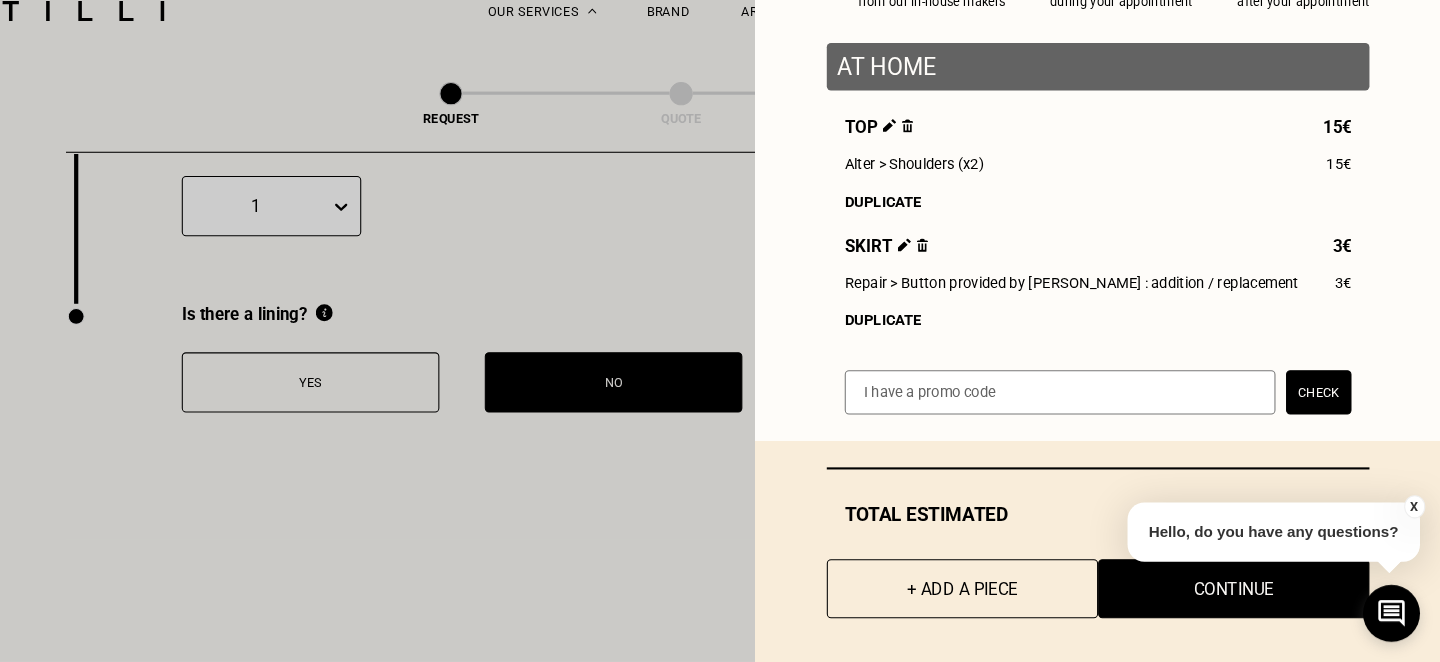 scroll, scrollTop: 201, scrollLeft: 0, axis: vertical 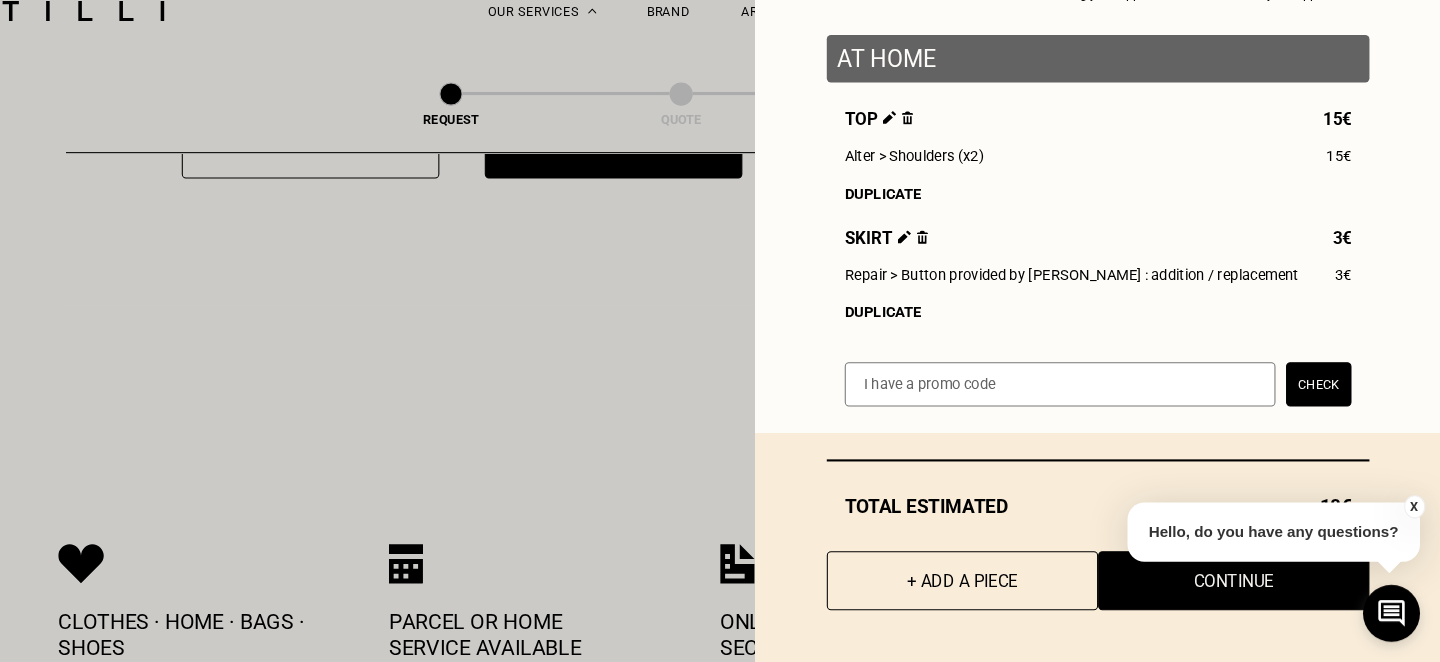 click on "X" at bounding box center (1415, 514) 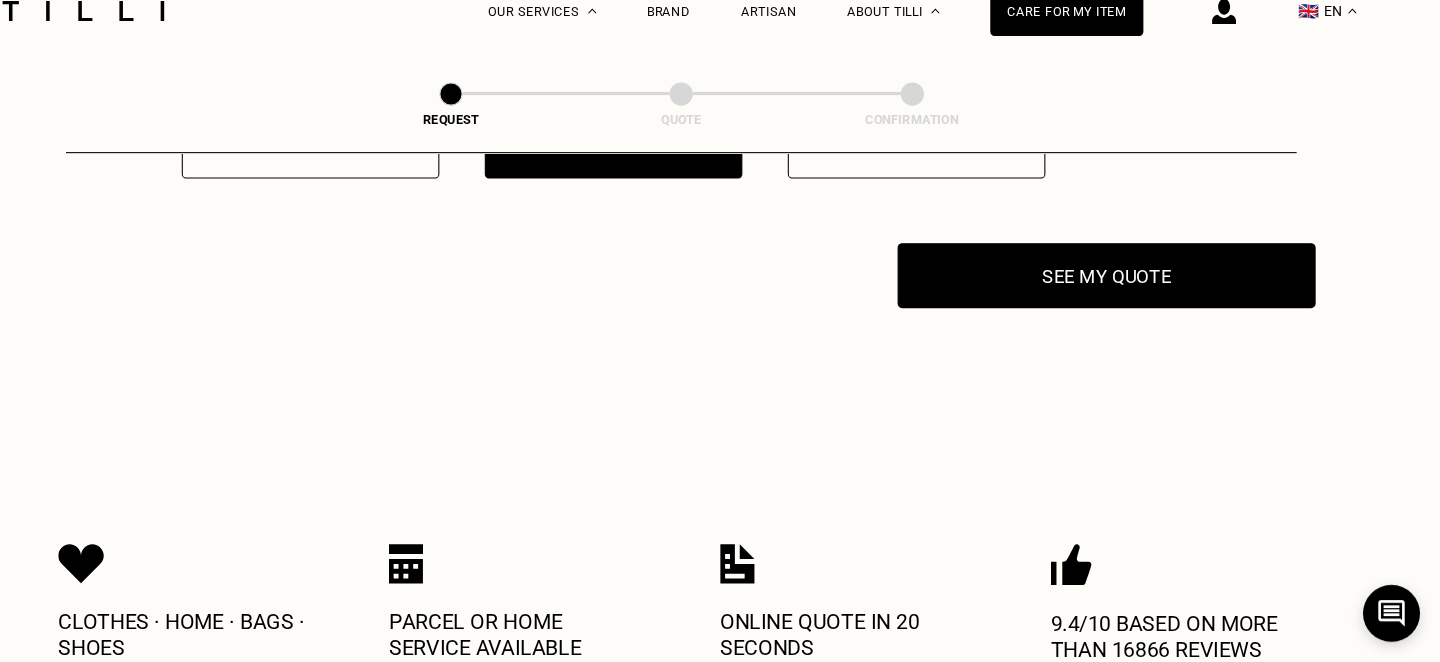 click on "See my quote" at bounding box center [1123, 295] 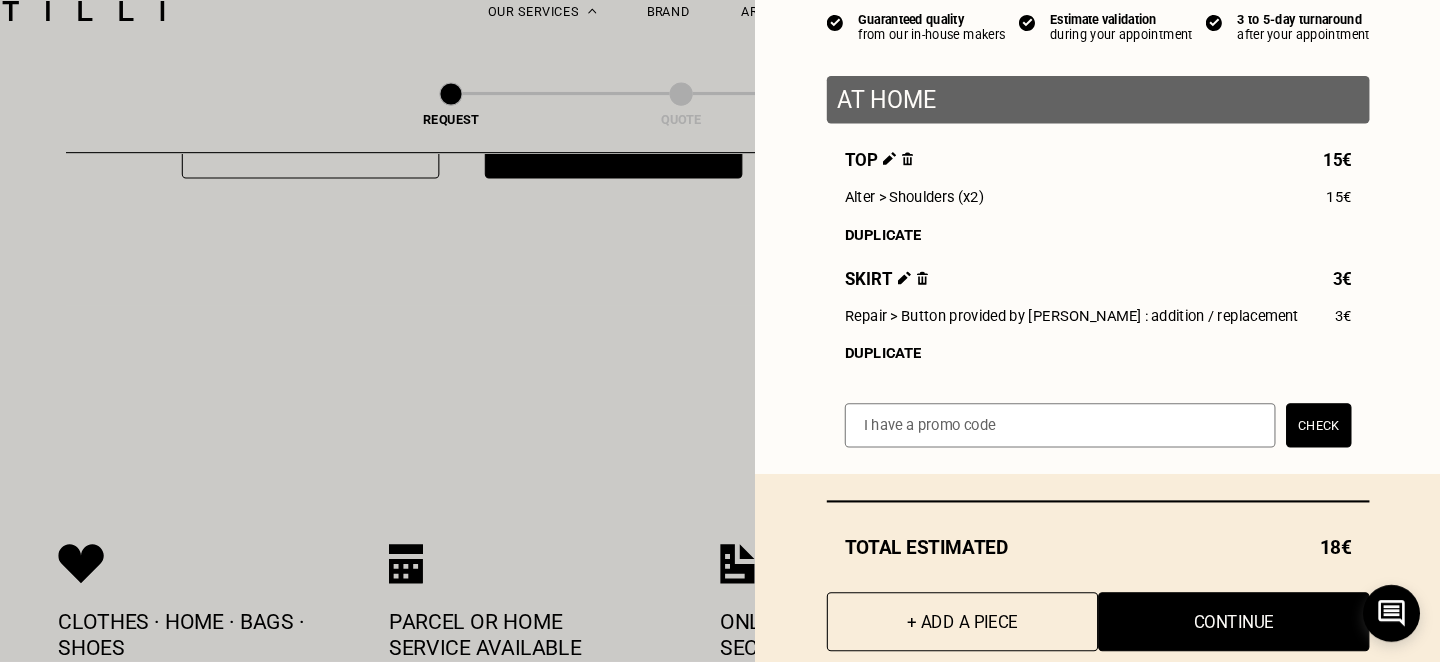 scroll, scrollTop: 158, scrollLeft: 0, axis: vertical 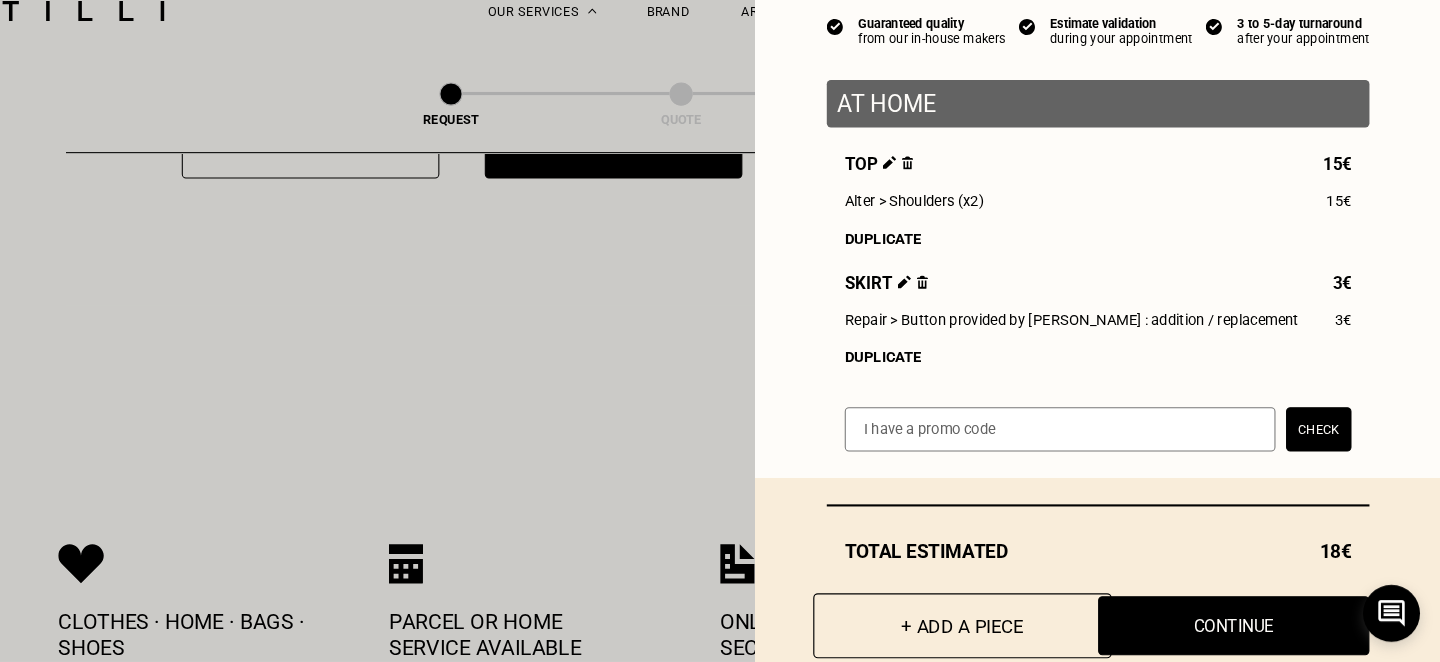 click on "+ Add a piece" at bounding box center [986, 627] 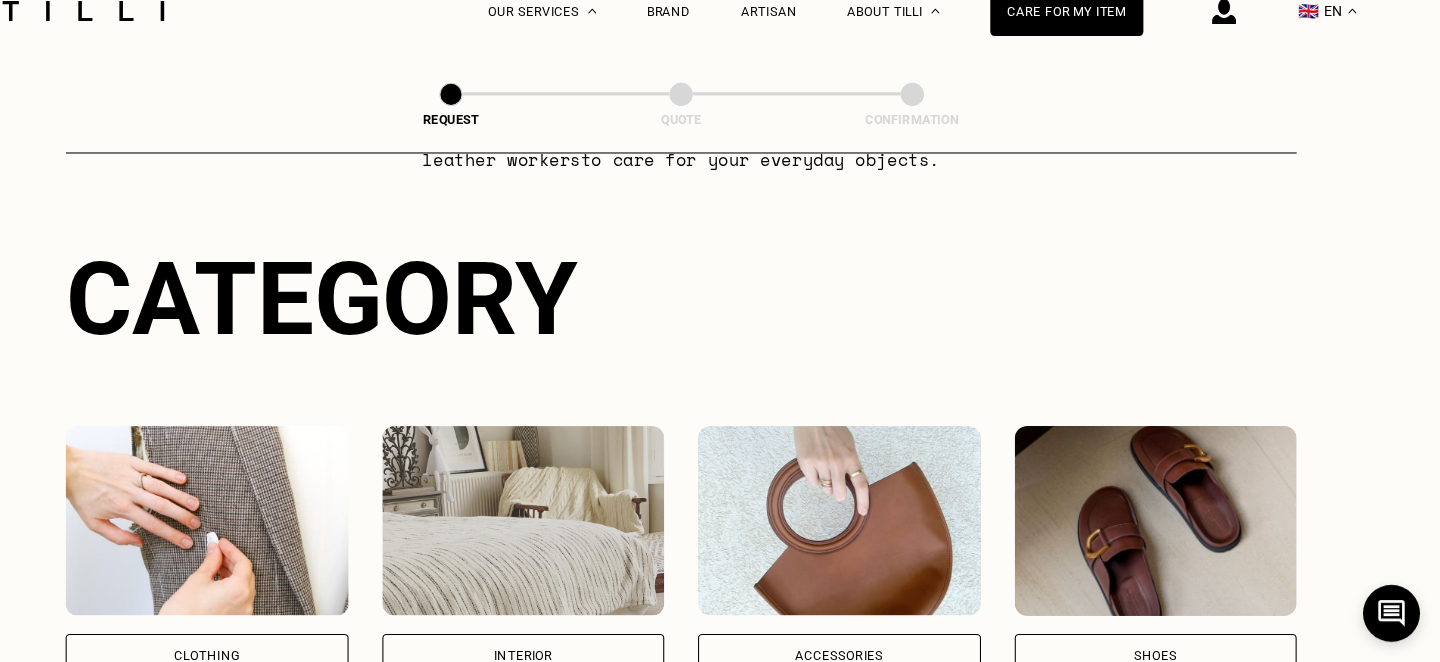 scroll, scrollTop: 375, scrollLeft: 0, axis: vertical 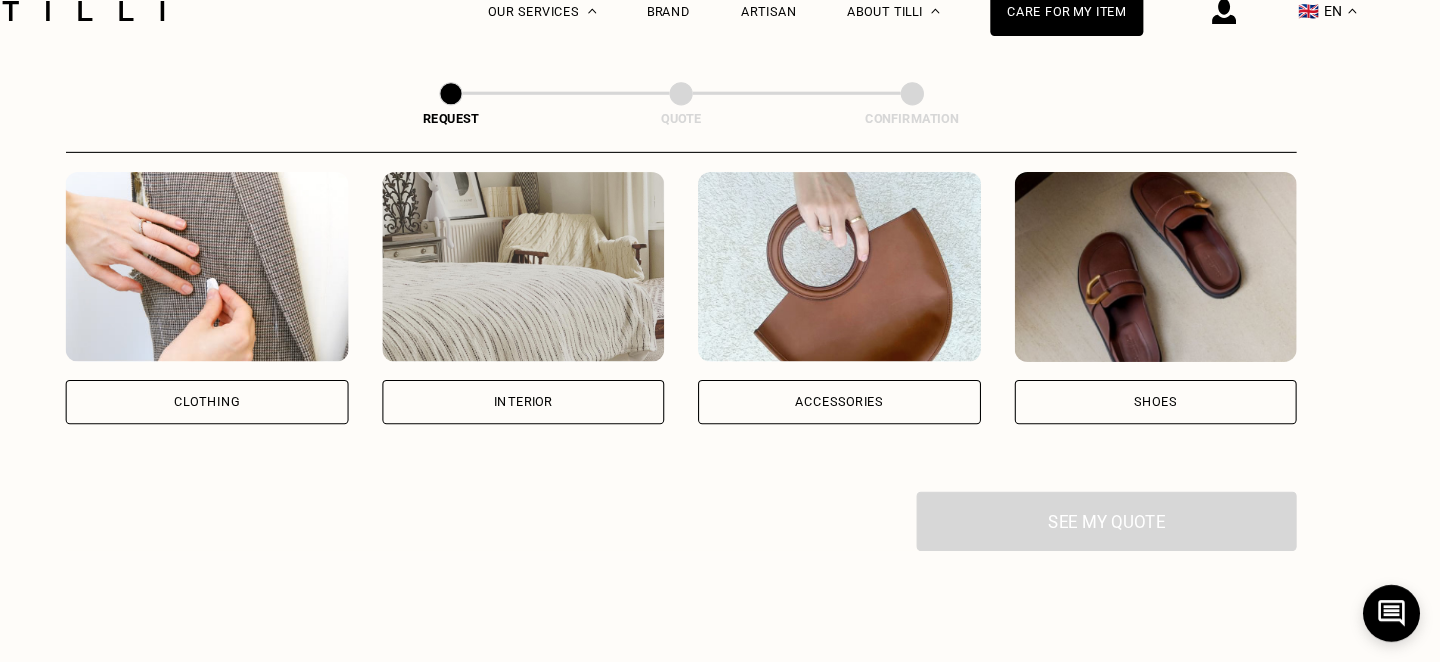 click at bounding box center (271, 287) 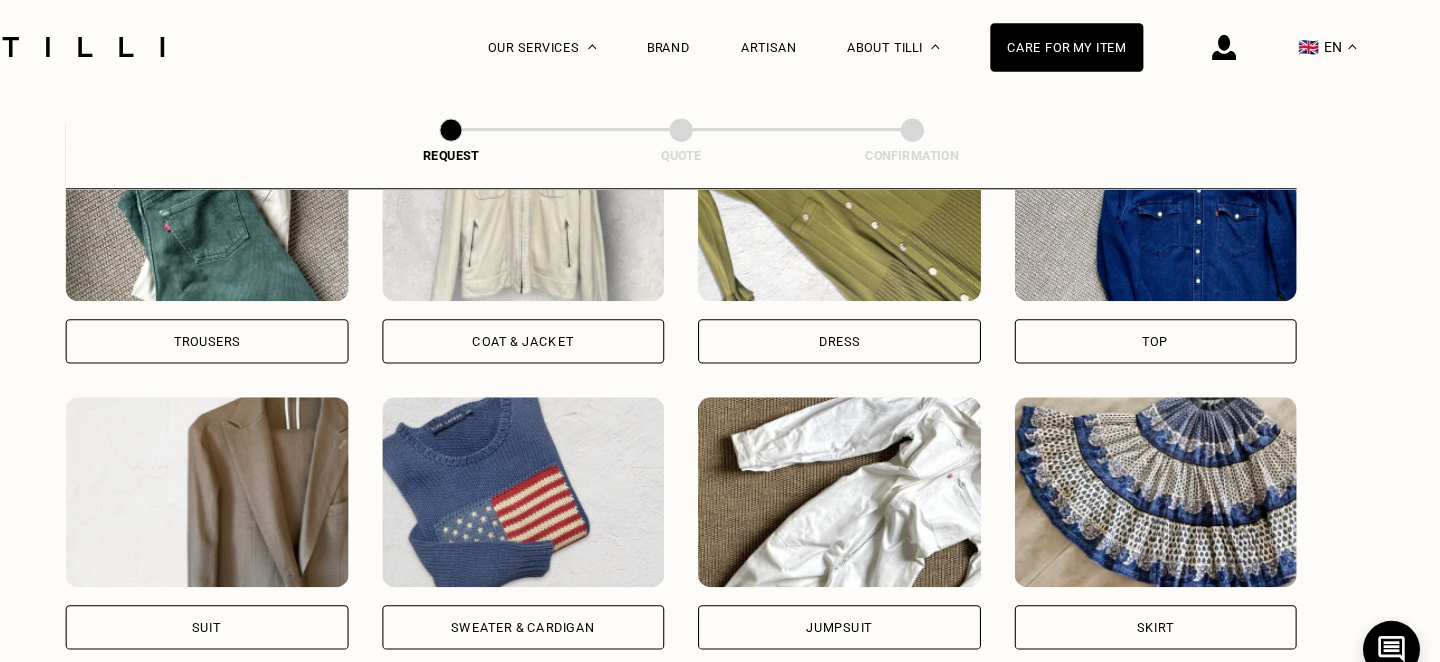 scroll, scrollTop: 1000, scrollLeft: 0, axis: vertical 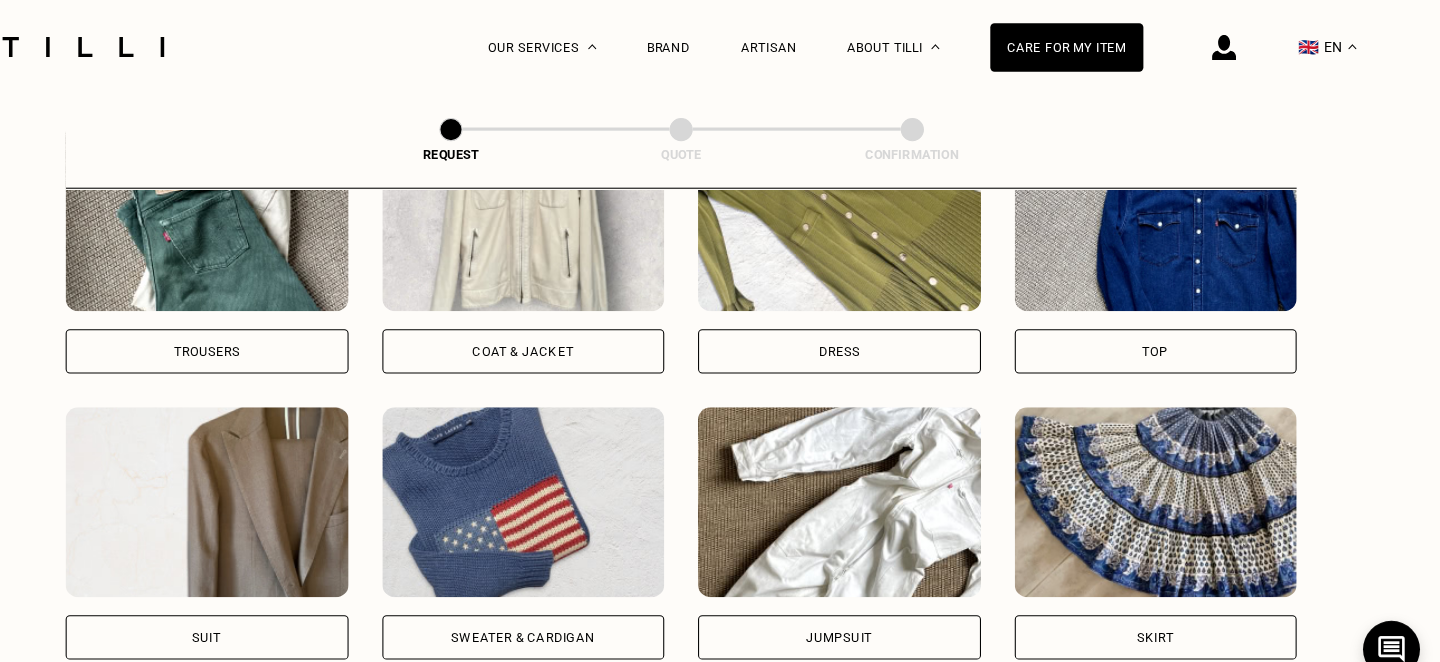 click at bounding box center [1170, 205] 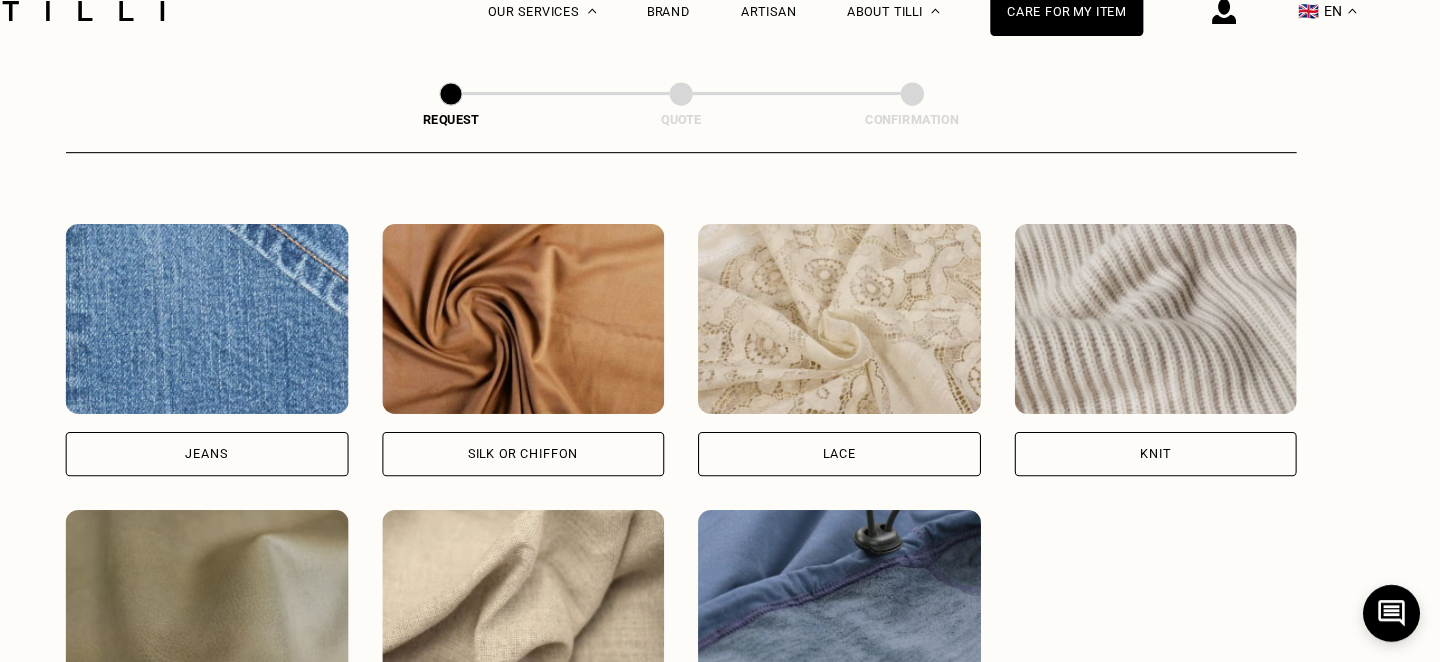 scroll, scrollTop: 2266, scrollLeft: 0, axis: vertical 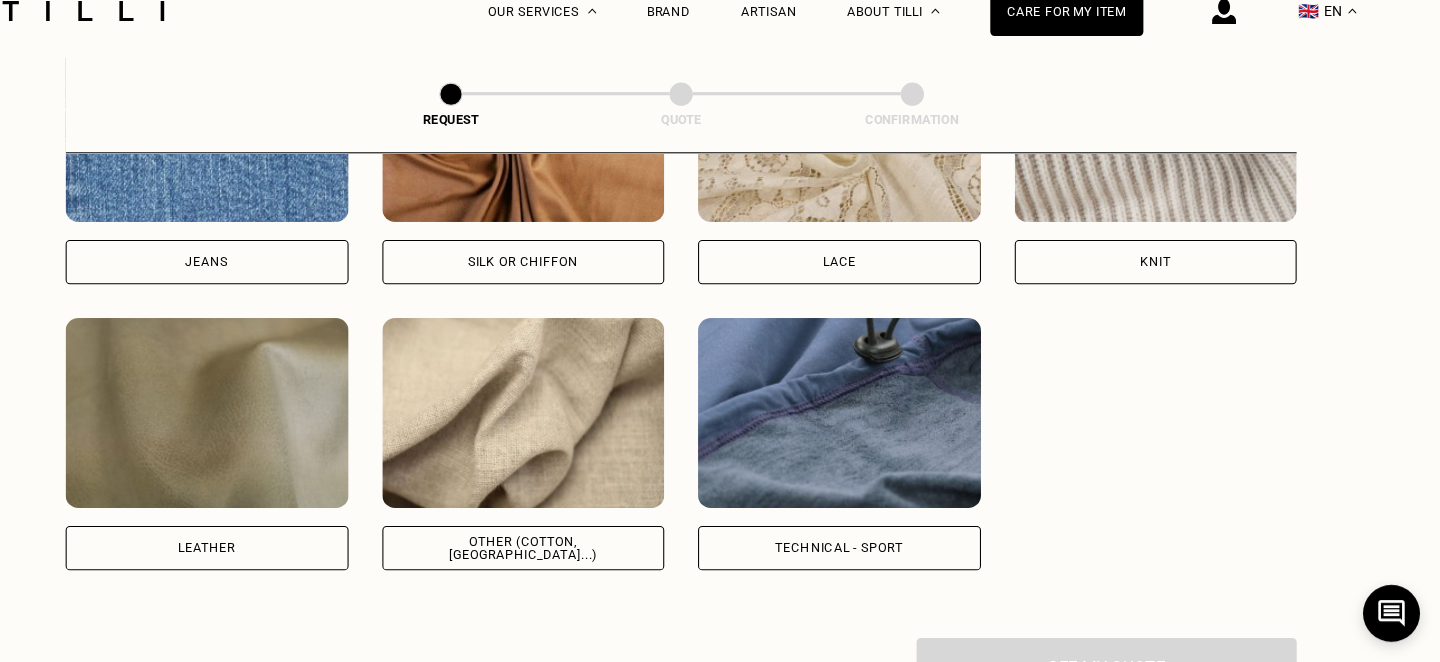 click at bounding box center (571, 425) 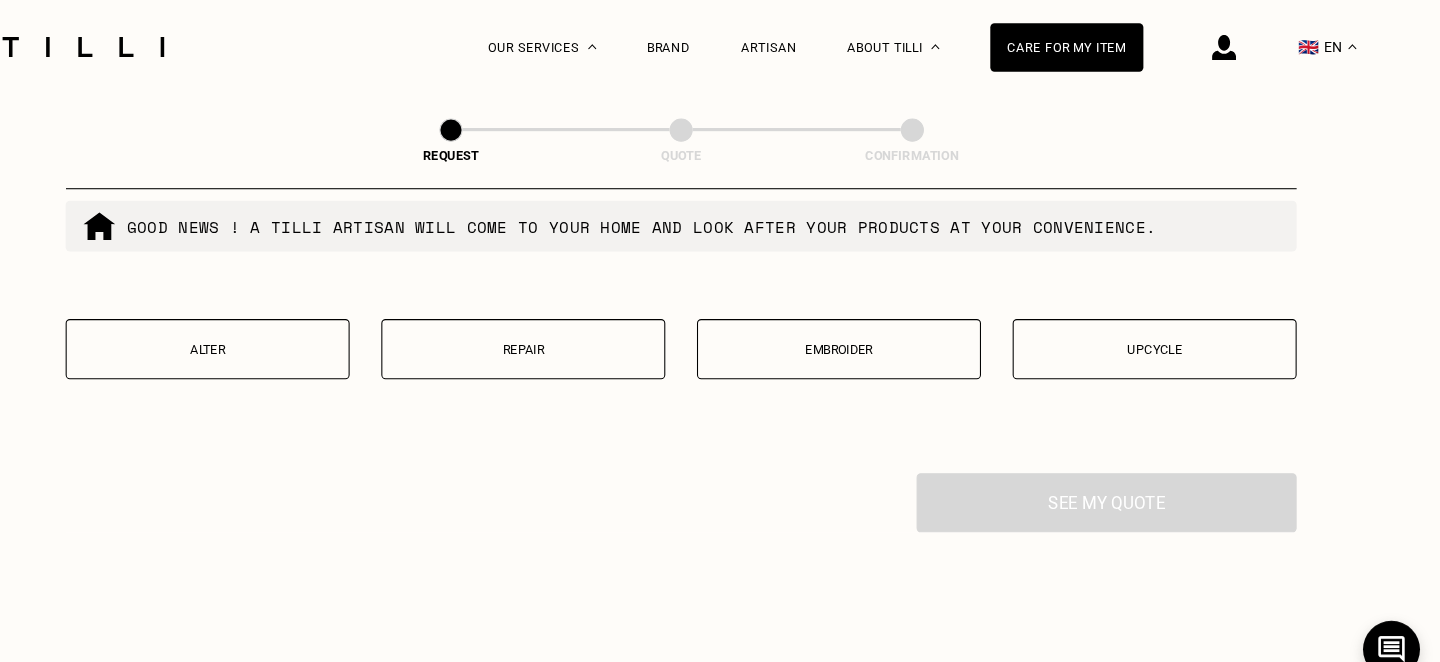 scroll, scrollTop: 3396, scrollLeft: 0, axis: vertical 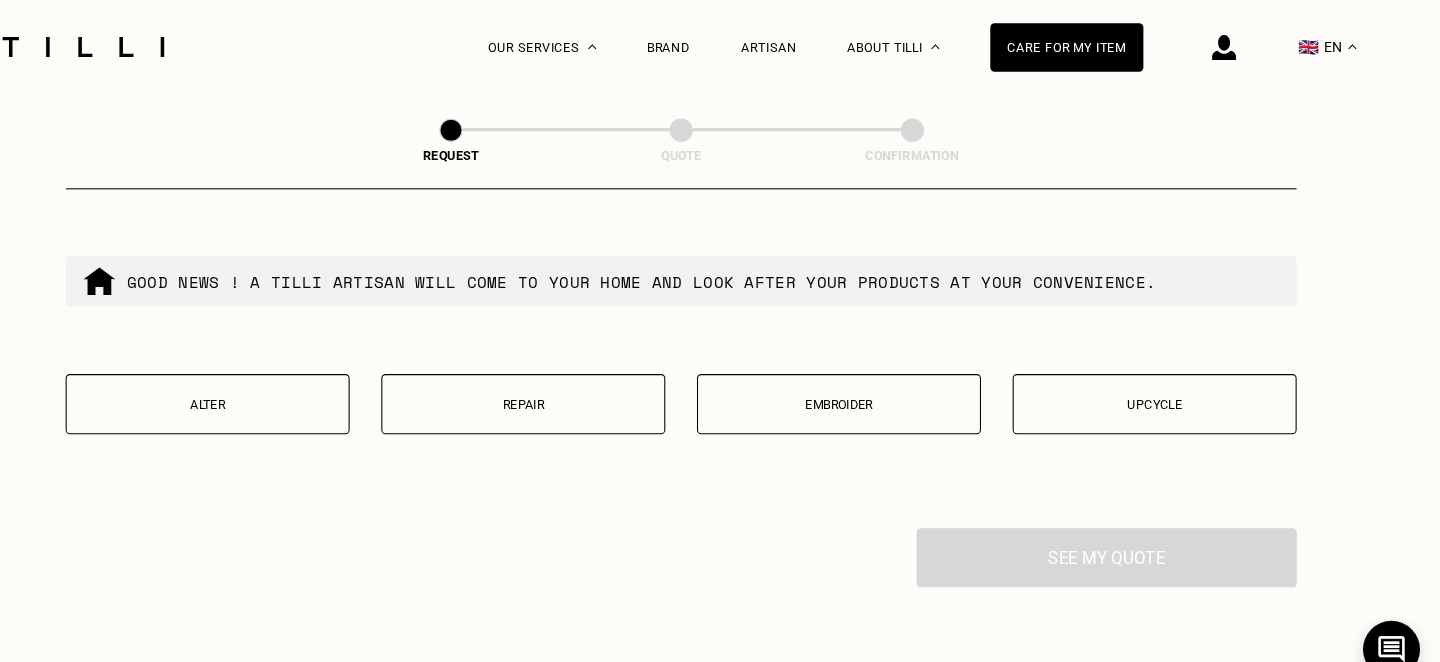 click on "Repair" at bounding box center [570, 383] 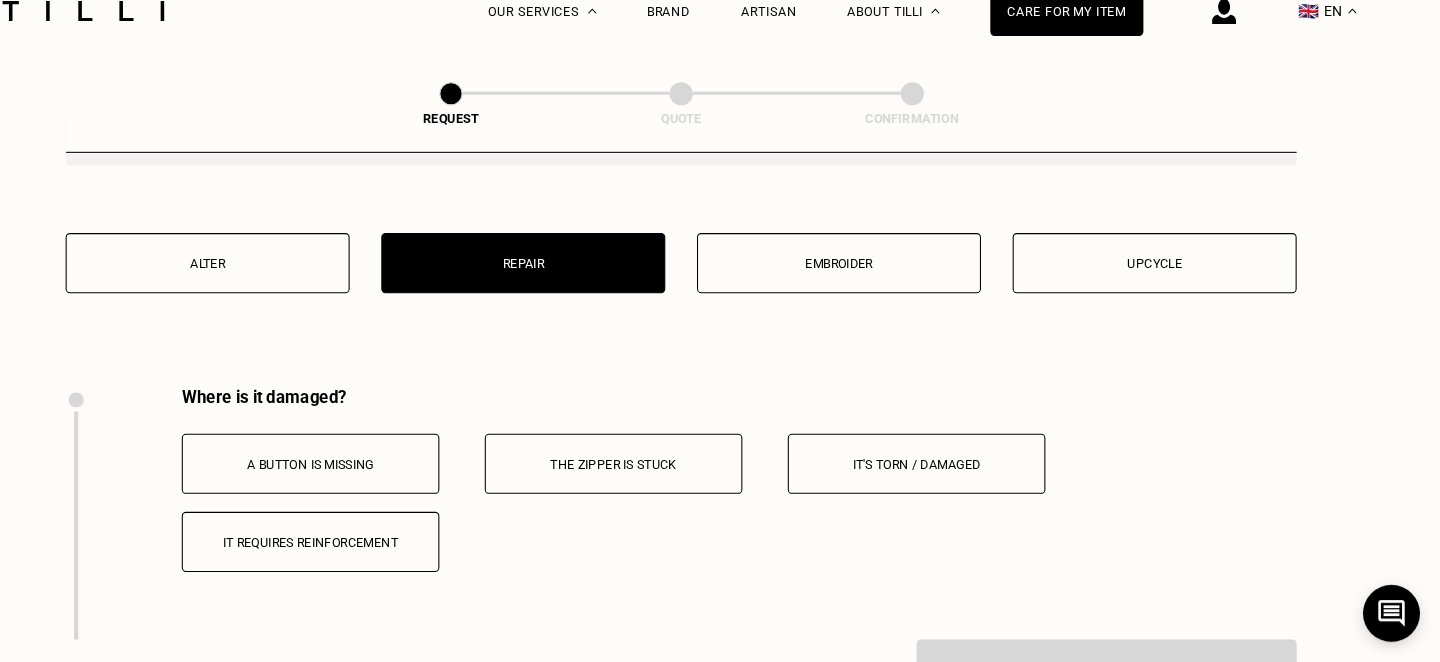 scroll, scrollTop: 3664, scrollLeft: 0, axis: vertical 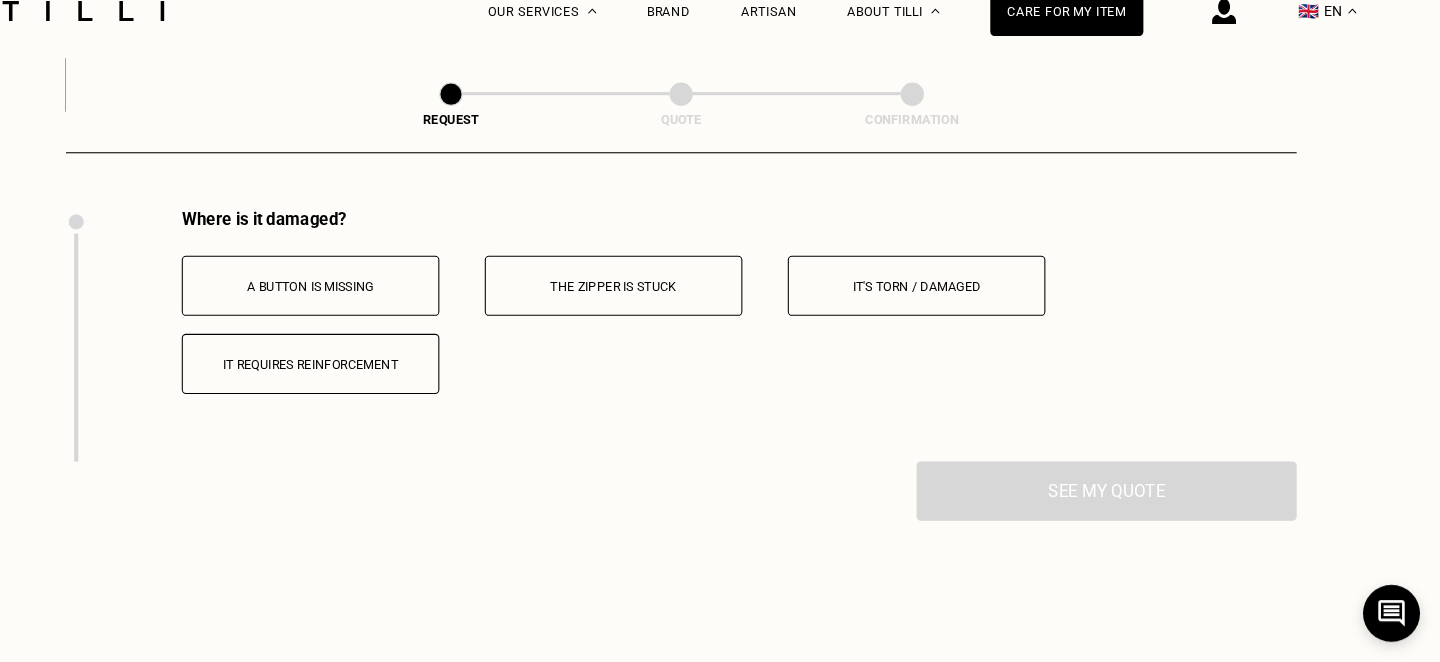 click on "It's torn / damaged" at bounding box center [943, 305] 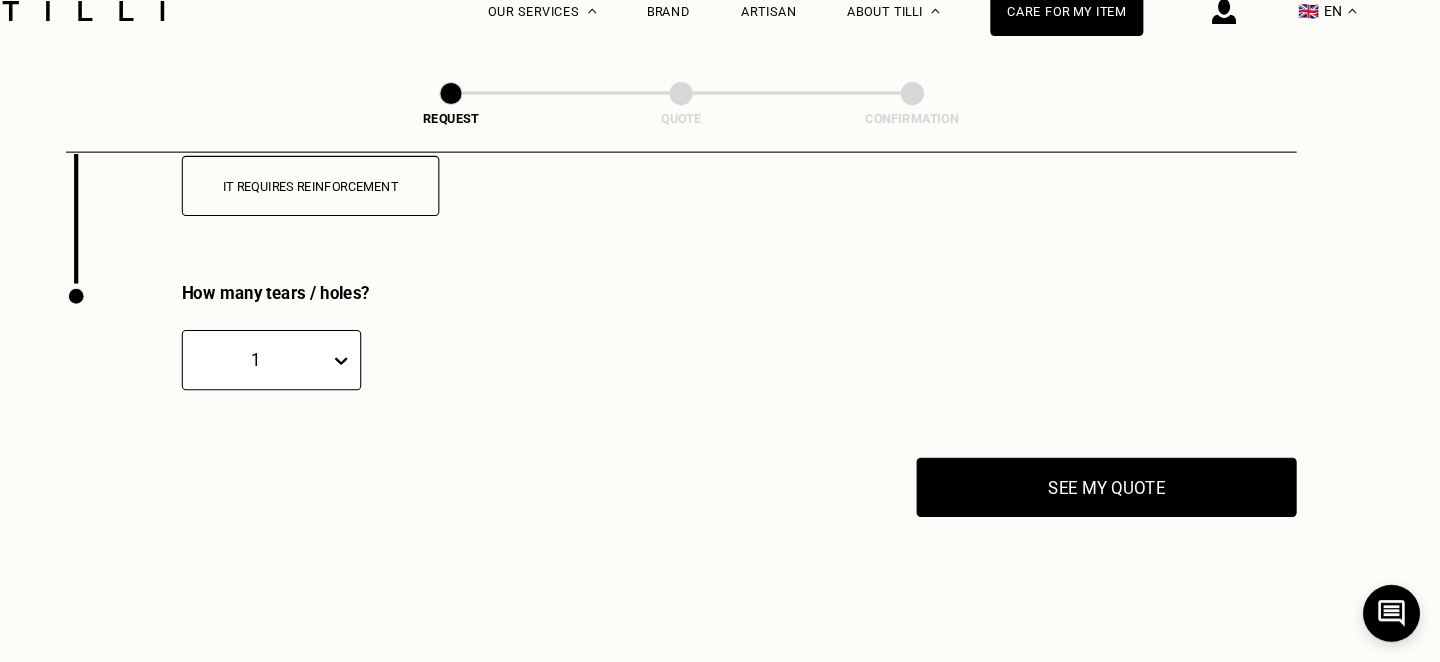 scroll, scrollTop: 3876, scrollLeft: 0, axis: vertical 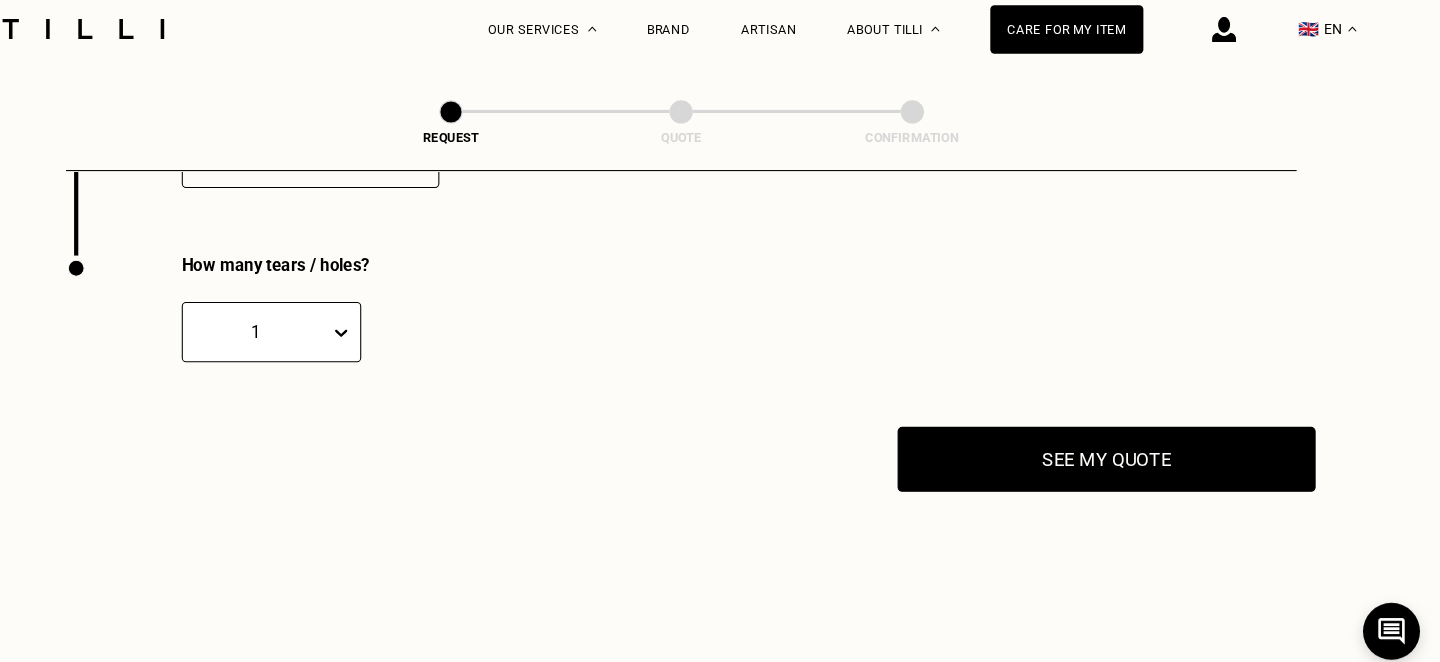 click on "See my quote" at bounding box center [1123, 452] 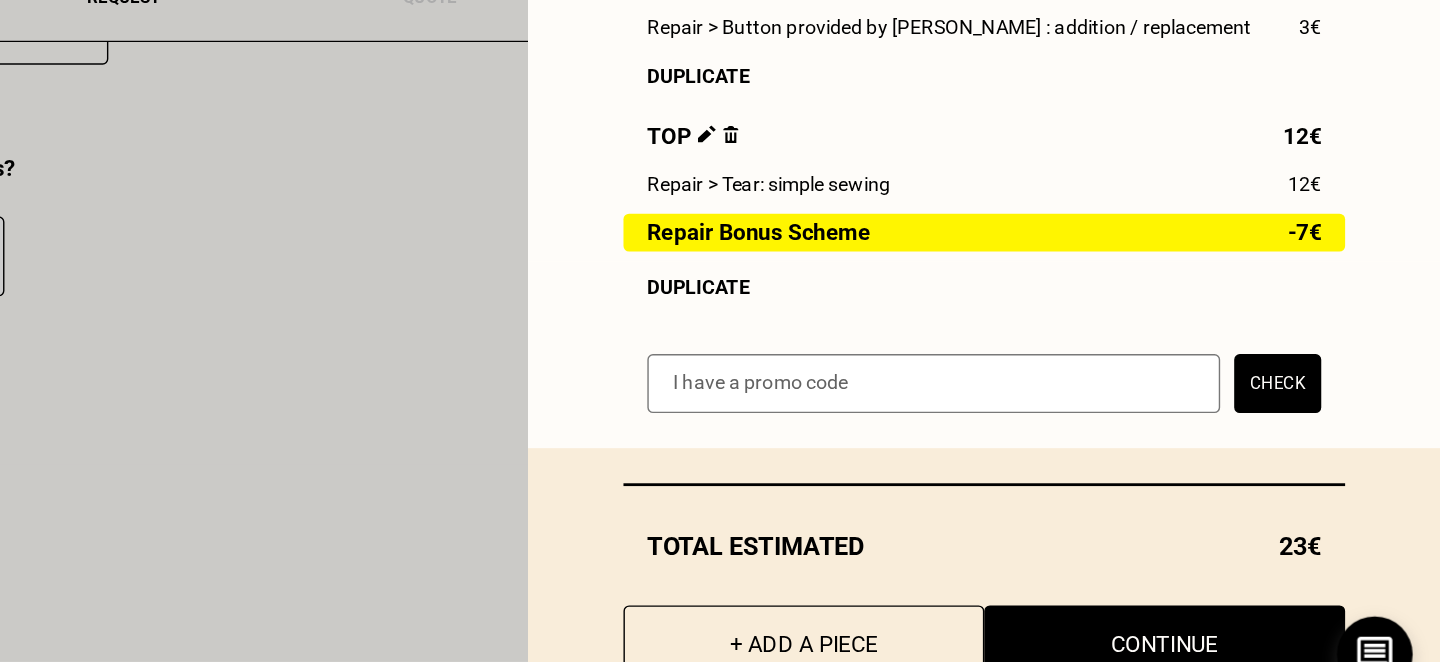scroll, scrollTop: 351, scrollLeft: 0, axis: vertical 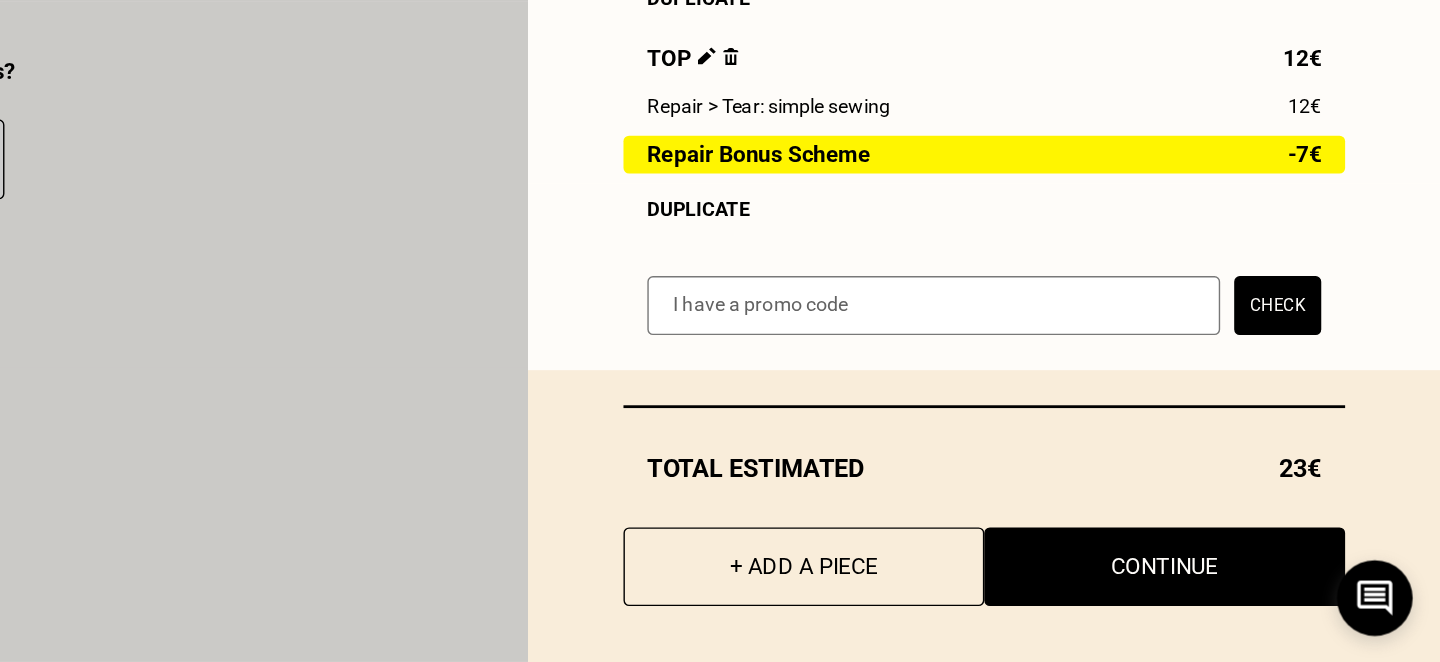 click on "+ Add a piece" at bounding box center (986, 593) 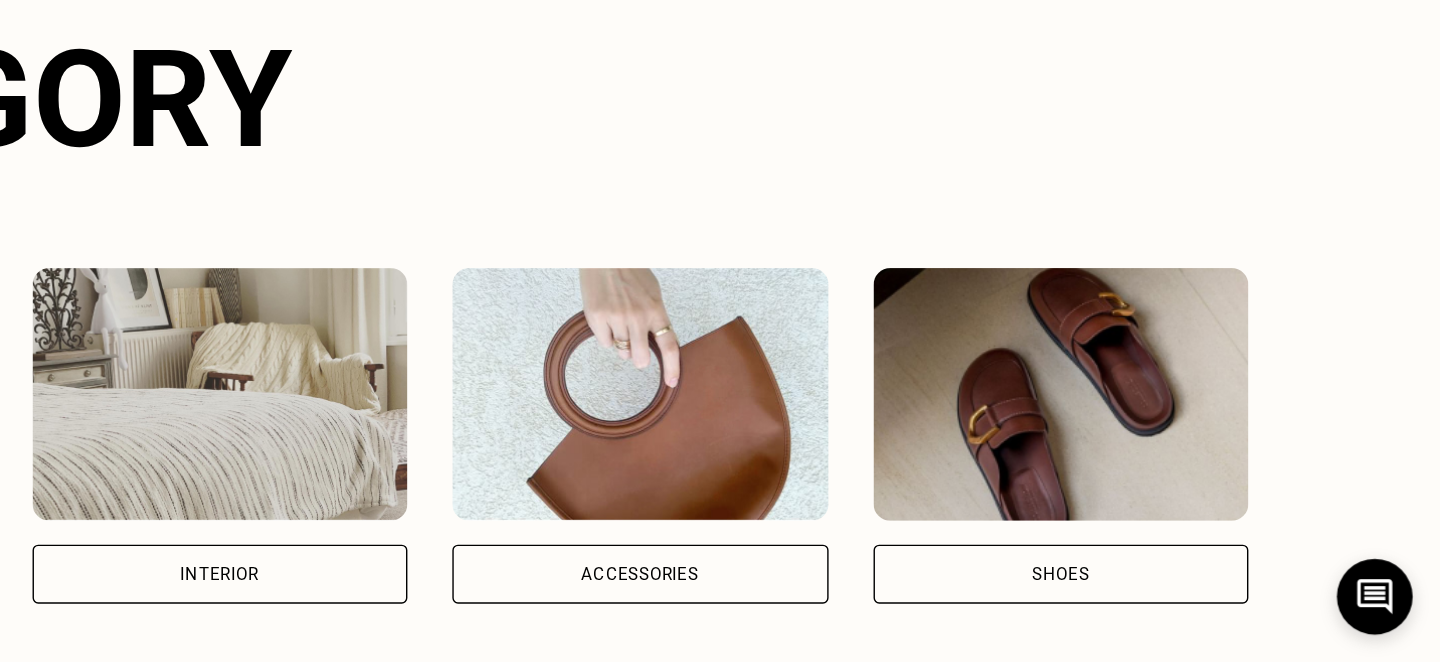 scroll, scrollTop: 213, scrollLeft: 0, axis: vertical 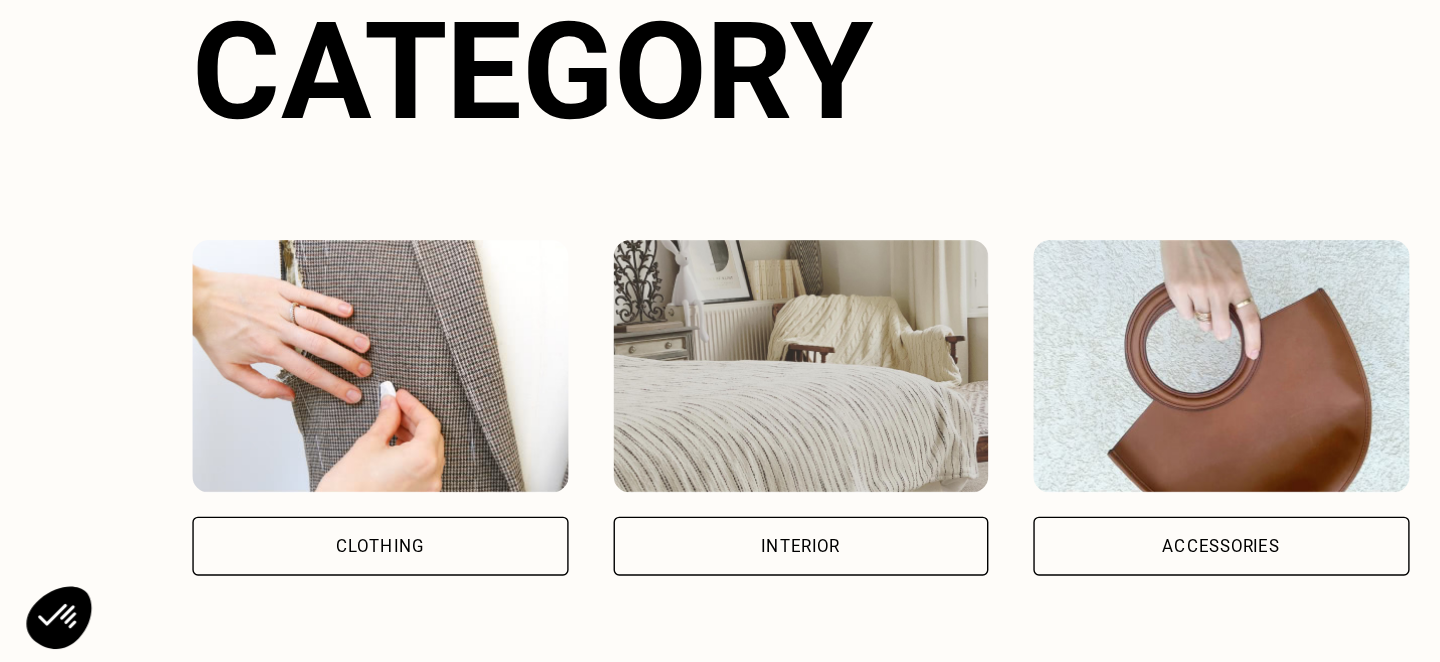 click on "Clothing" at bounding box center (270, 577) 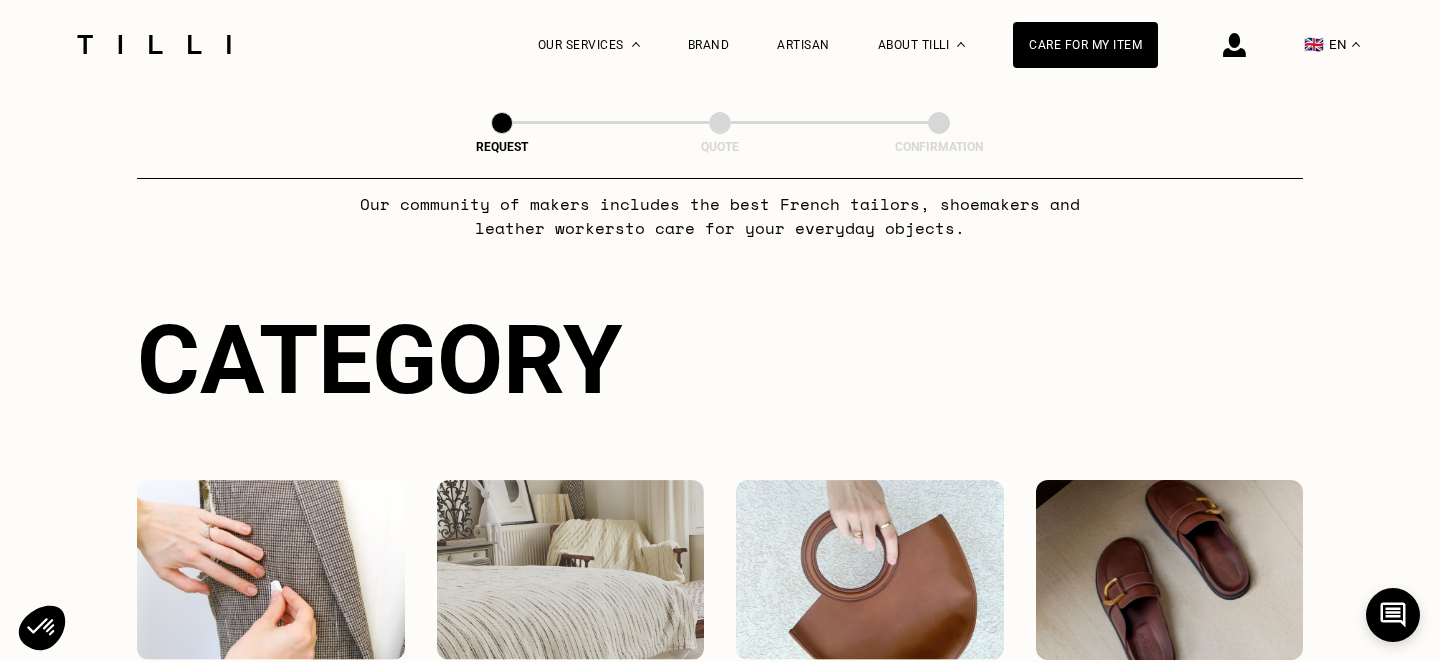 scroll, scrollTop: 89, scrollLeft: 0, axis: vertical 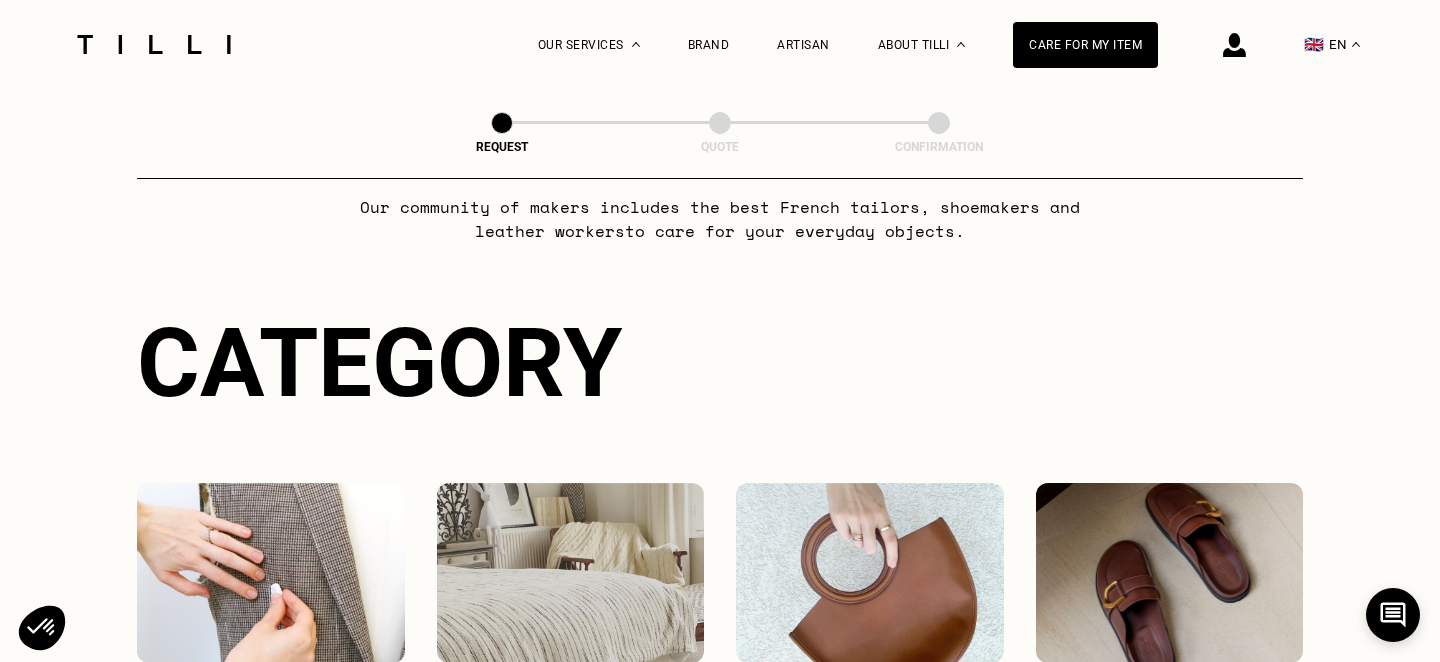 click on "Request Quote Confirmation Tell us what you need, it’ll take you 2 minutes Our community of makers includes the best French tailors , shoemakers and leather workers   to care for your everyday objects. Category Clothing Interior Accessories Shoes Add an item Trousers Coat & Jacket Dress Top Suit Sweater & cardigan Jumpsuit Skirt Wedding dress Swimsuit Lingerie Hat, scarf, gloves Accessories See my quote" at bounding box center [720, 1023] 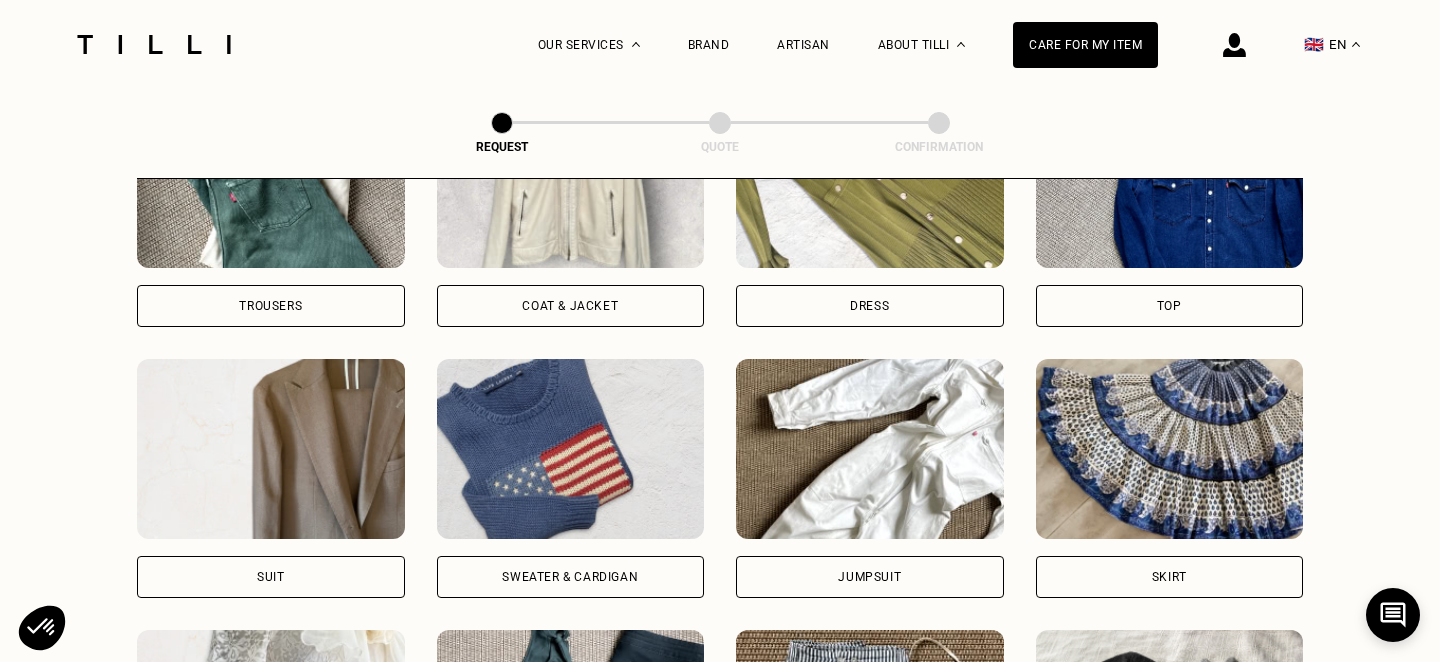 scroll, scrollTop: 1032, scrollLeft: 0, axis: vertical 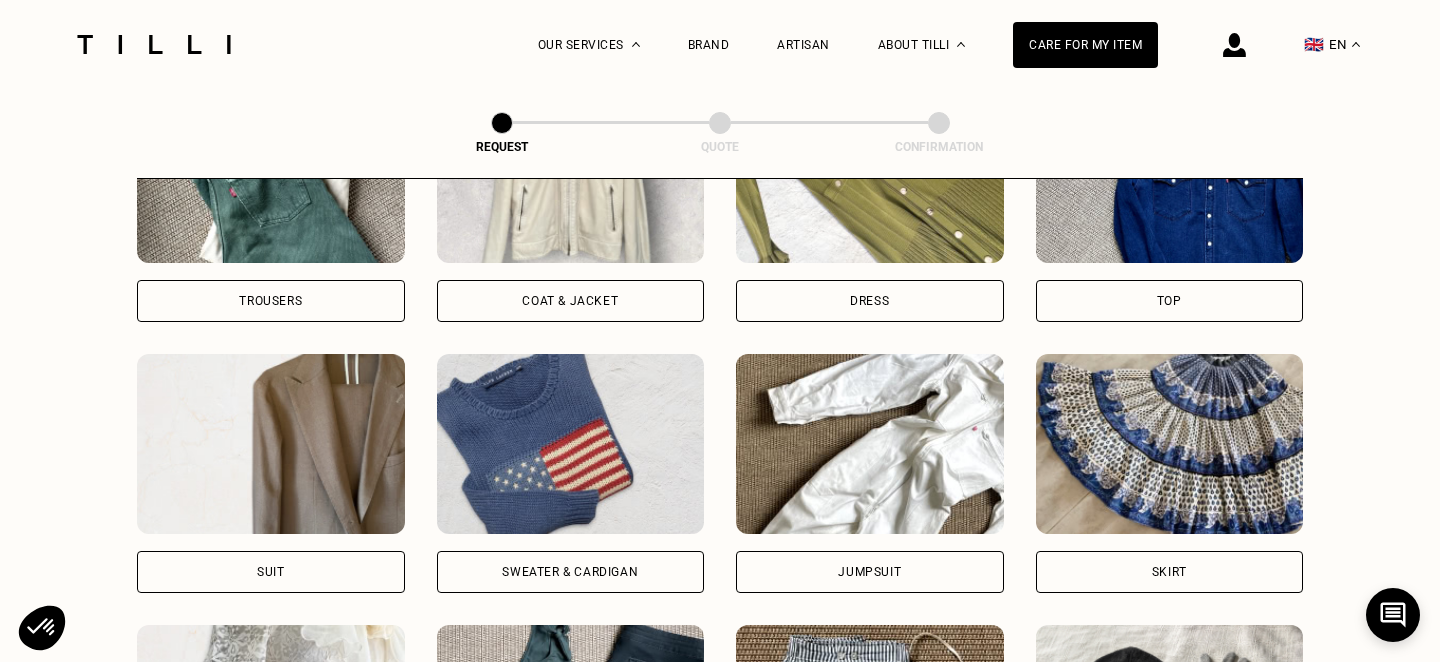 click at bounding box center (1170, 444) 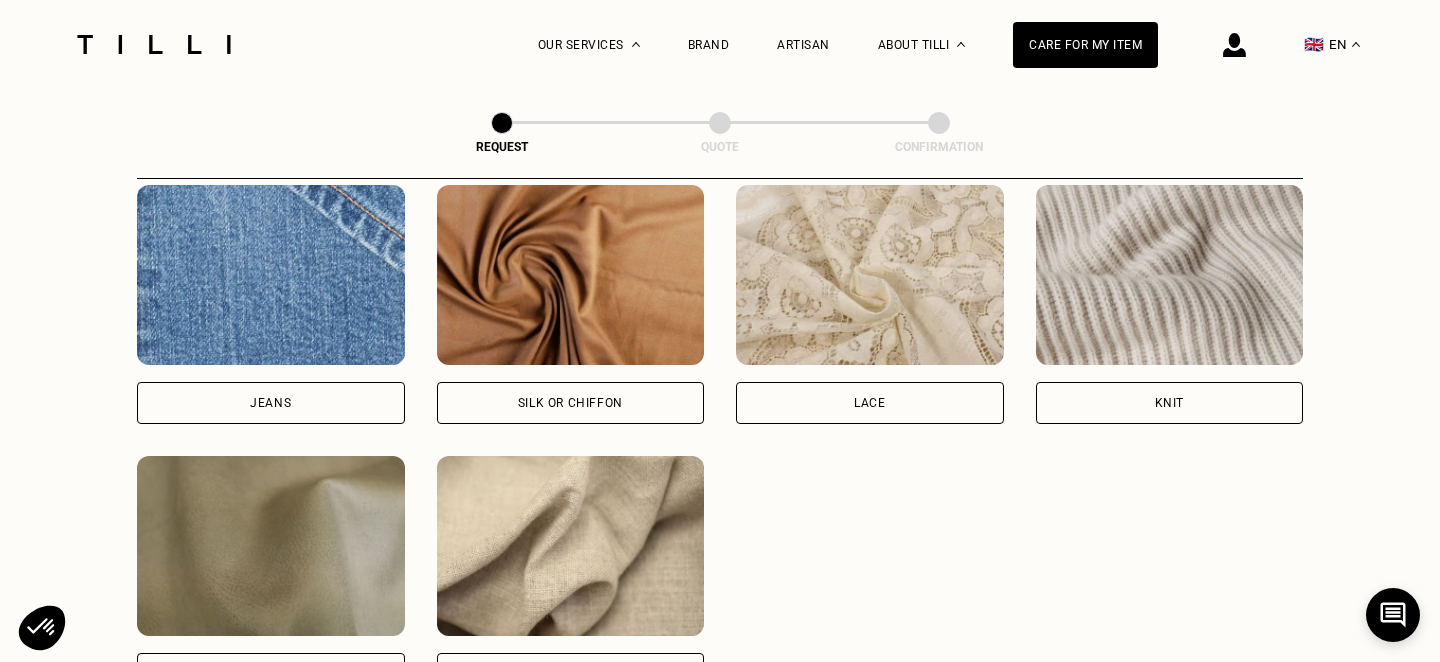 scroll, scrollTop: 2178, scrollLeft: 0, axis: vertical 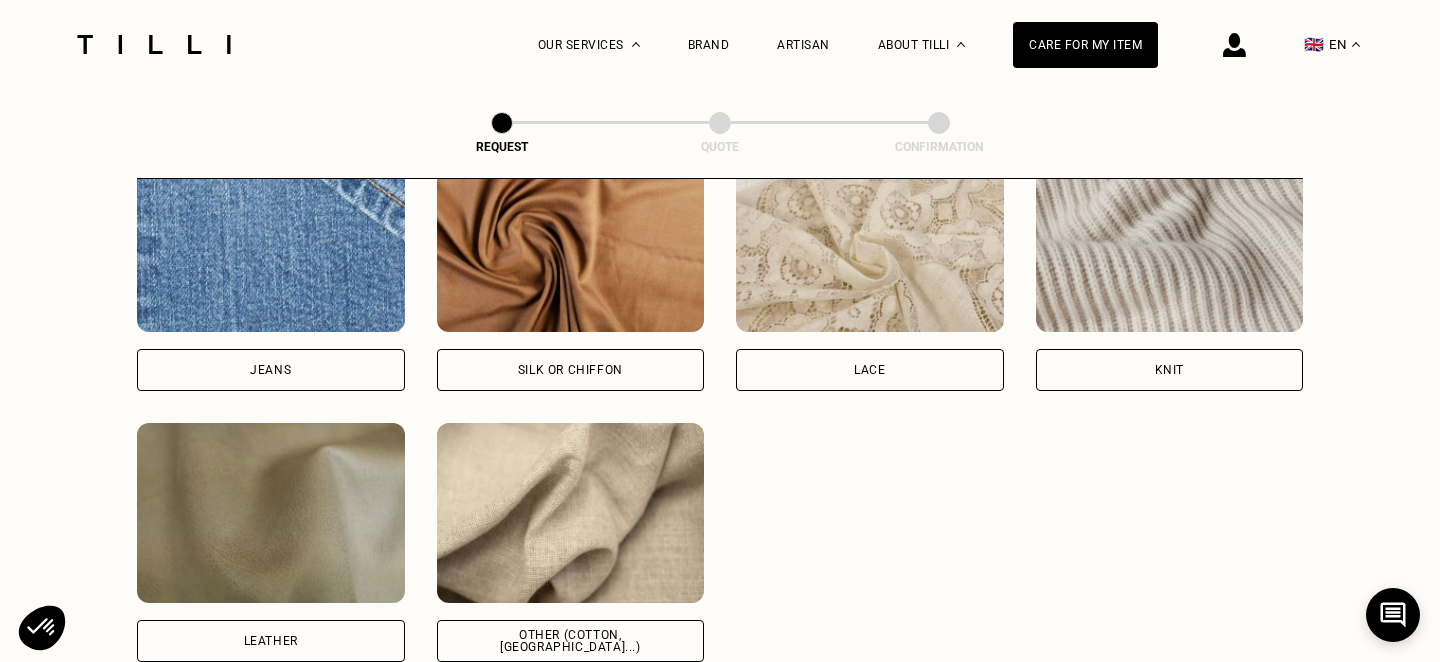 click at bounding box center (571, 513) 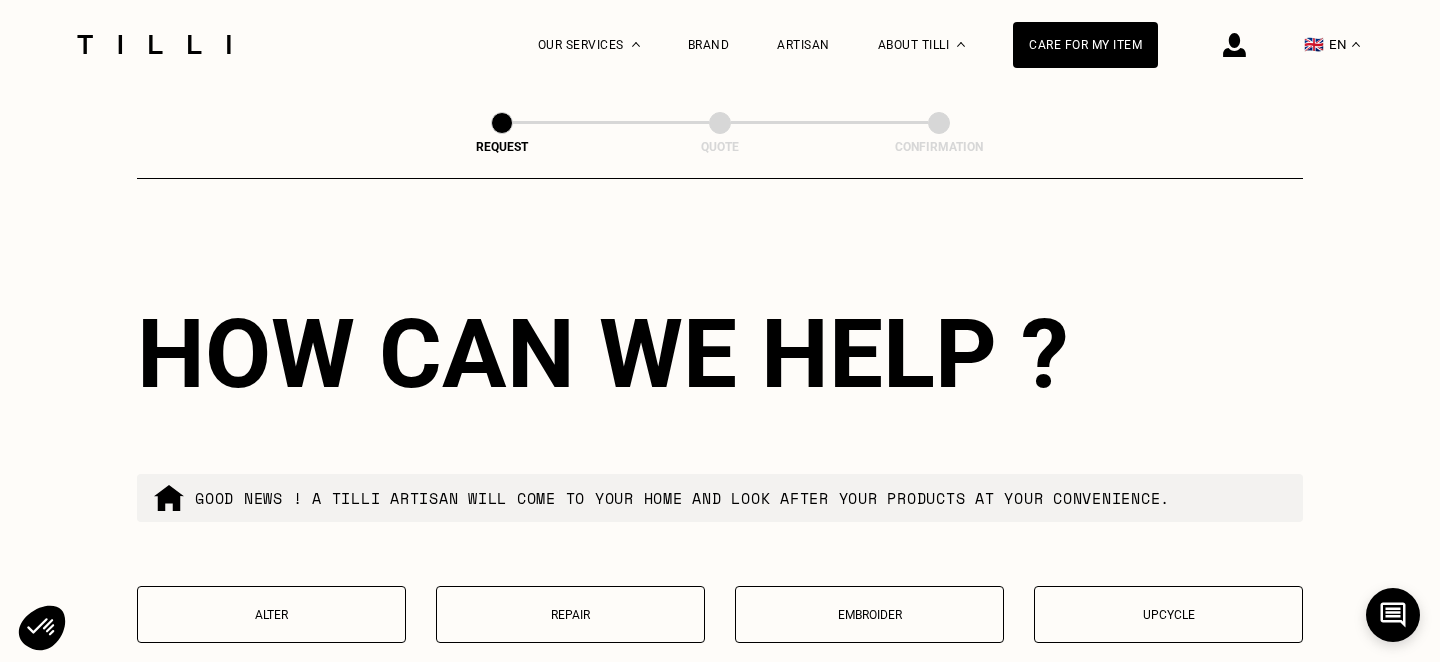 scroll, scrollTop: 3466, scrollLeft: 0, axis: vertical 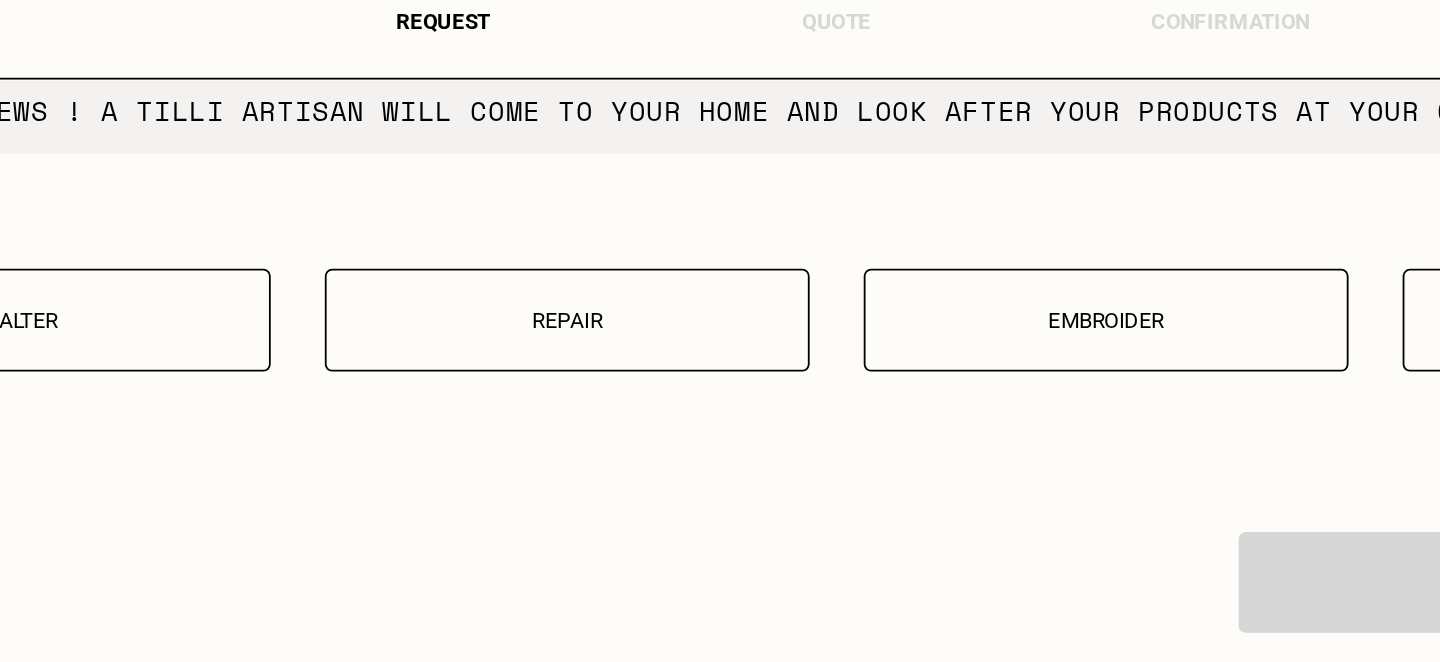 click on "Alter" at bounding box center (271, 313) 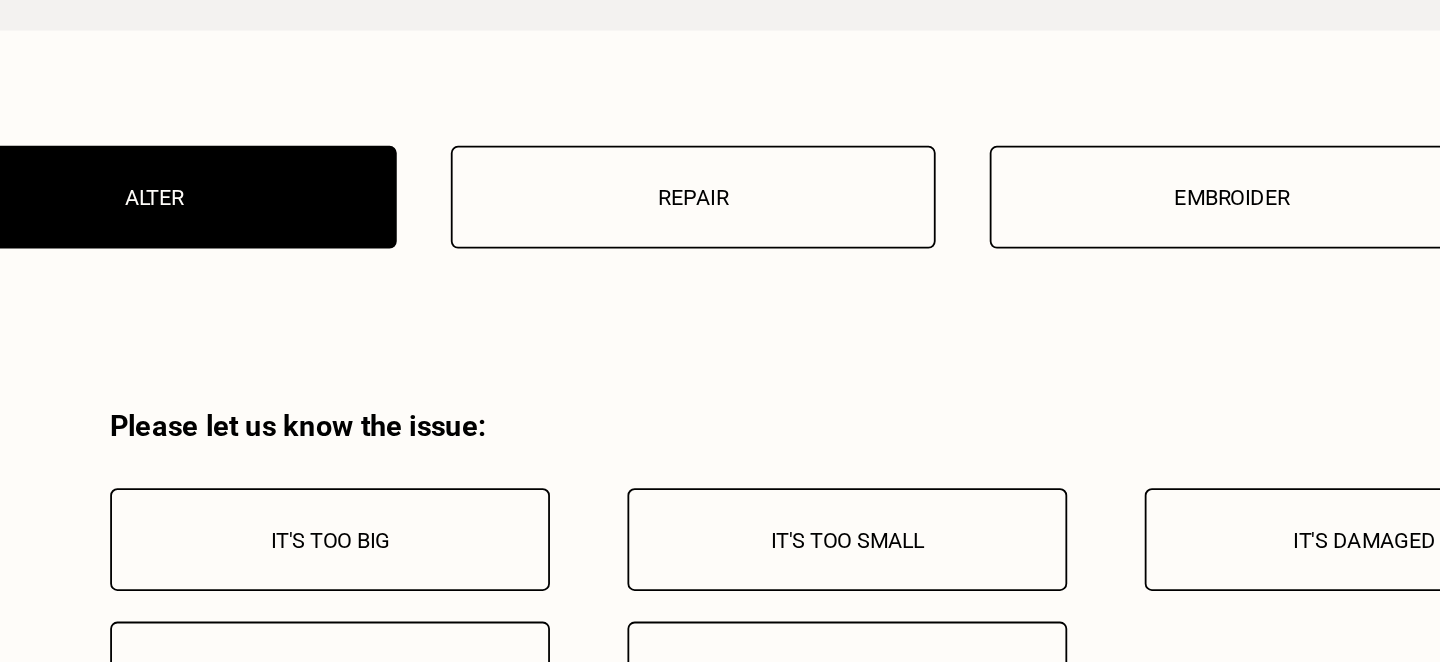 scroll, scrollTop: 3558, scrollLeft: 0, axis: vertical 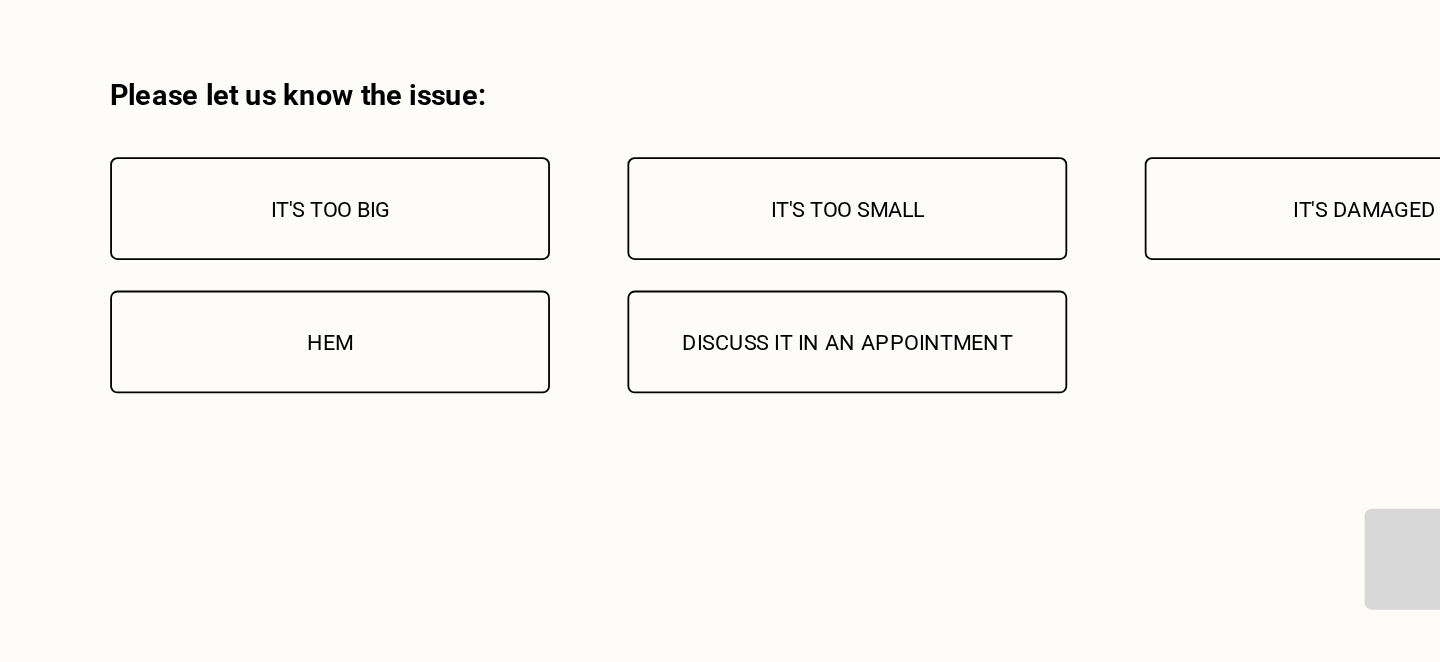 click on "It's too small" at bounding box center (656, 410) 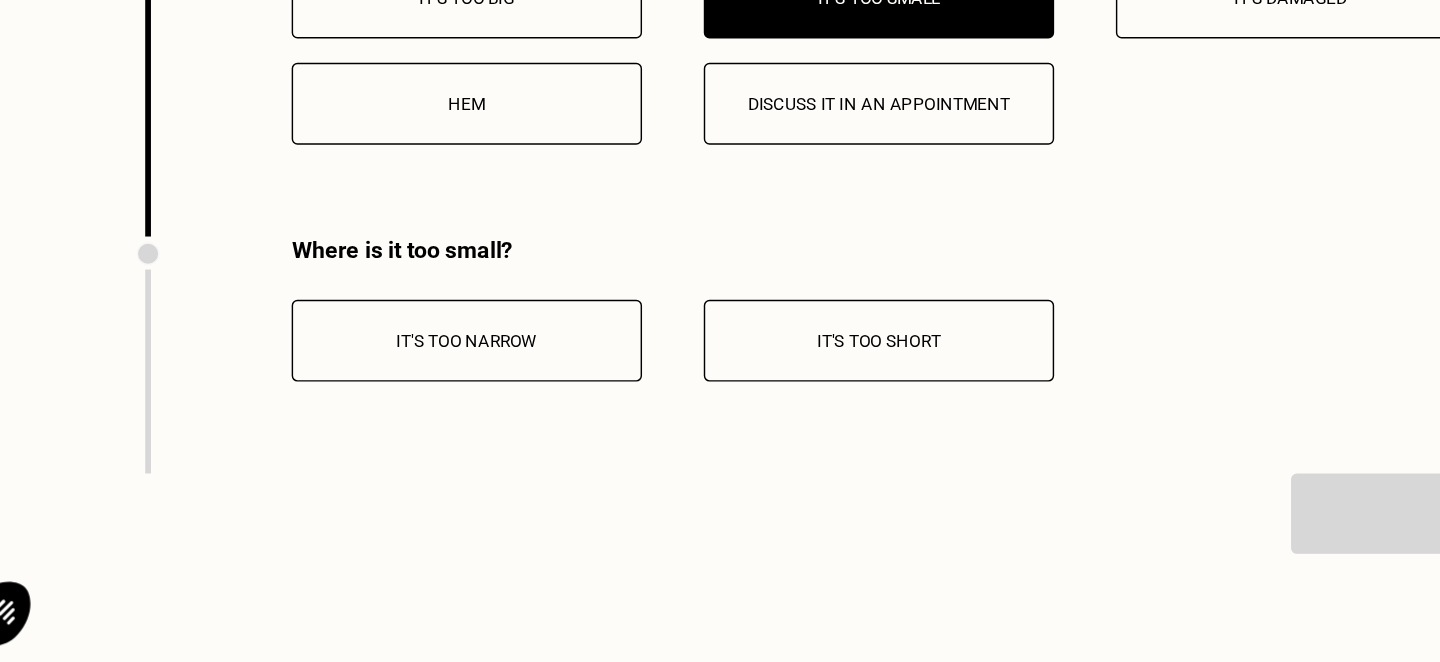 scroll, scrollTop: 3771, scrollLeft: 0, axis: vertical 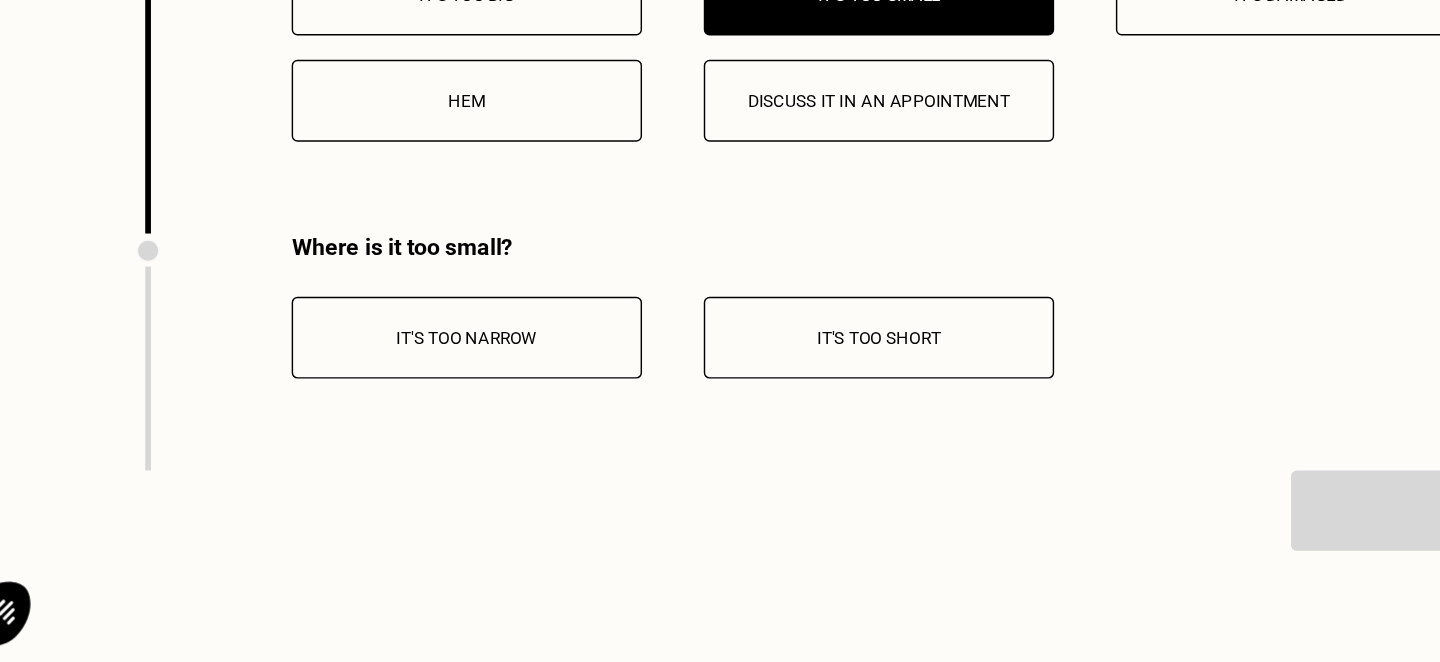 click on "It's too narrow" at bounding box center (369, 436) 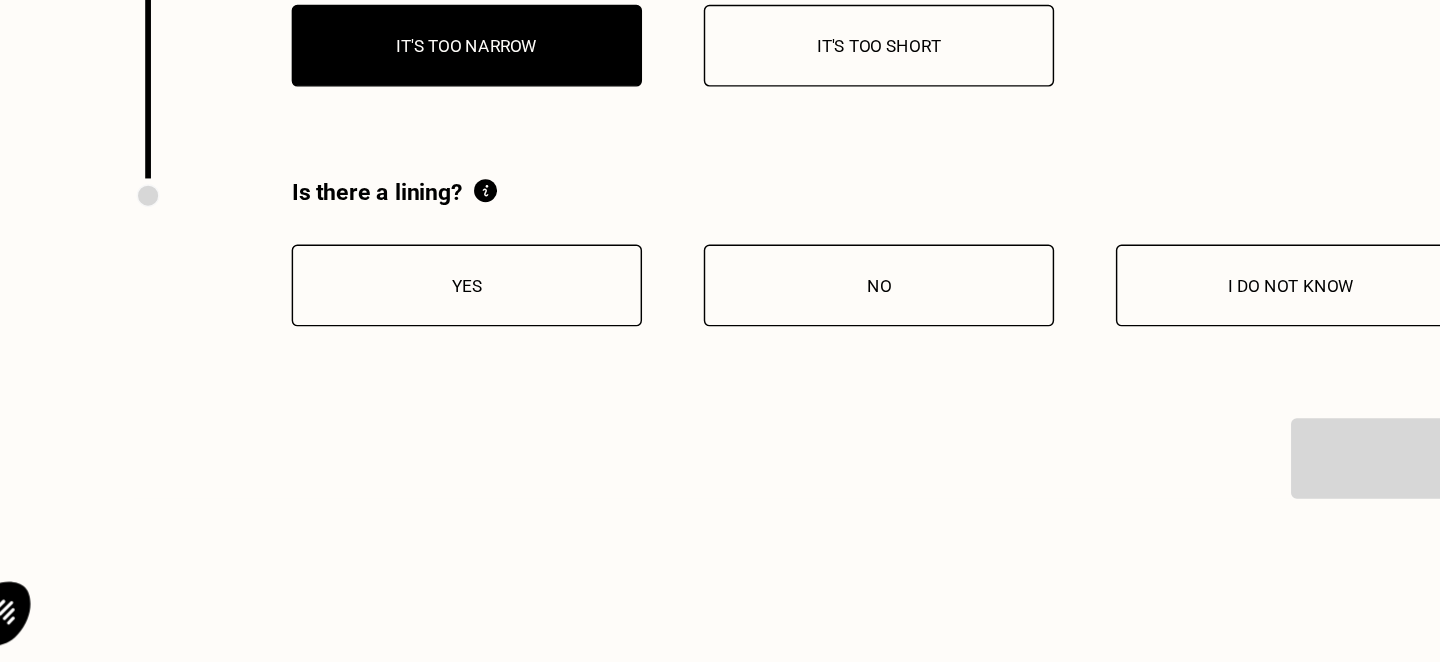 scroll, scrollTop: 3986, scrollLeft: 0, axis: vertical 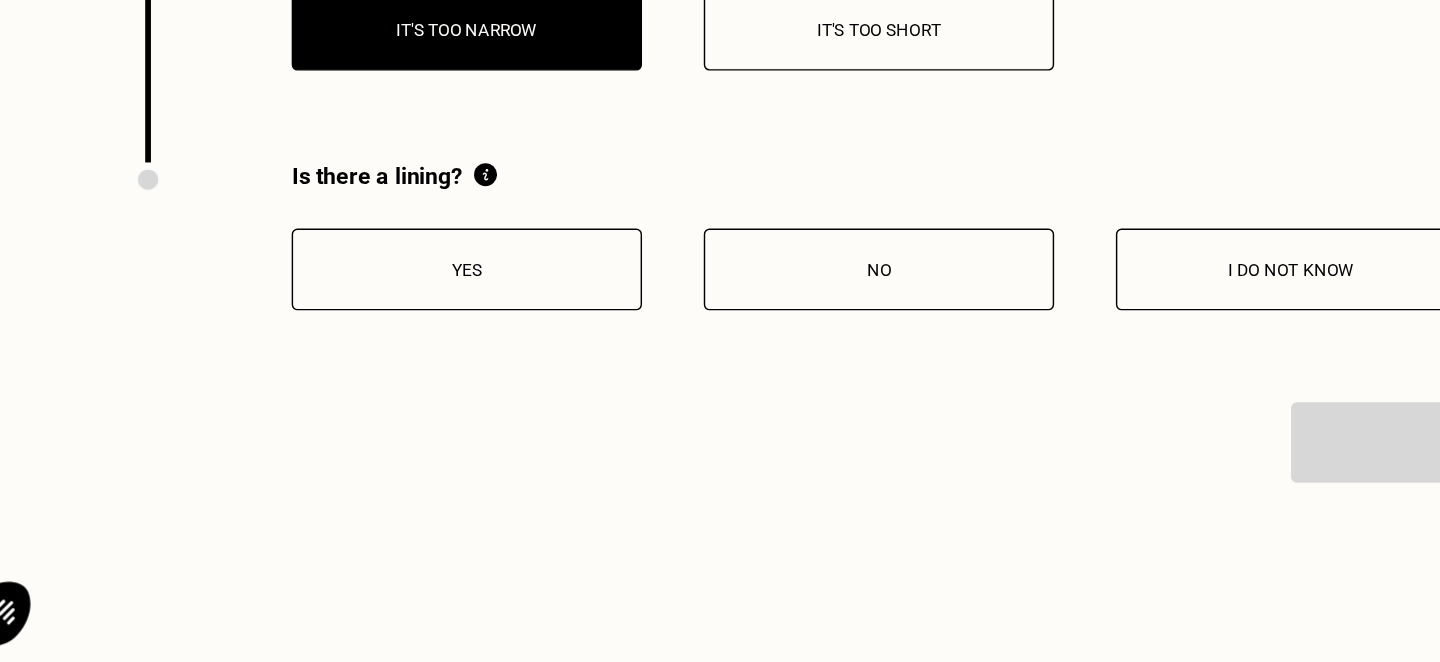 click on "No" at bounding box center [656, 388] 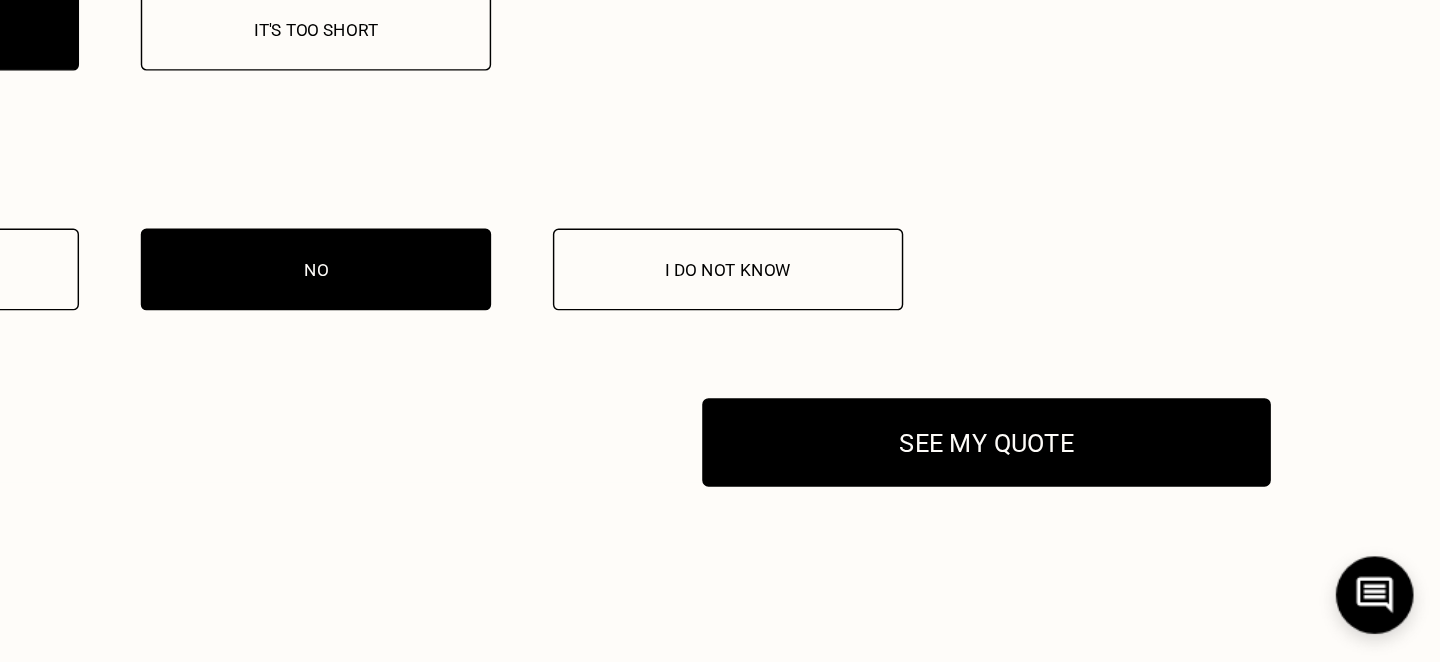 click on "See my quote" at bounding box center (1123, 509) 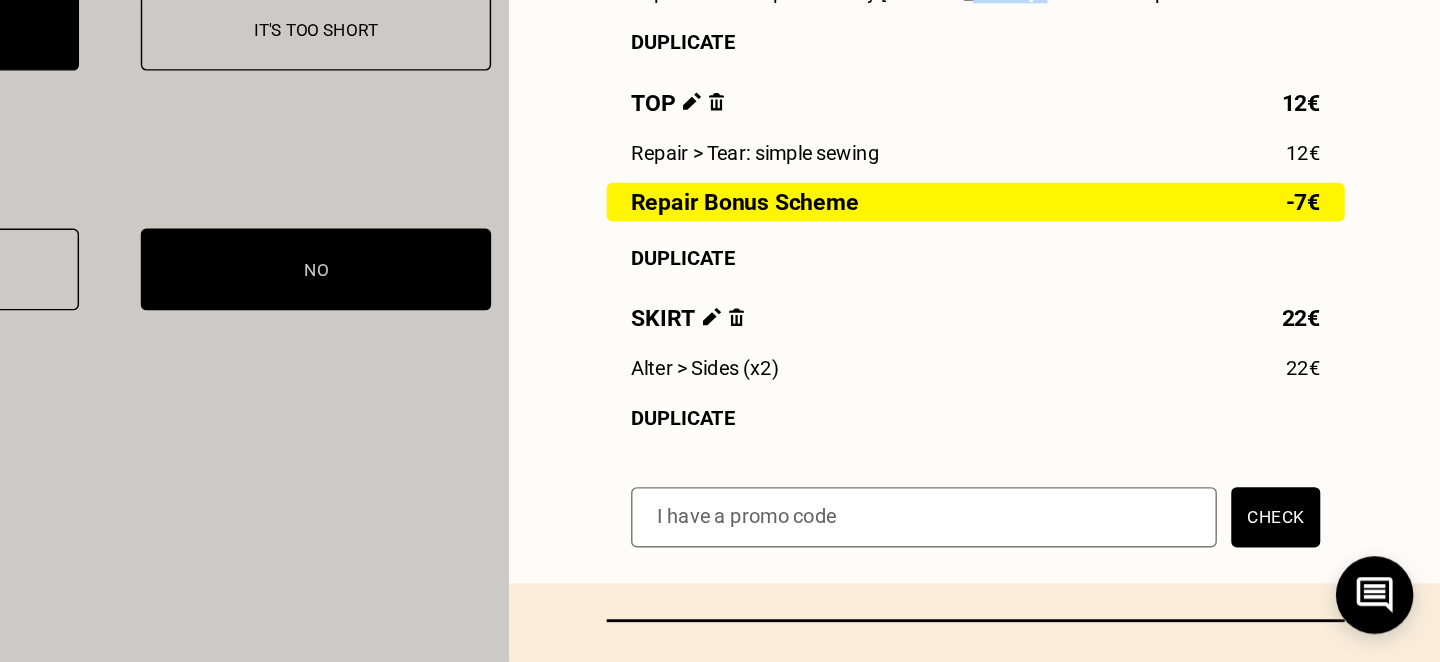 scroll, scrollTop: 306, scrollLeft: 0, axis: vertical 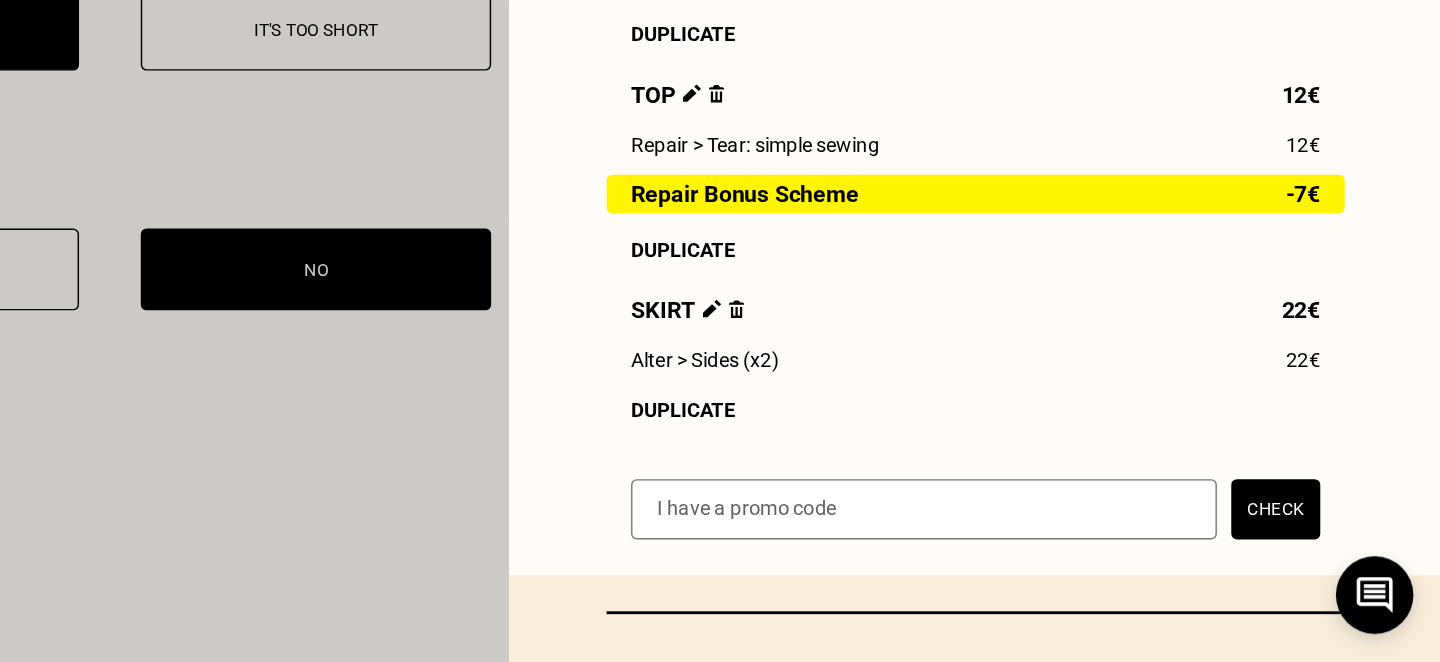 click on "Skirt" at bounding box center (914, 416) 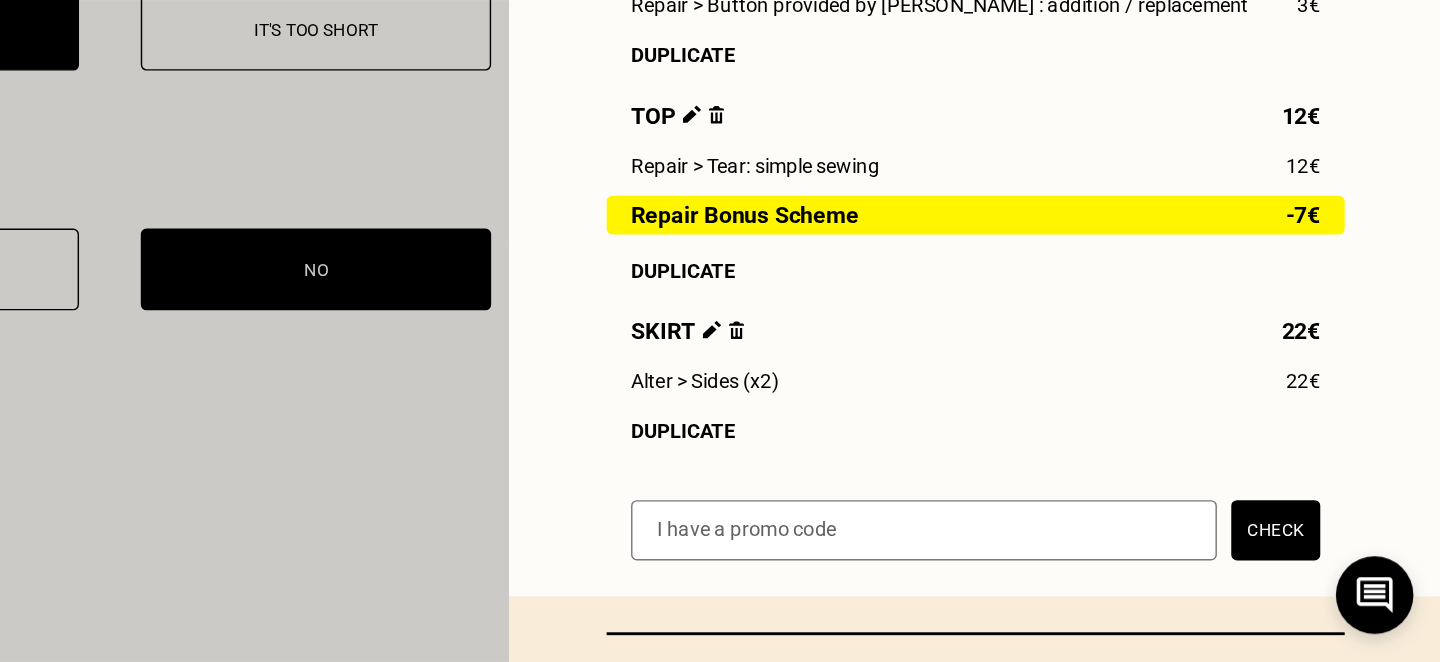 scroll, scrollTop: 262, scrollLeft: 0, axis: vertical 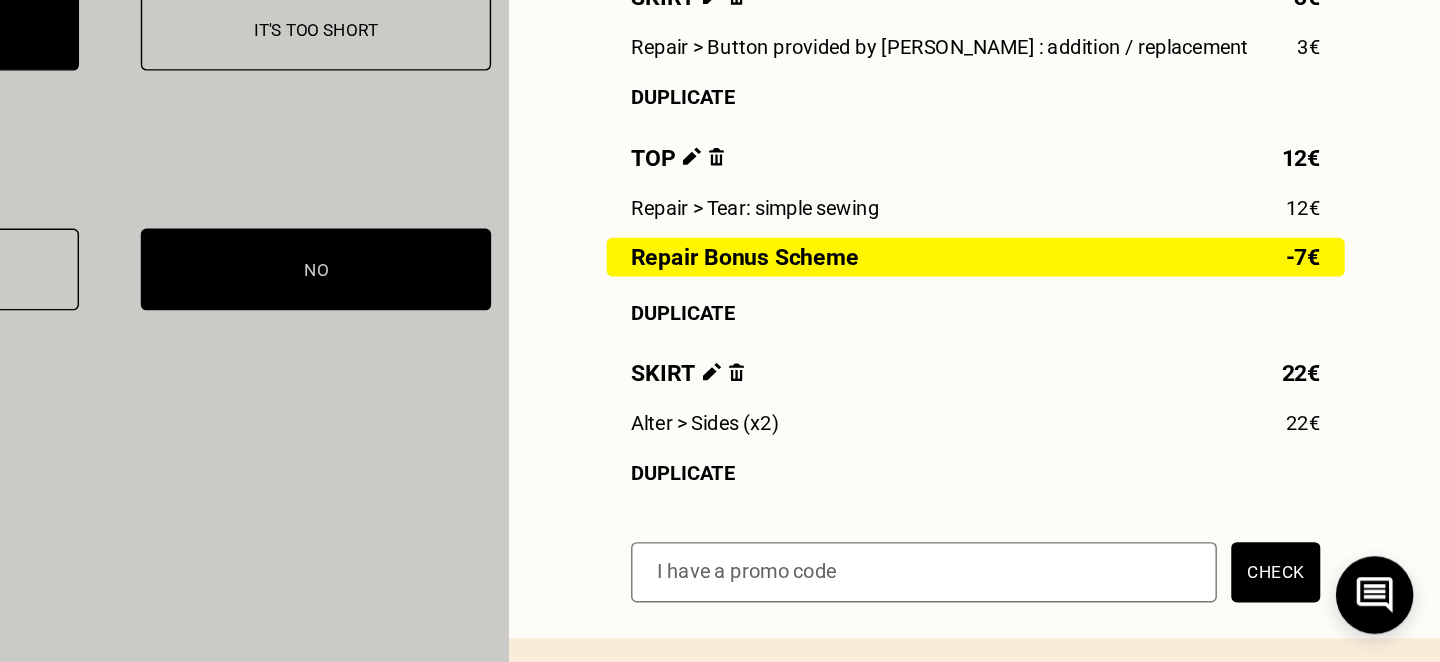 click at bounding box center [931, 459] 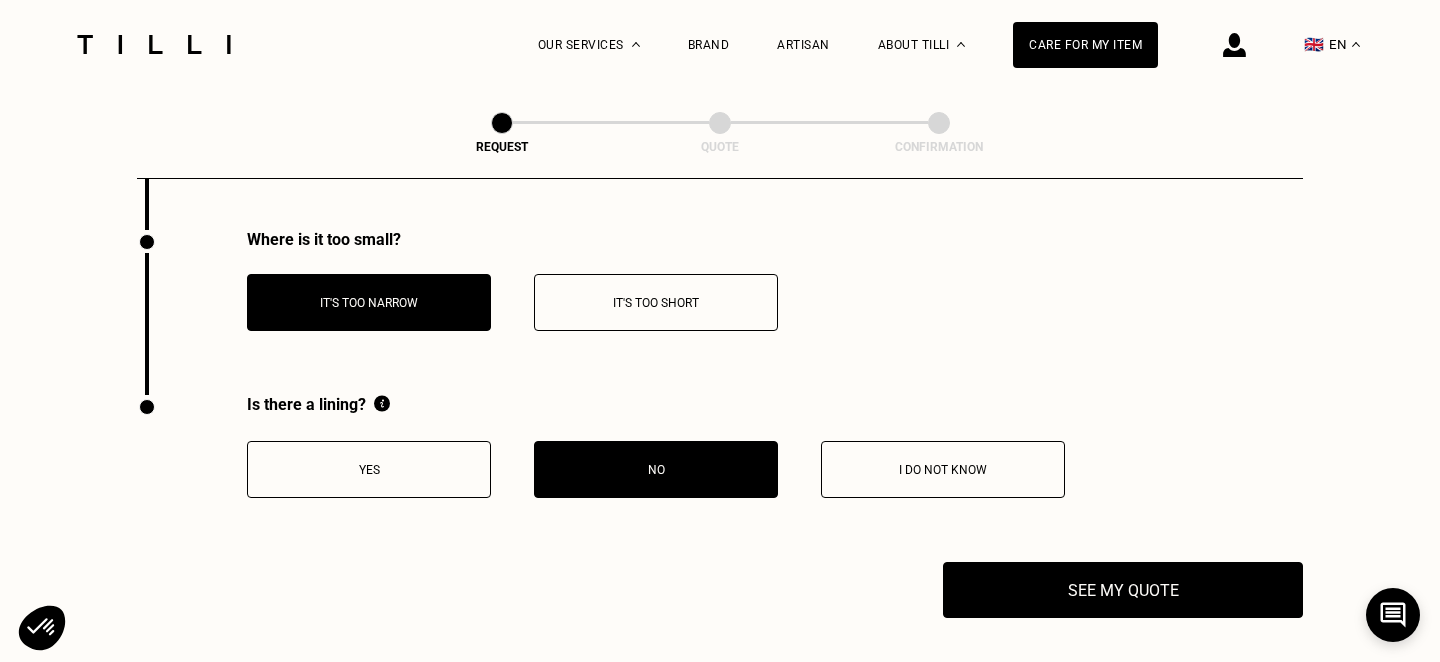 scroll, scrollTop: 3899, scrollLeft: 0, axis: vertical 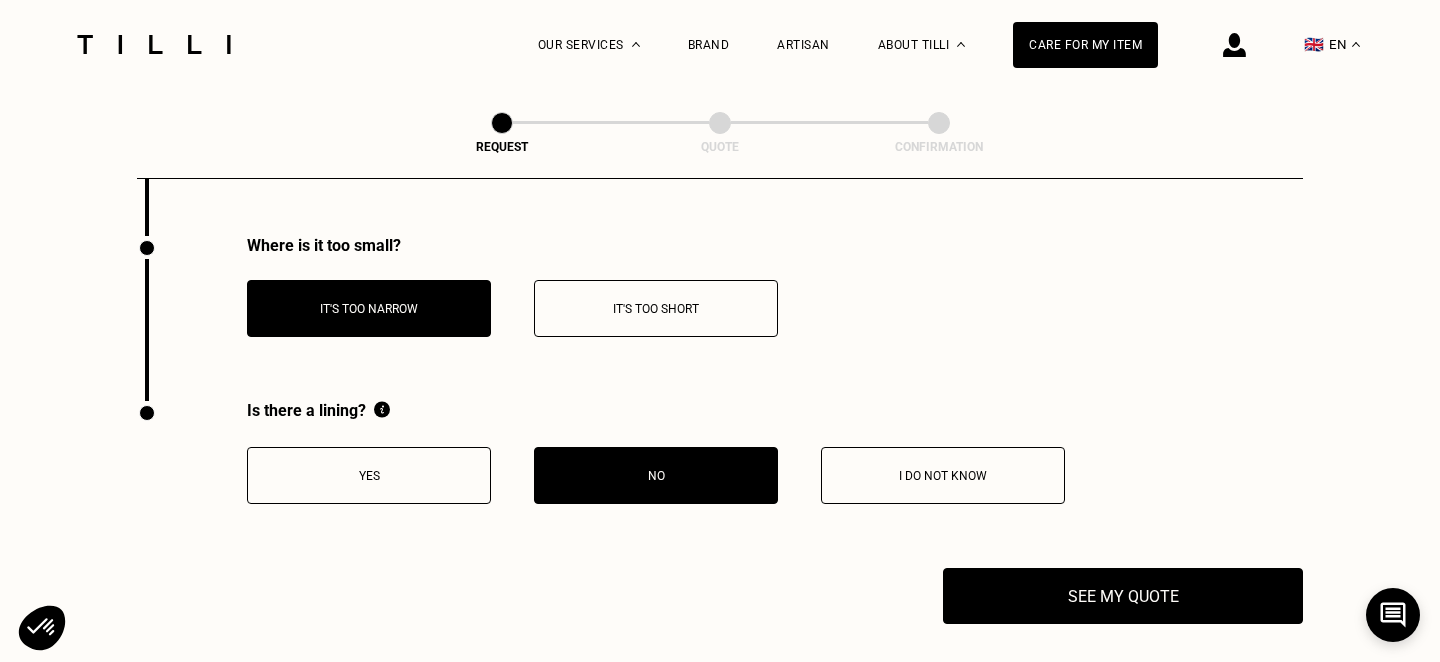 click on "No" at bounding box center [656, 476] 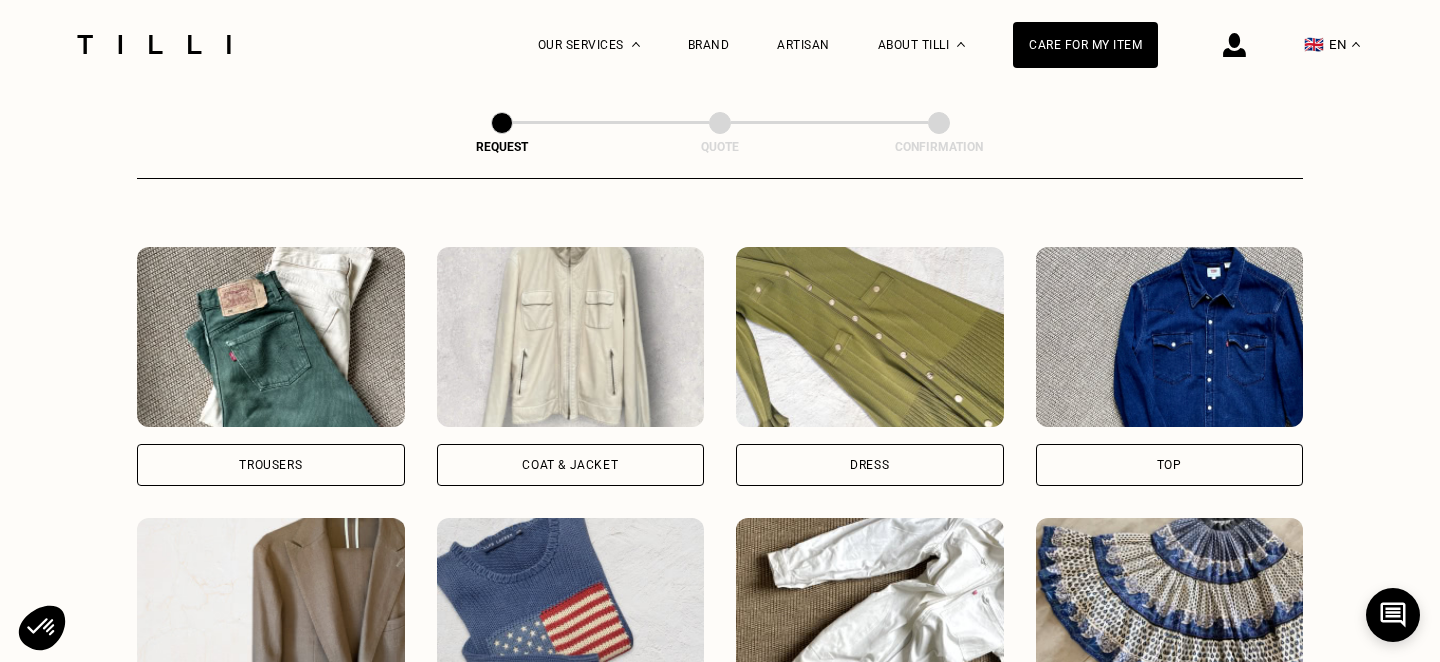 scroll, scrollTop: 0, scrollLeft: 0, axis: both 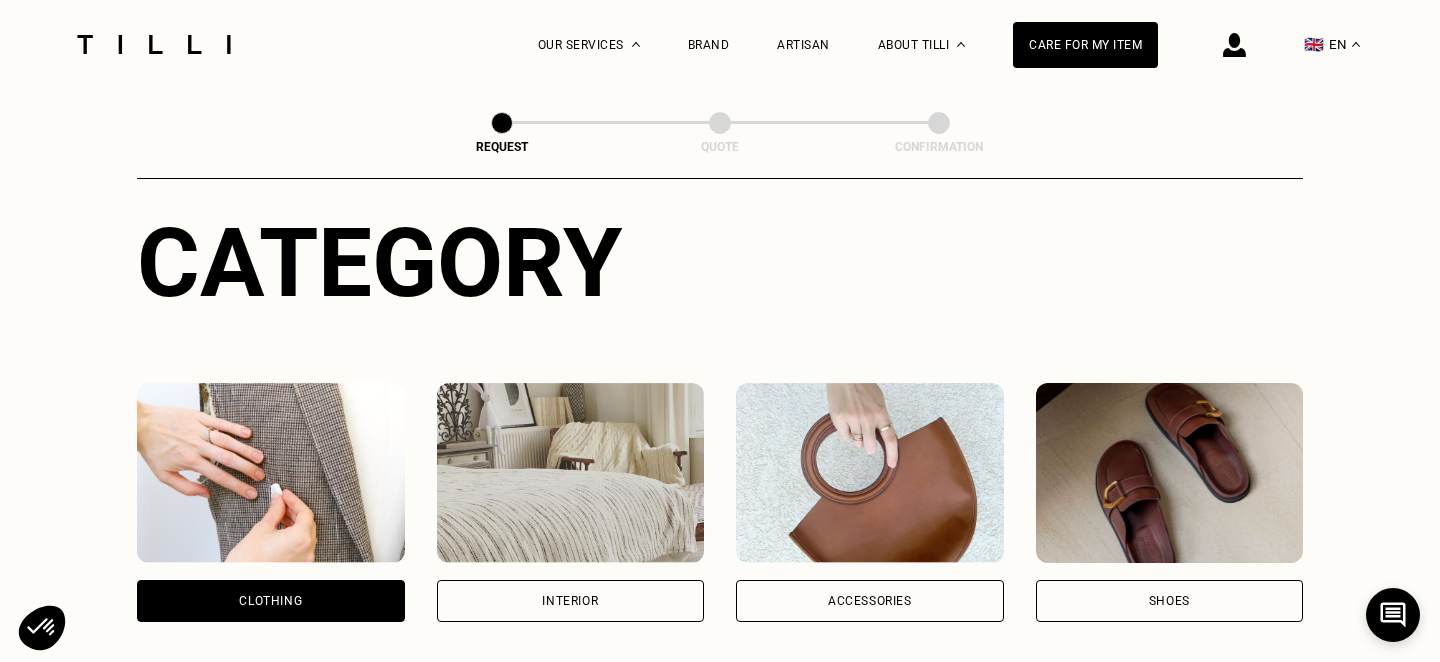 click at bounding box center [571, 473] 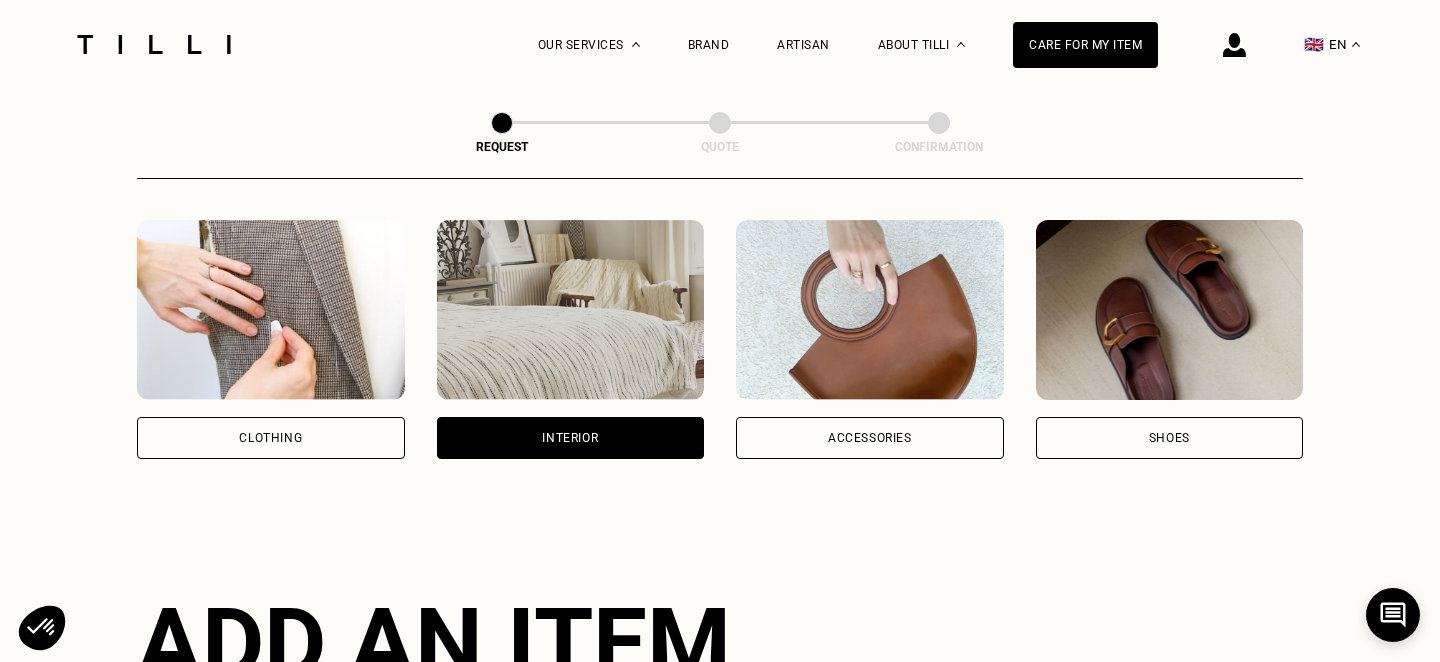 scroll, scrollTop: 349, scrollLeft: 0, axis: vertical 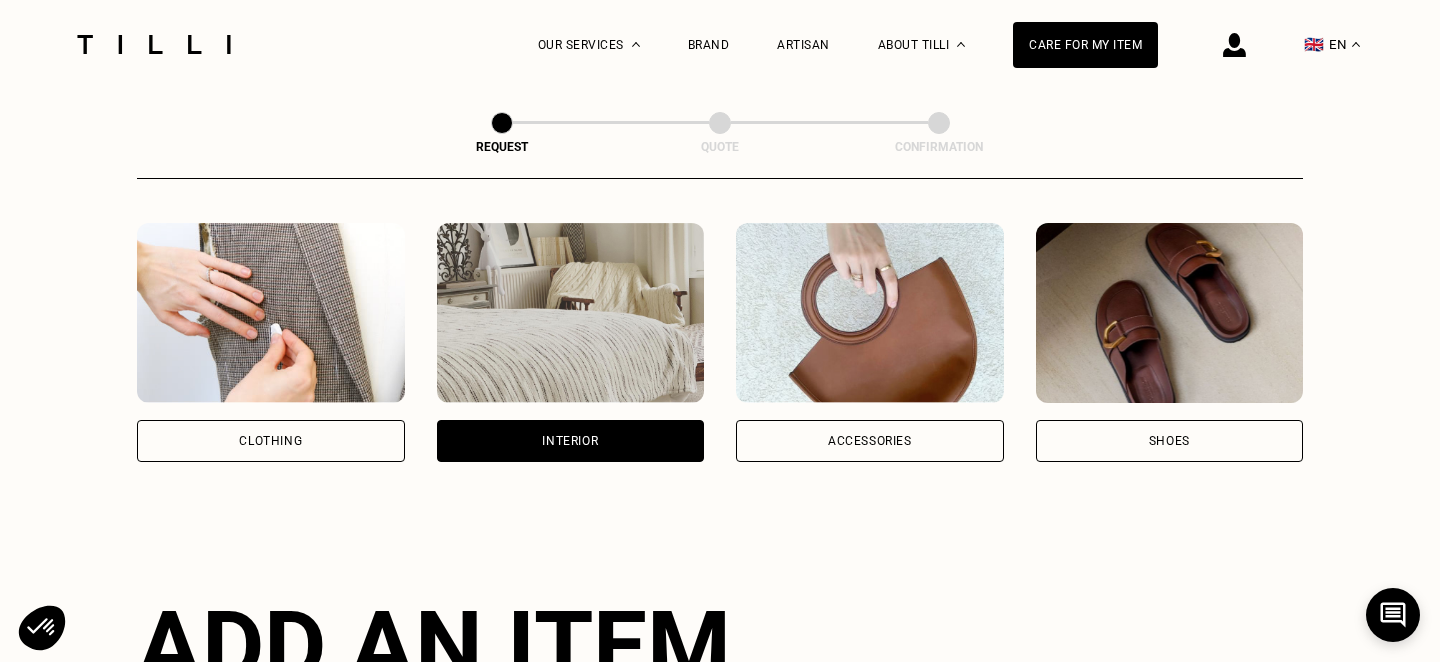 click at bounding box center [571, 313] 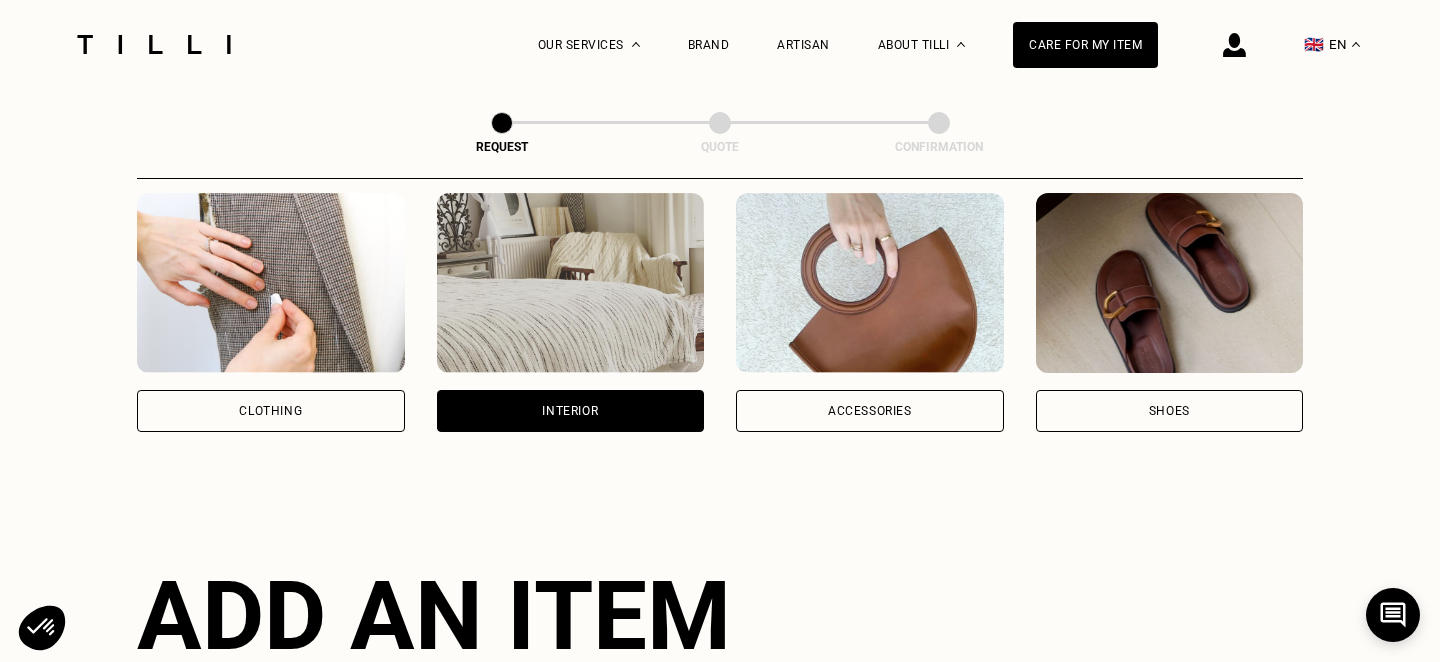 scroll, scrollTop: 375, scrollLeft: 0, axis: vertical 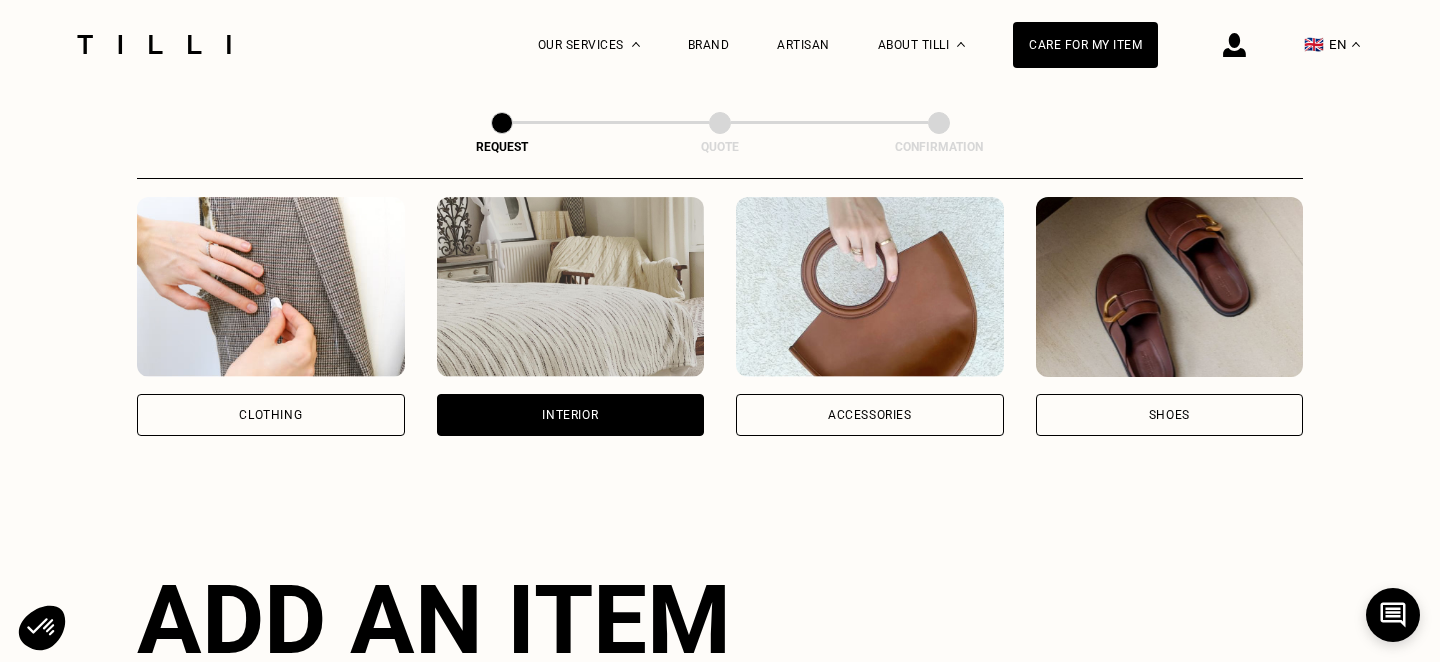 click on "Accessories" at bounding box center (870, 415) 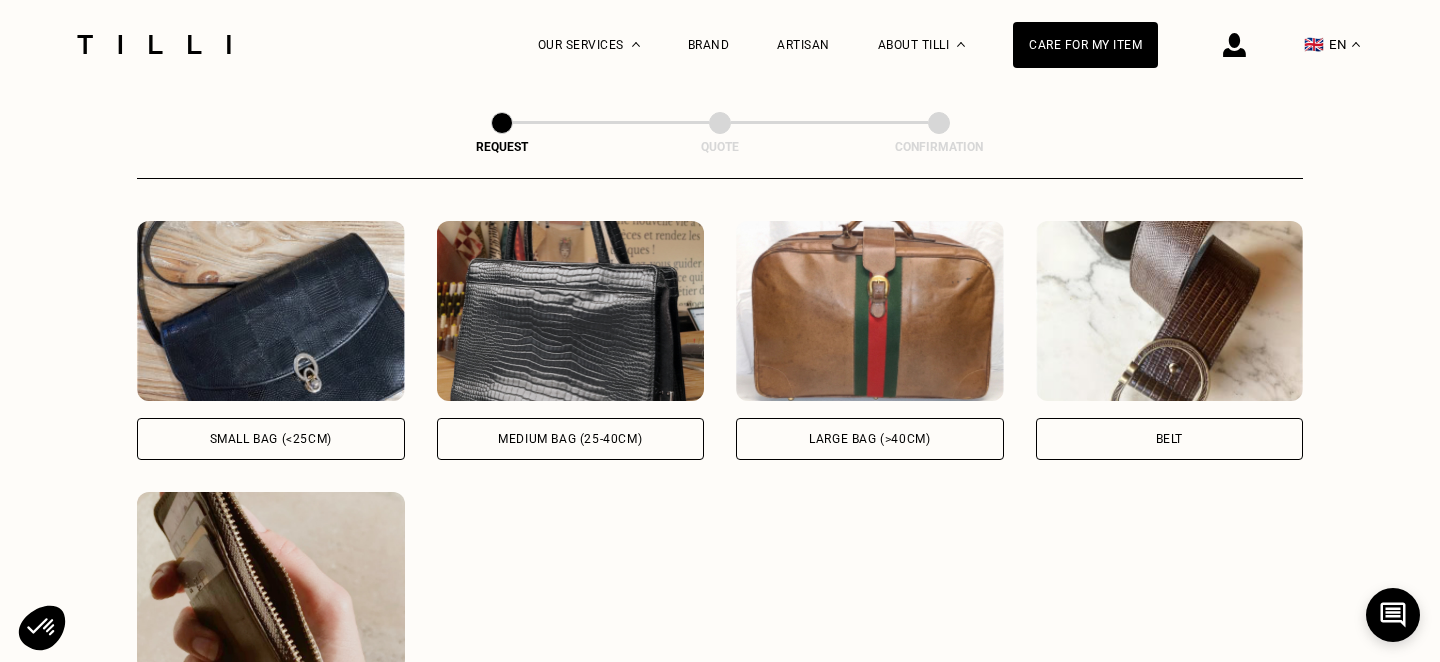 scroll, scrollTop: 470, scrollLeft: 0, axis: vertical 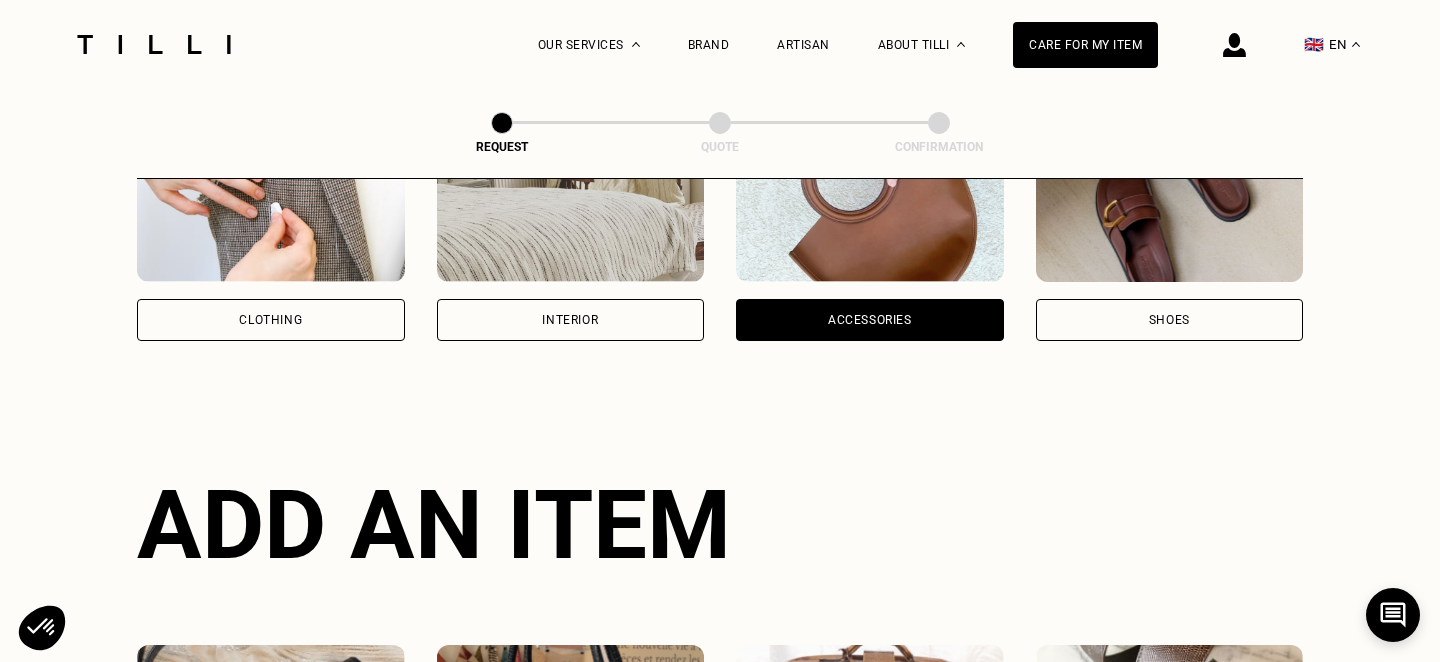 click on "Shoes" at bounding box center (1170, 320) 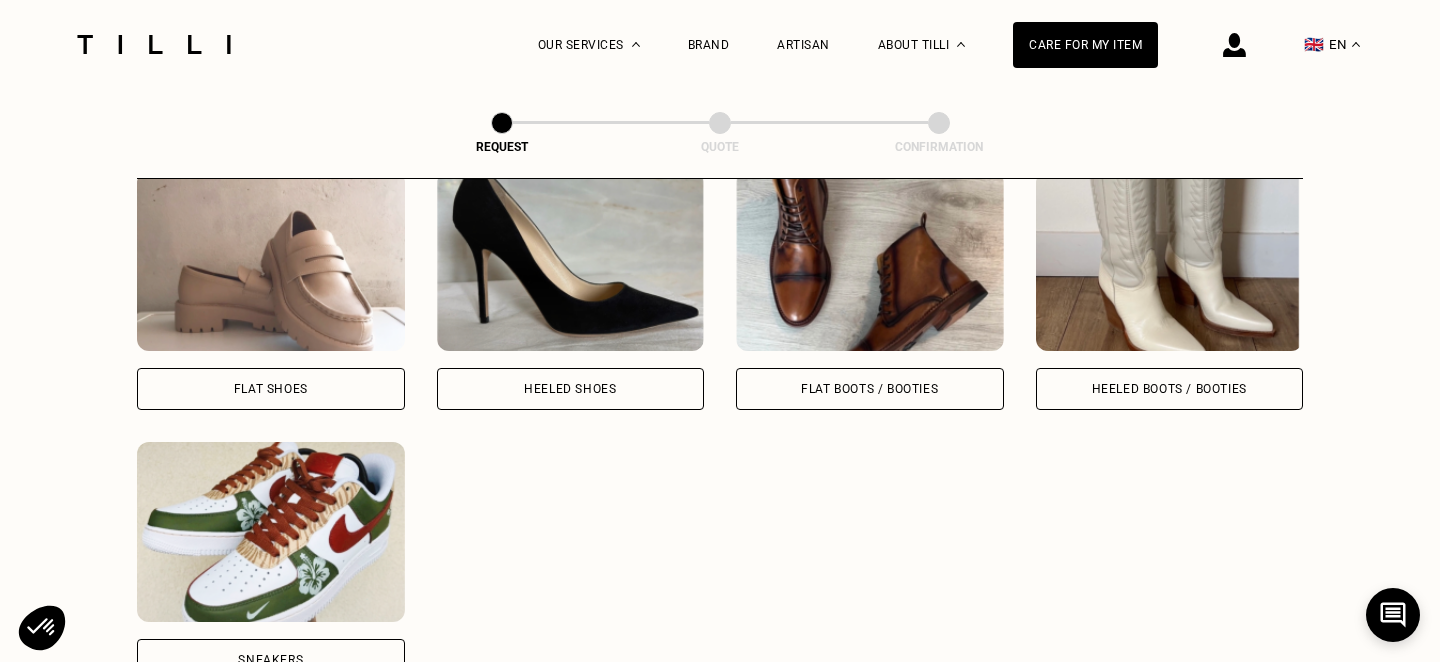 scroll, scrollTop: 955, scrollLeft: 0, axis: vertical 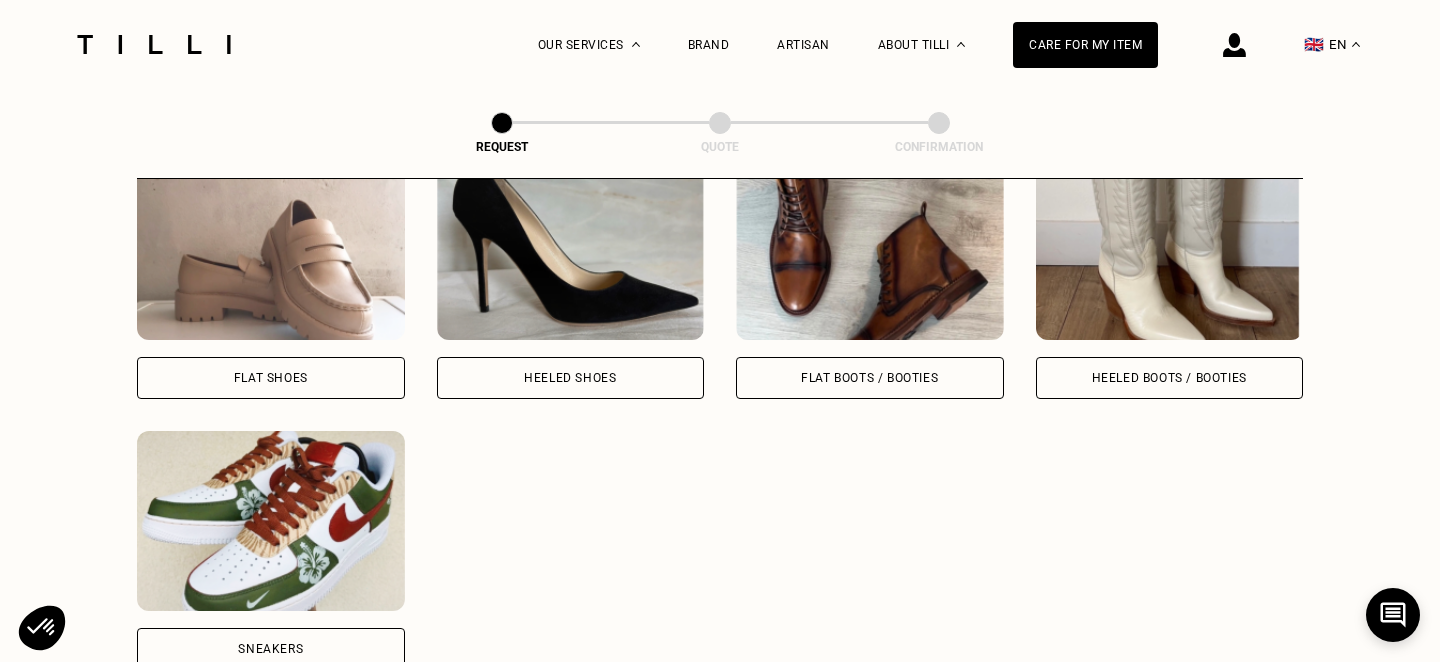 click on "Flat Shoes" at bounding box center (271, 378) 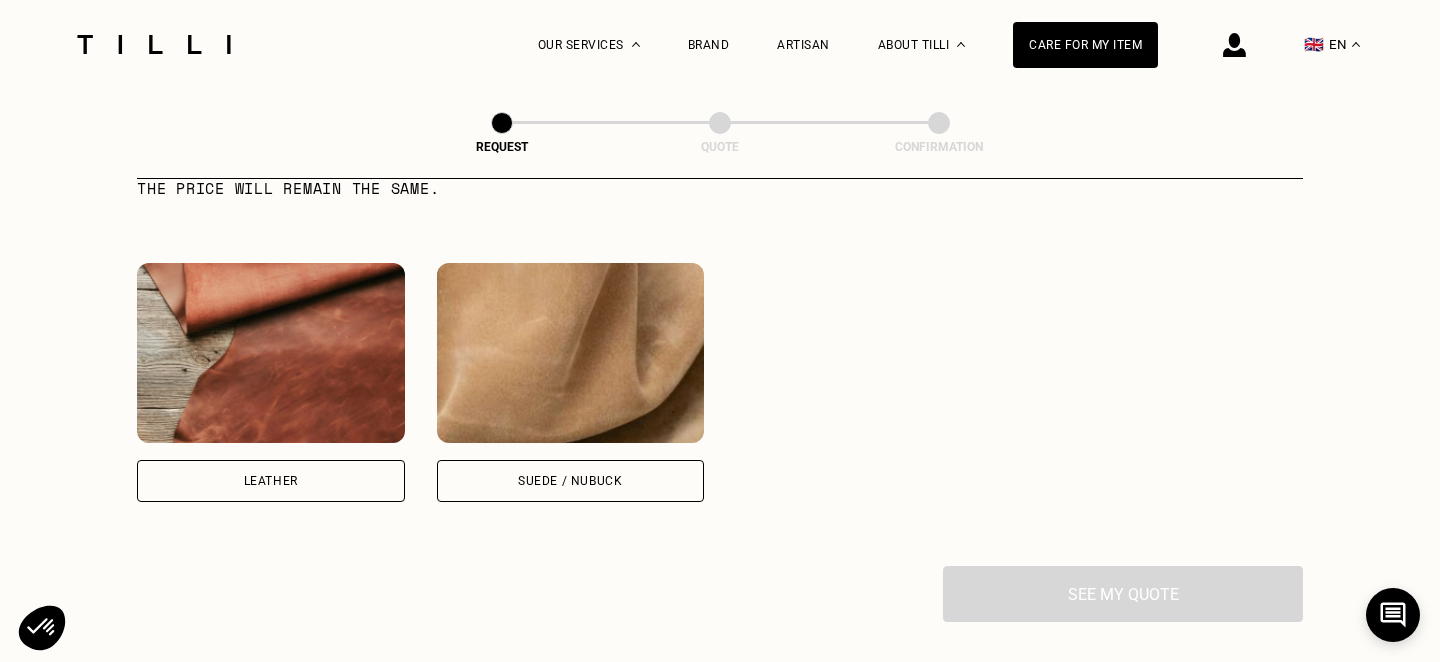 scroll, scrollTop: 1794, scrollLeft: 0, axis: vertical 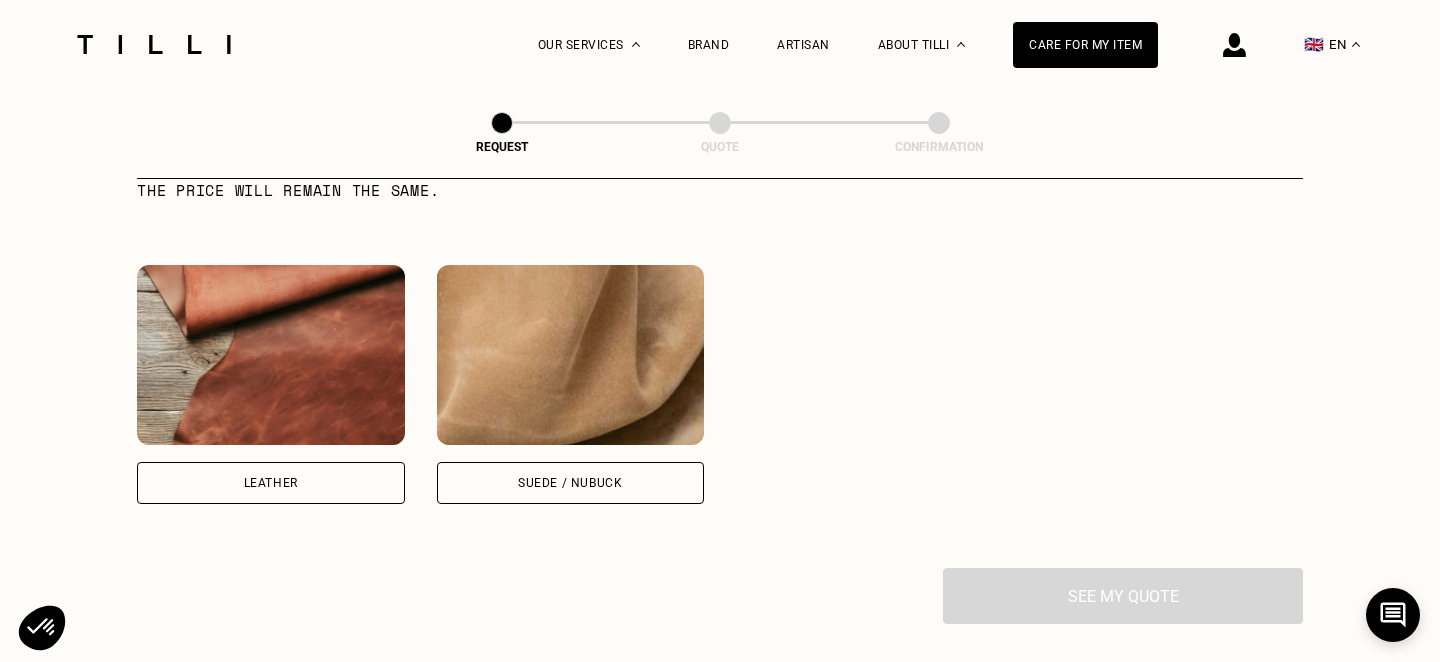 click at bounding box center [271, 355] 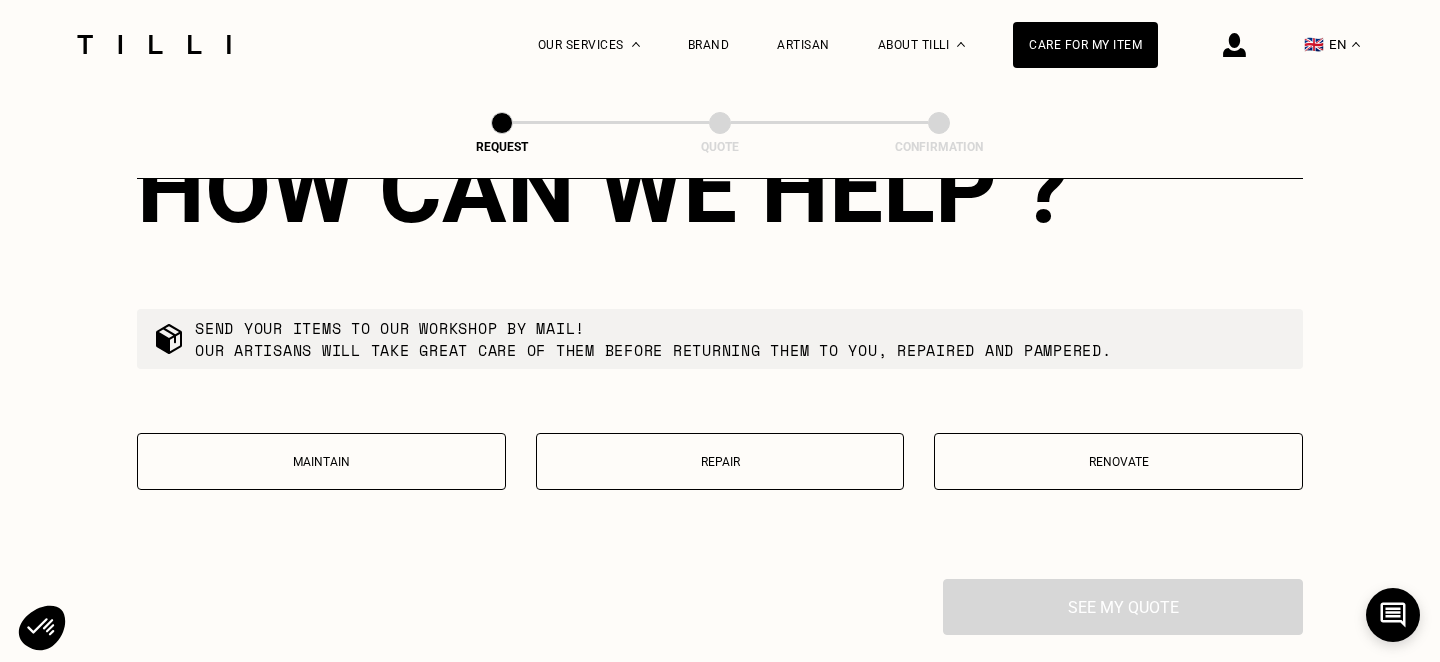 scroll, scrollTop: 2314, scrollLeft: 0, axis: vertical 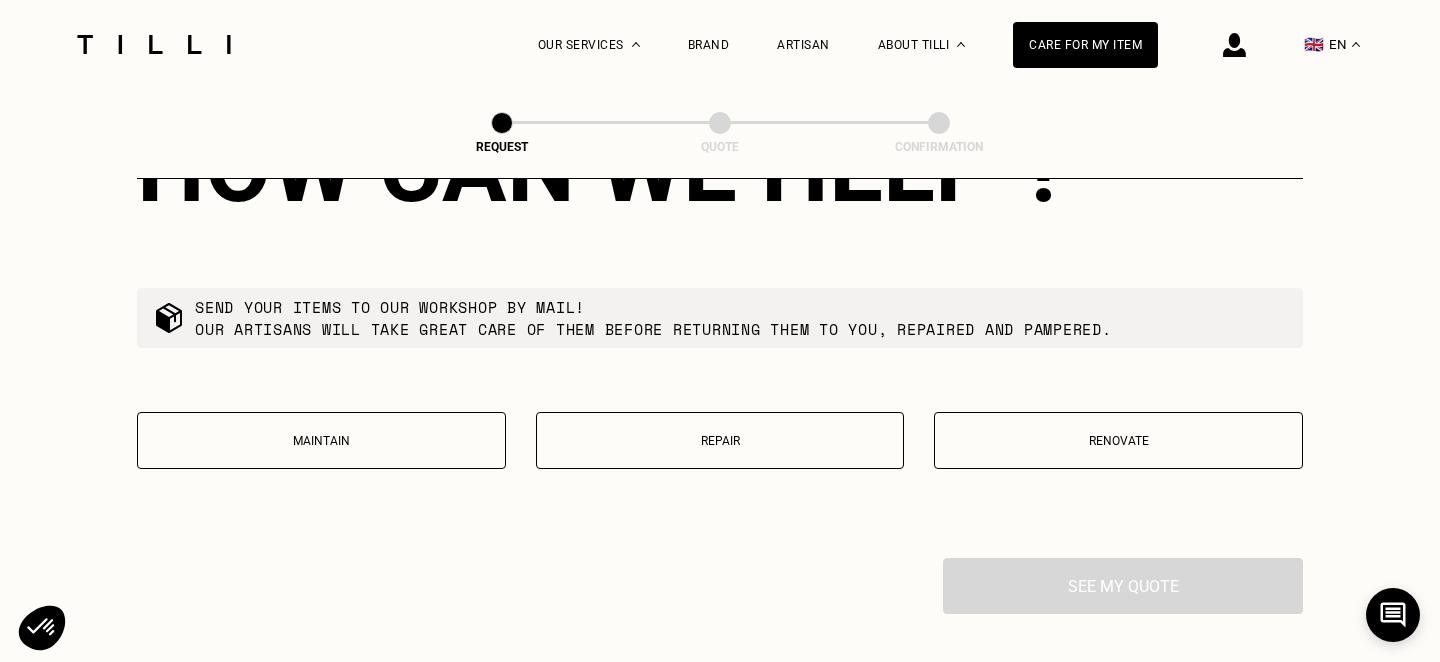 click on "Maintain Repair Renovate" at bounding box center [720, 453] 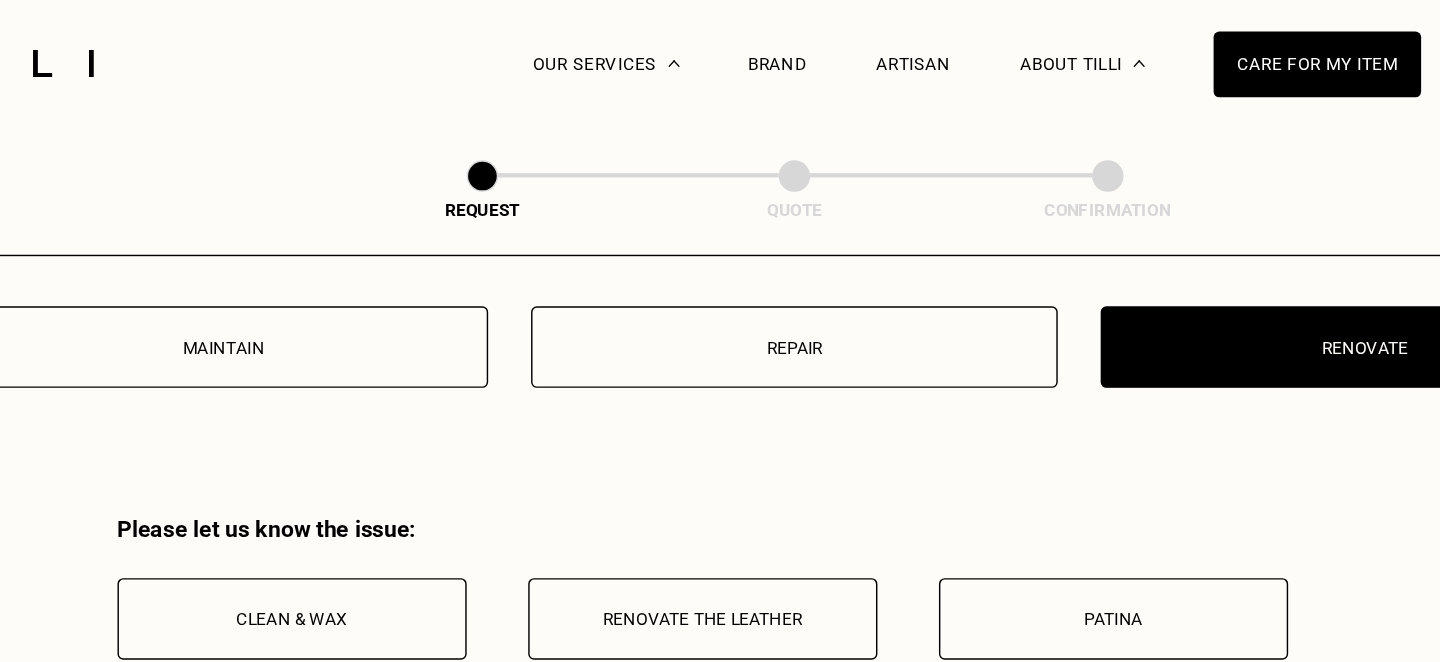 scroll, scrollTop: 2502, scrollLeft: 0, axis: vertical 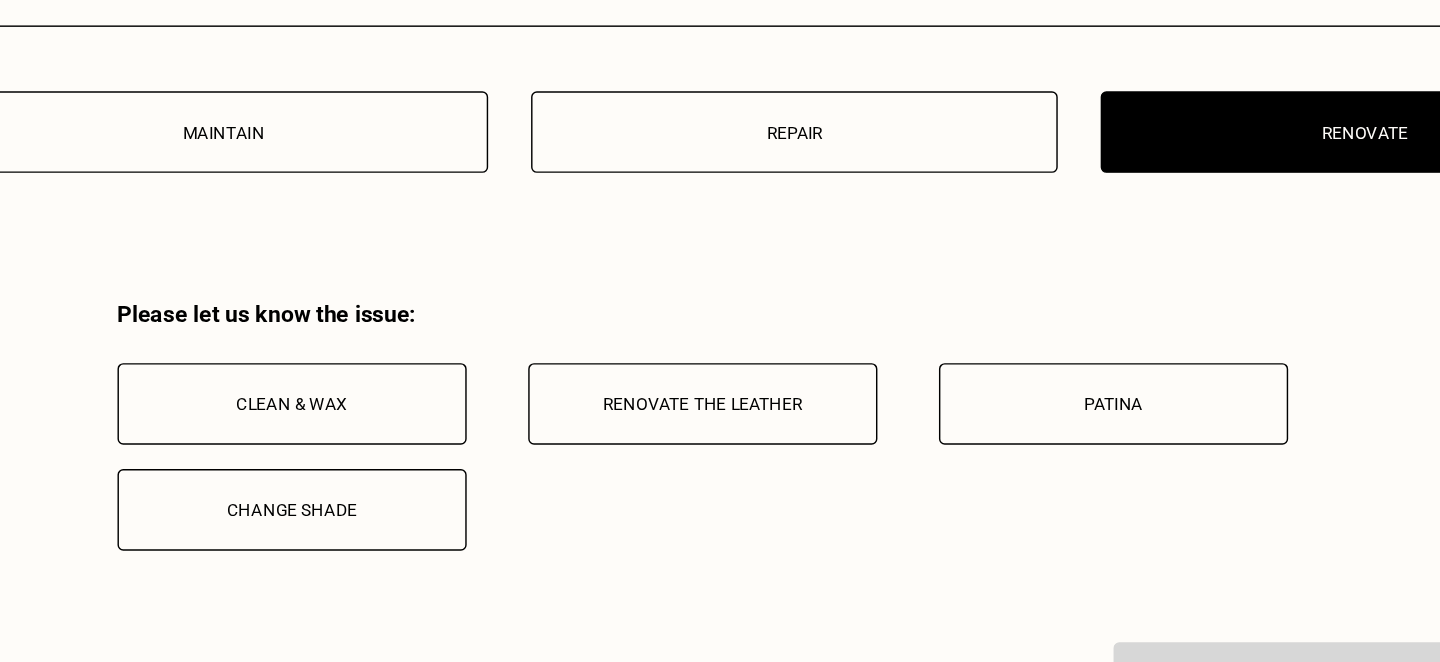 click on "Maintain" at bounding box center (321, 253) 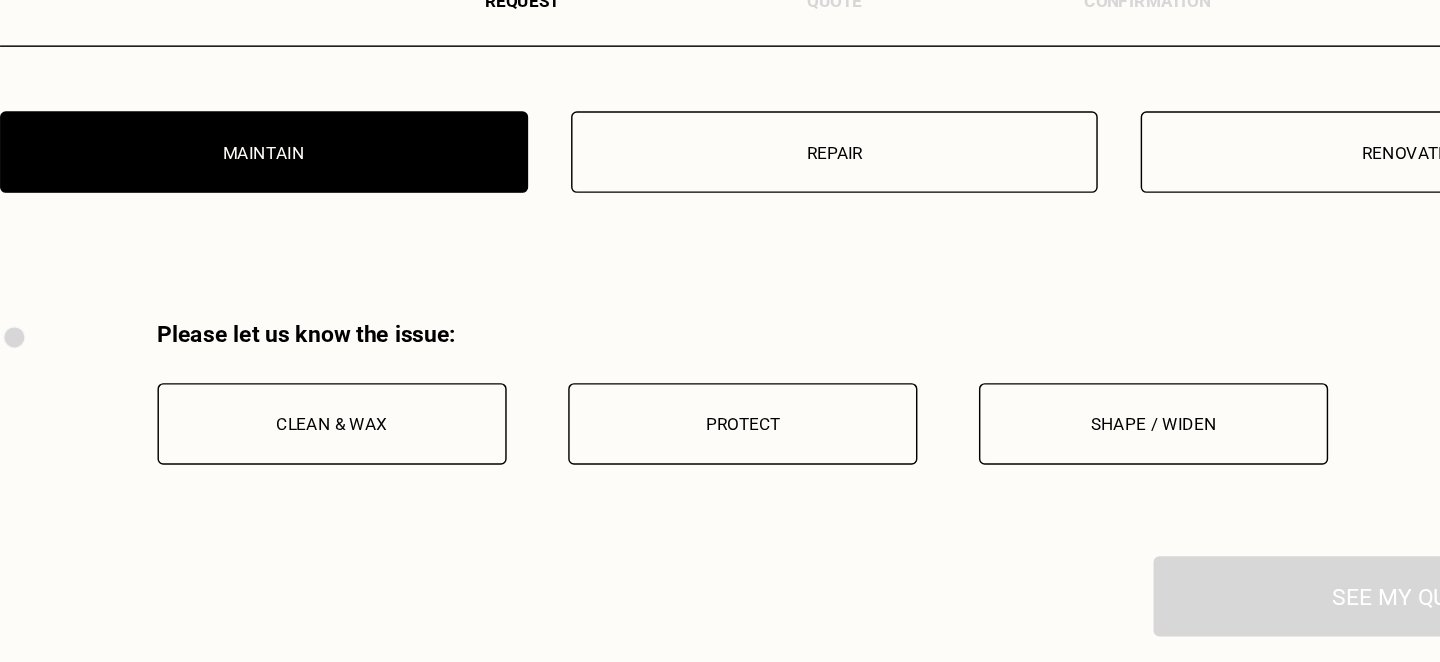click on "Repair" at bounding box center (720, 252) 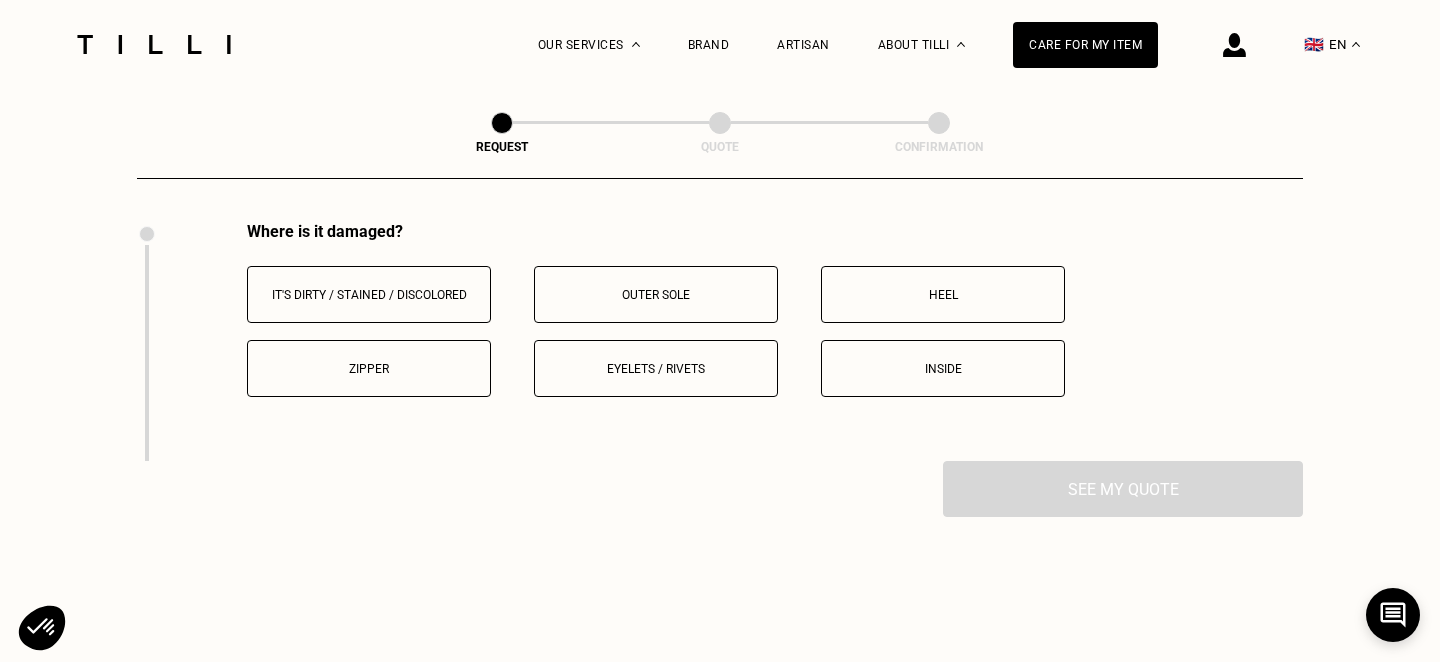scroll, scrollTop: 2654, scrollLeft: 0, axis: vertical 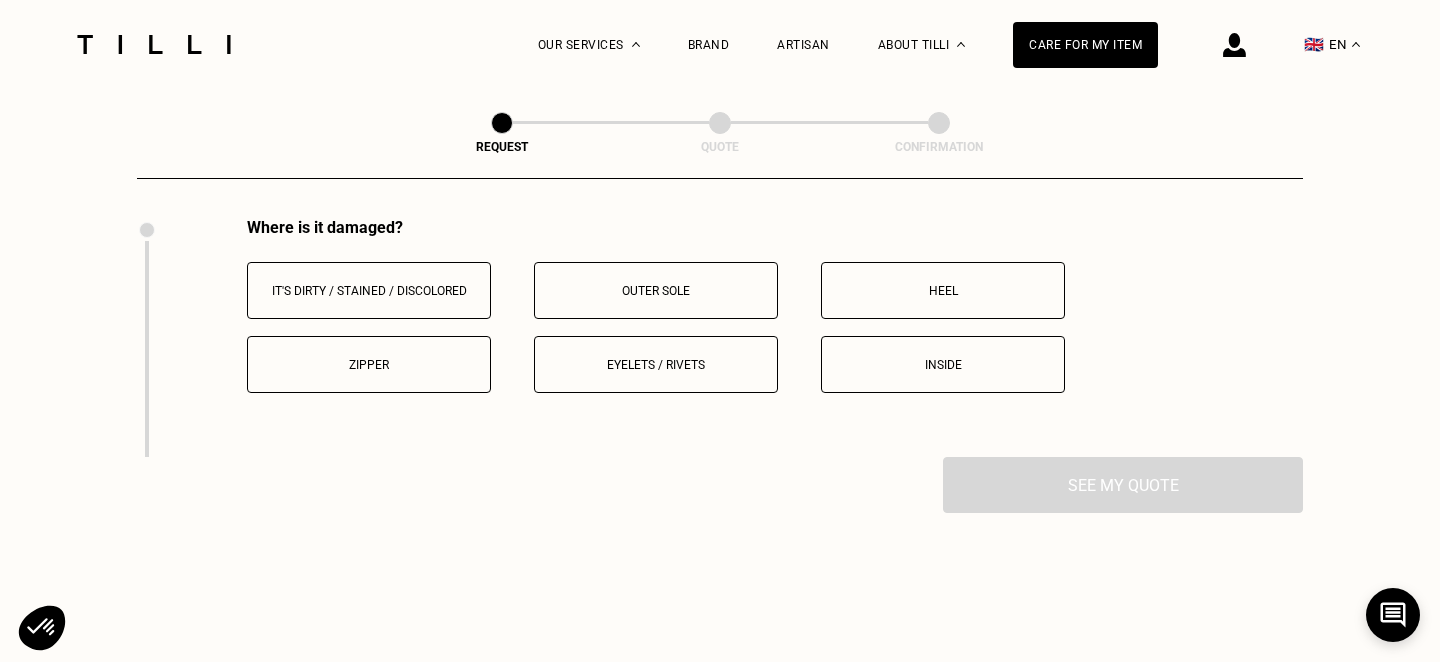 click on "Inside" at bounding box center (943, 365) 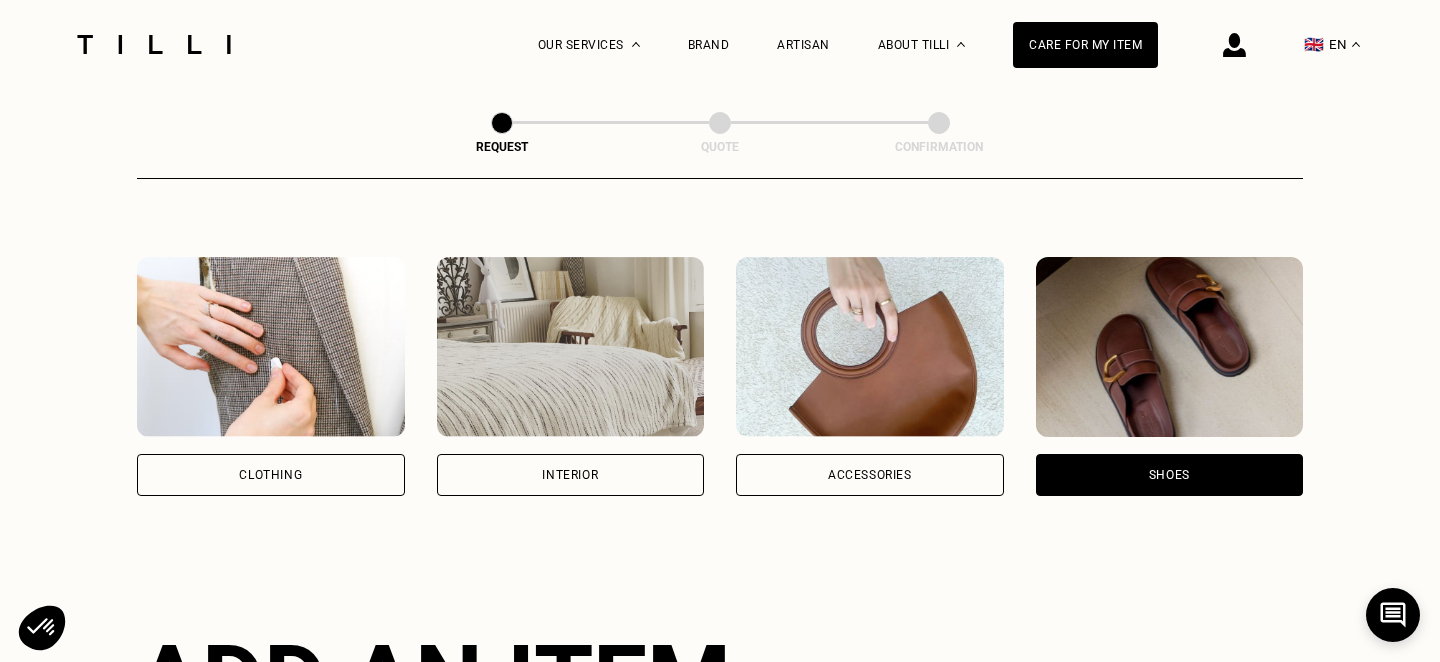 scroll, scrollTop: 367, scrollLeft: 0, axis: vertical 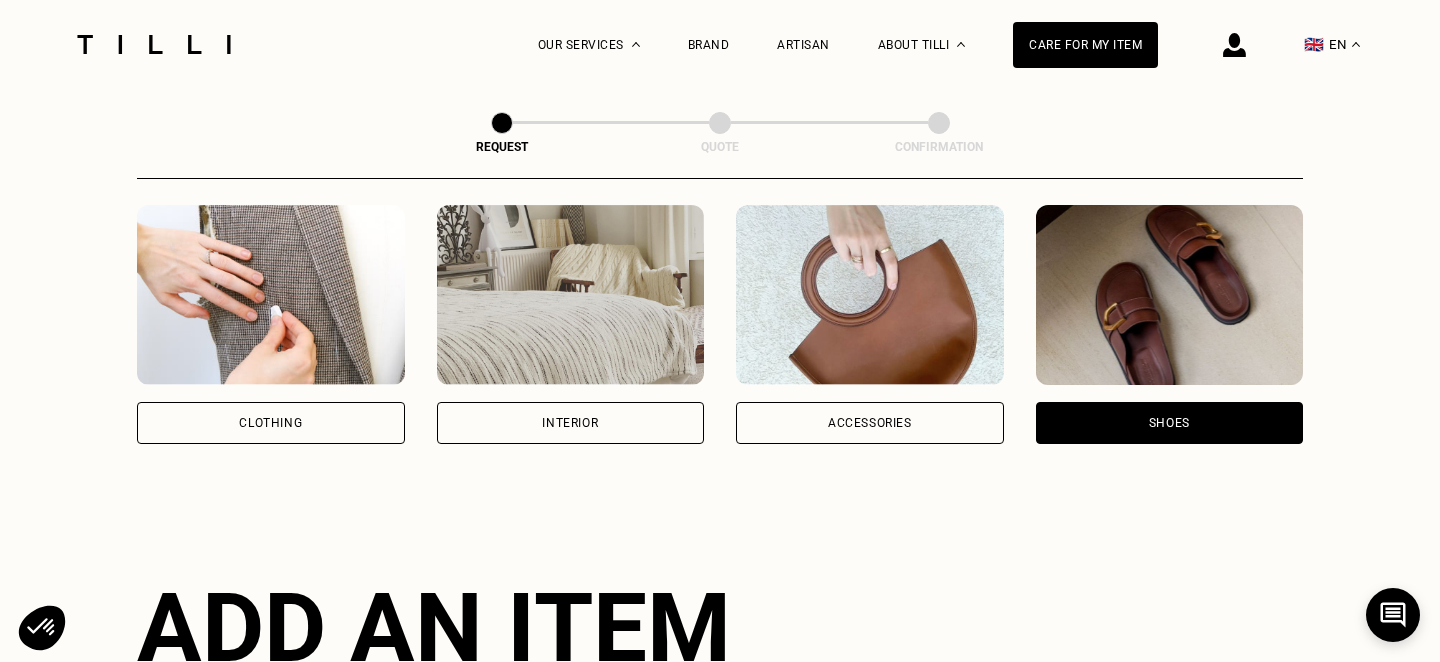 click at bounding box center (271, 295) 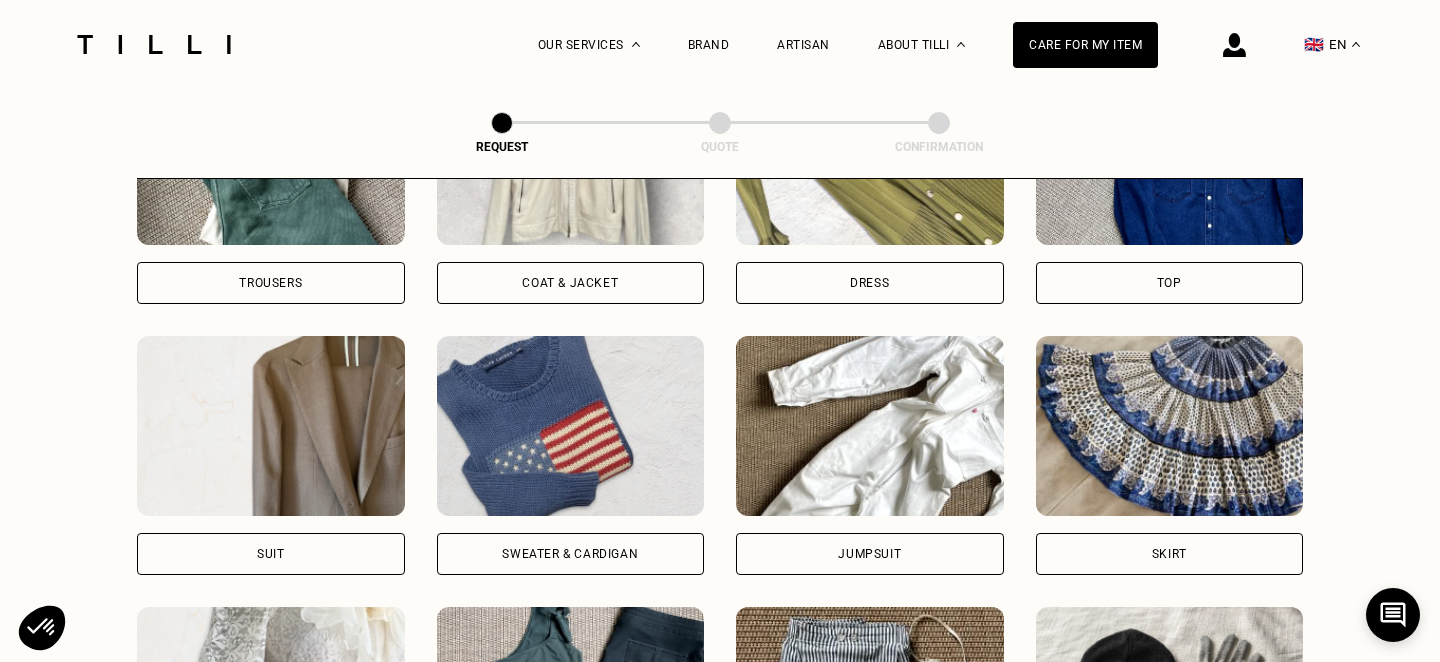 scroll, scrollTop: 1028, scrollLeft: 0, axis: vertical 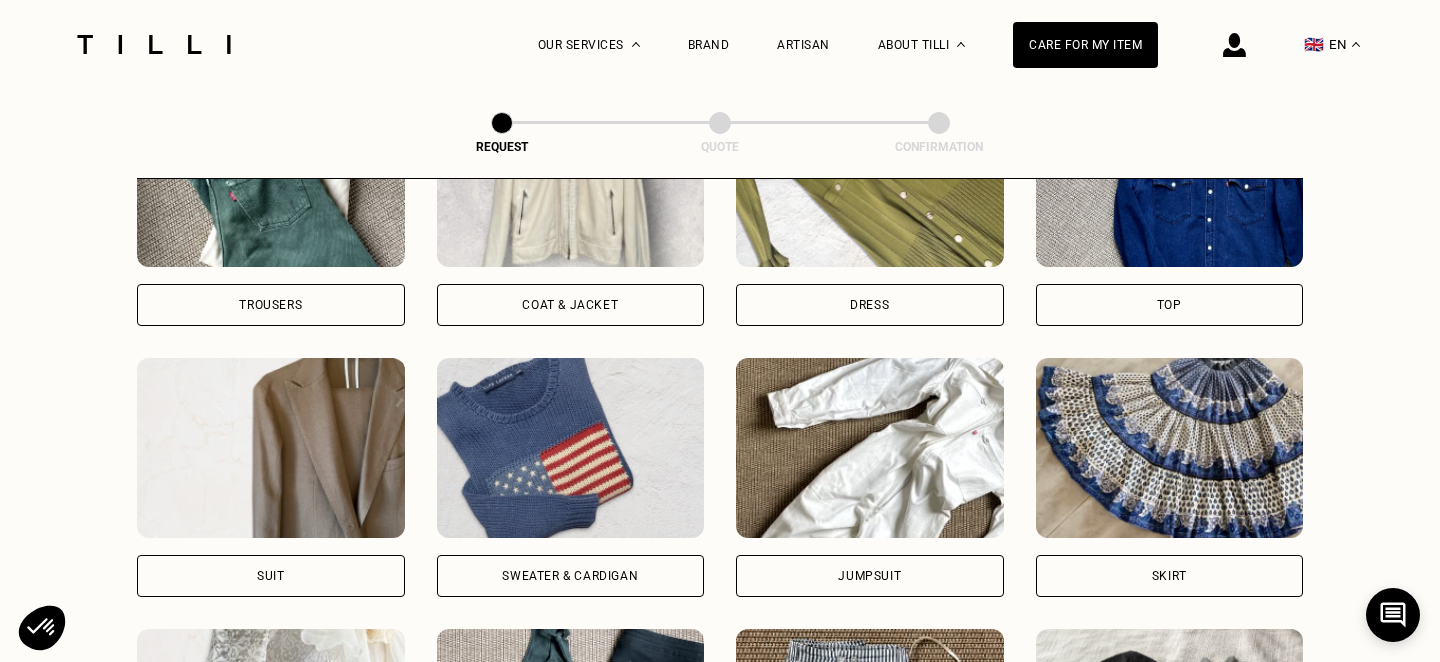 click on "Skirt" at bounding box center [1170, 576] 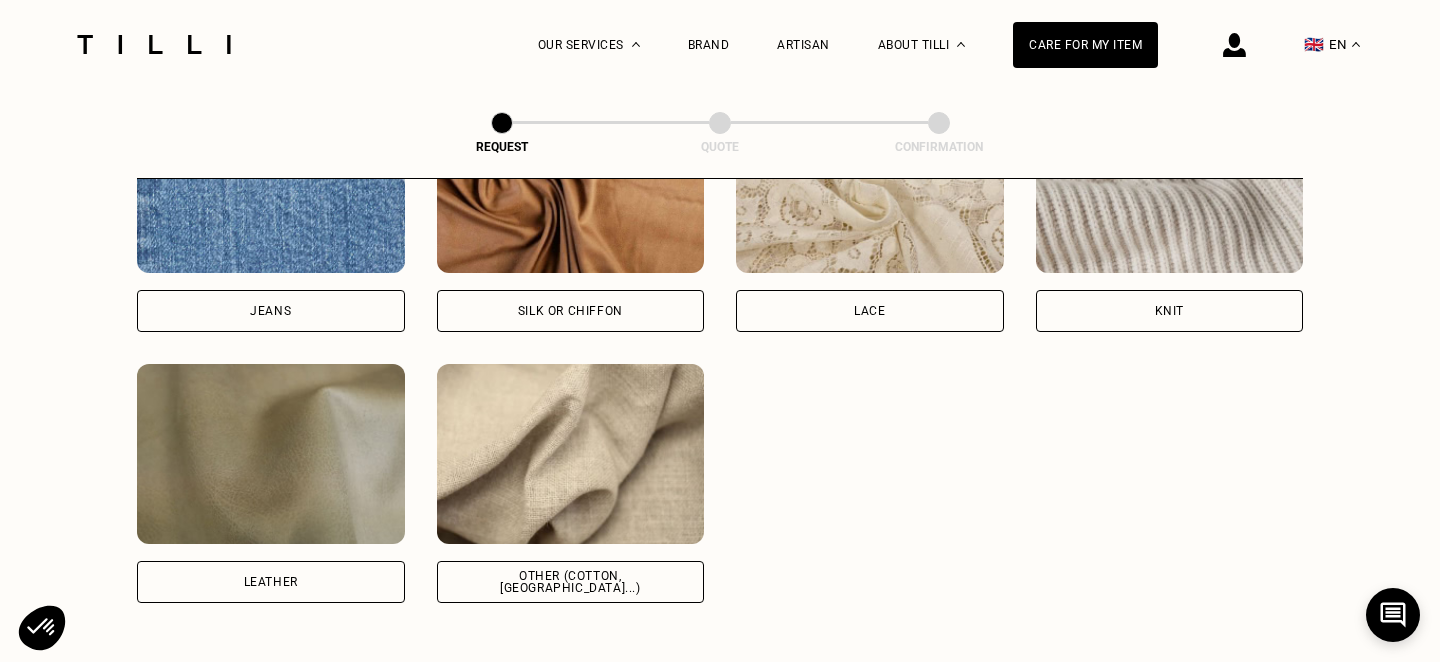 scroll, scrollTop: 2197, scrollLeft: 0, axis: vertical 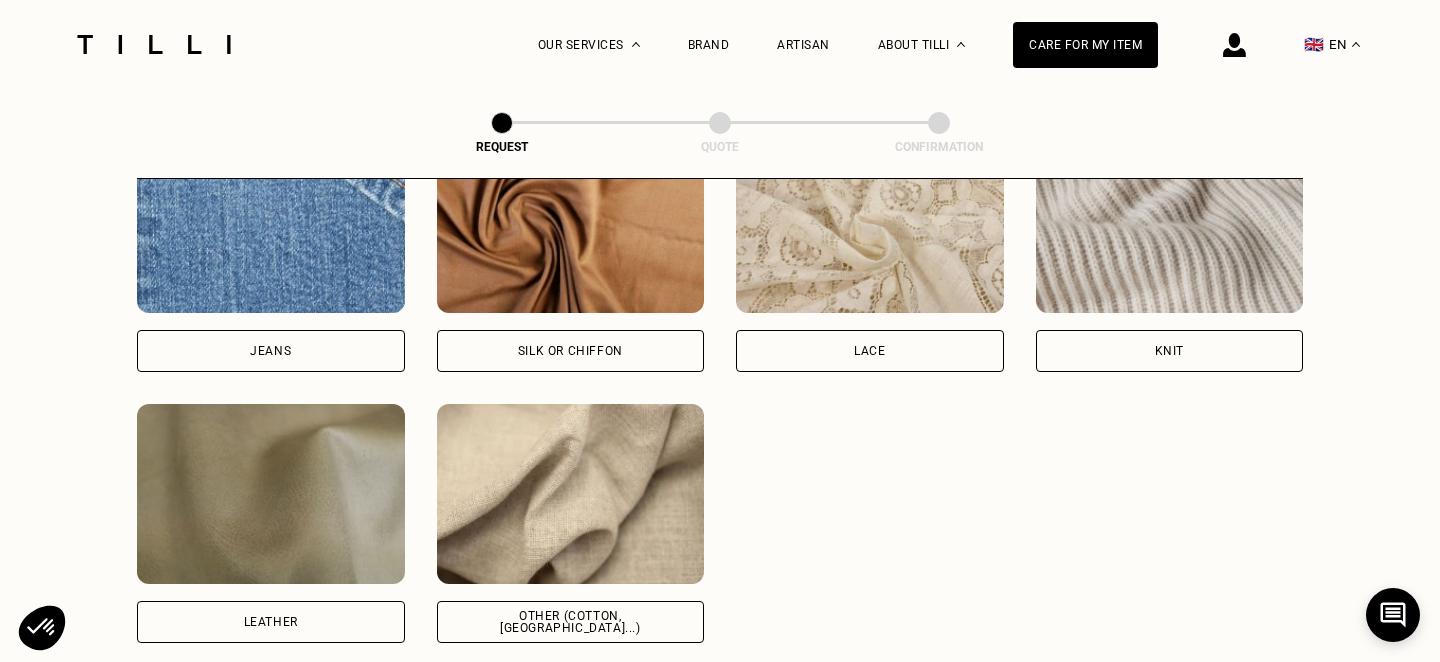 click at bounding box center (571, 494) 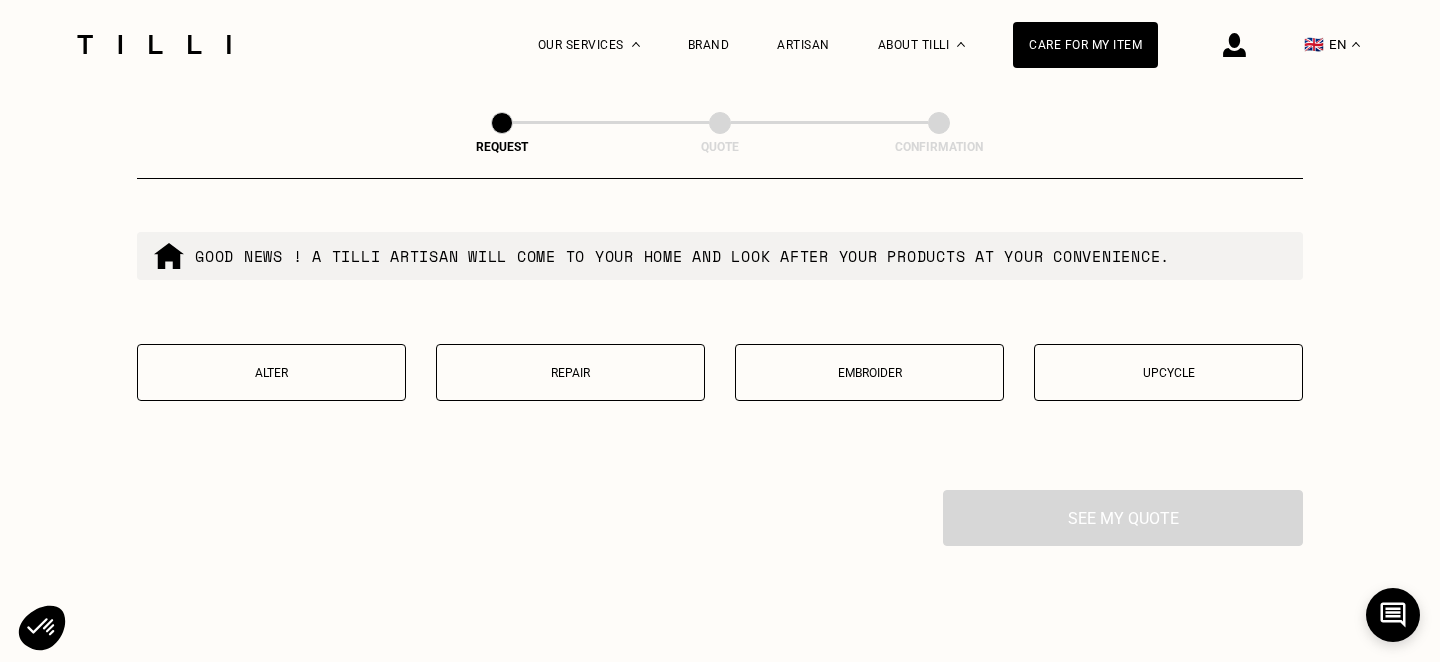 scroll, scrollTop: 3384, scrollLeft: 0, axis: vertical 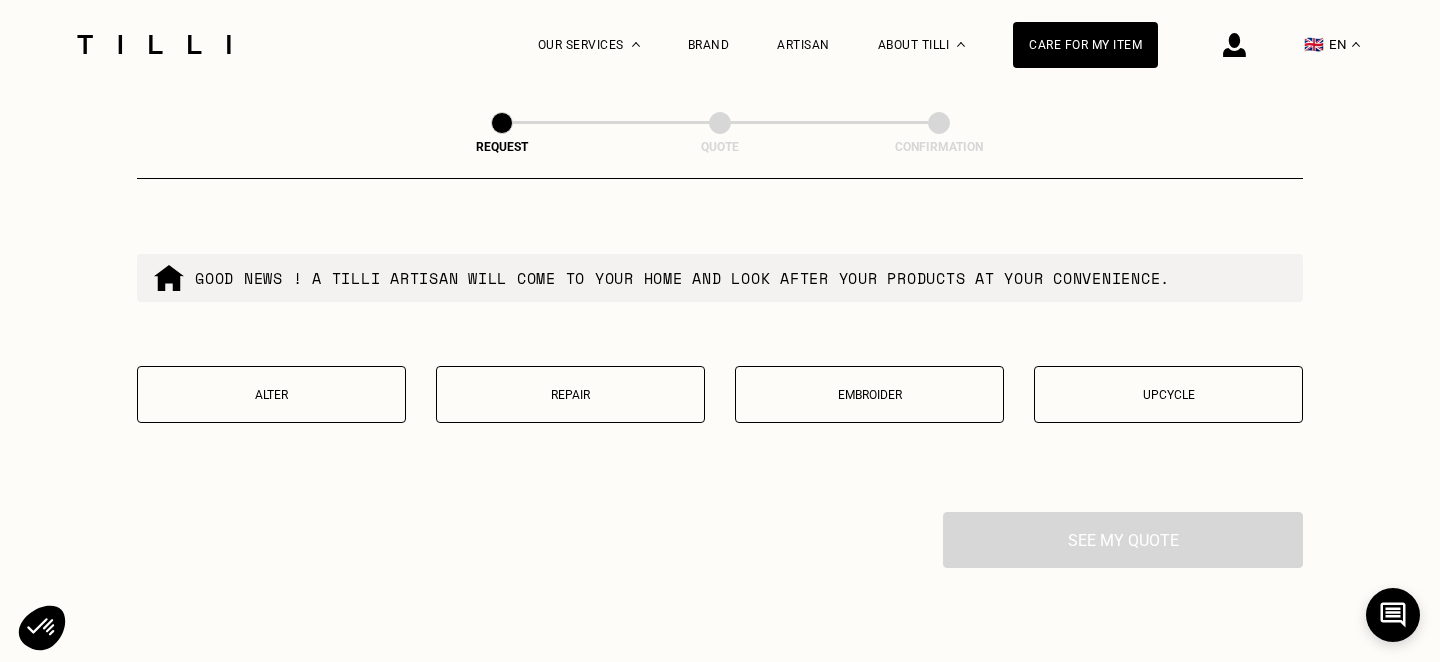 click on "Repair" at bounding box center (570, 395) 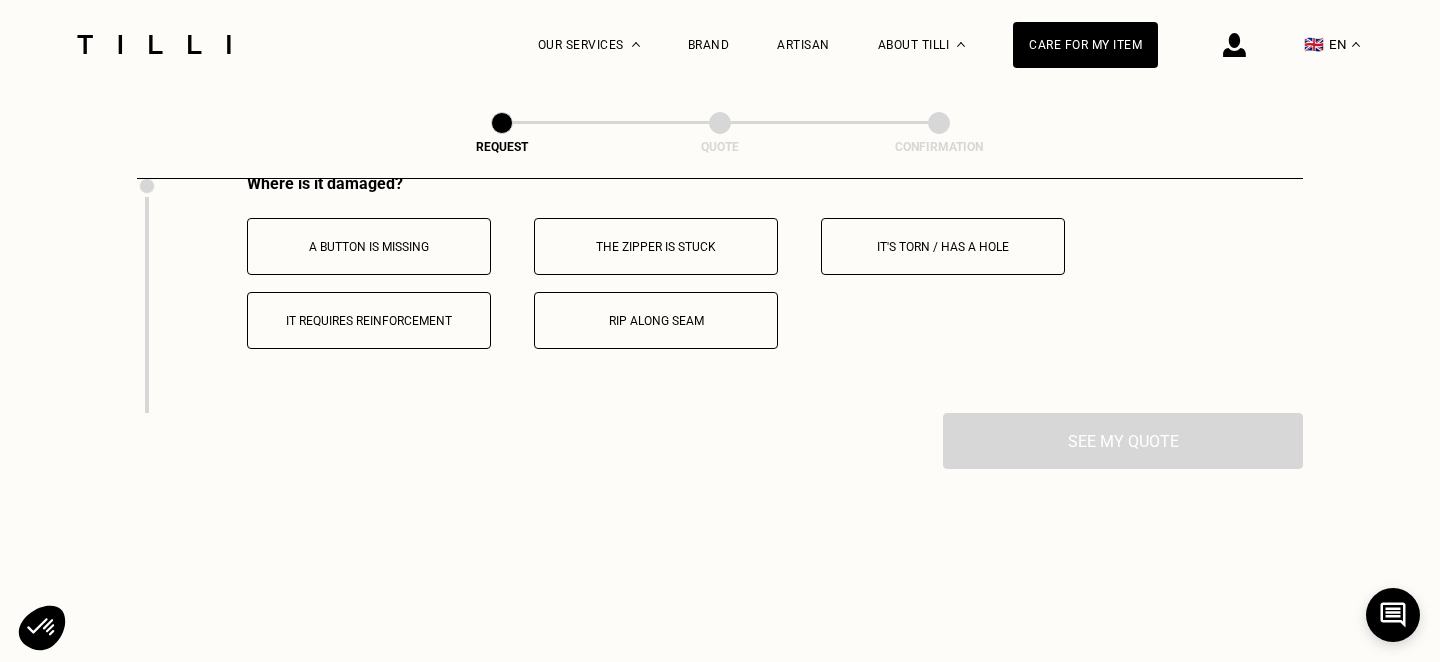 scroll, scrollTop: 3703, scrollLeft: 0, axis: vertical 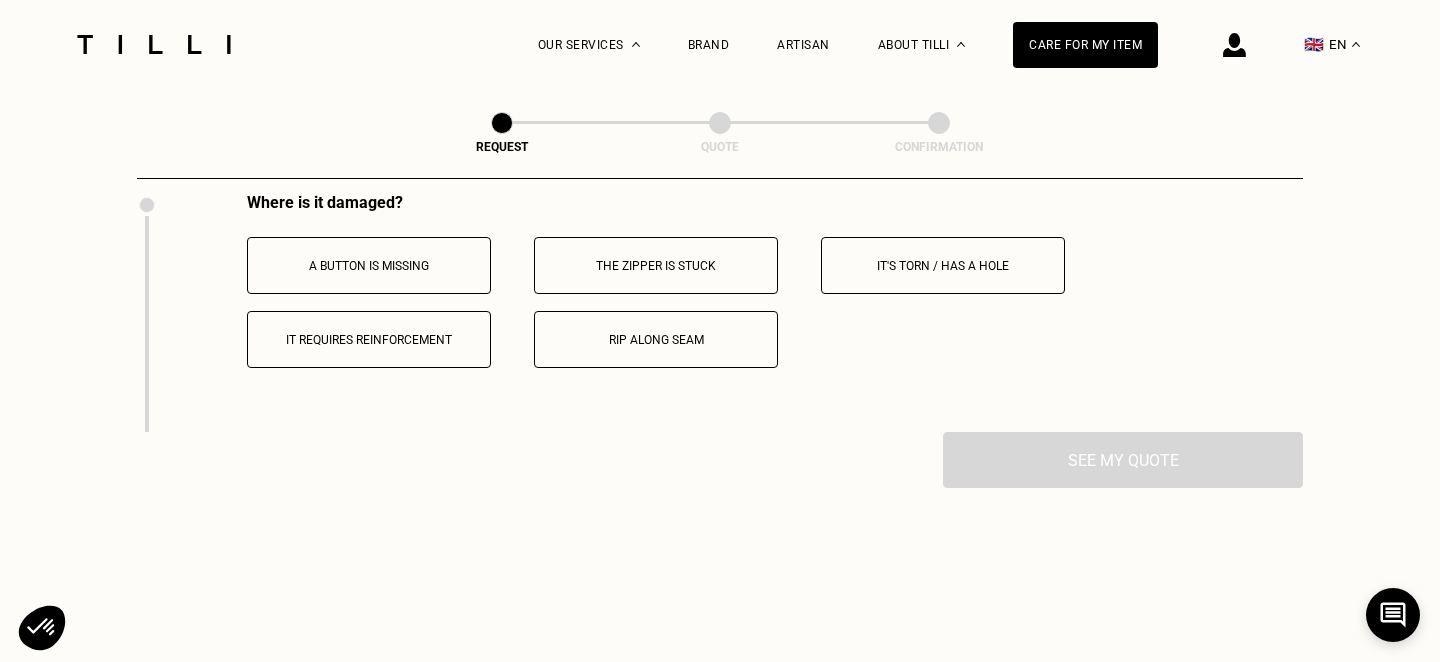 click on "Where is it damaged? A button is missing The zipper is stuck It's torn / has a hole It requires reinforcement Rip along seam" at bounding box center (720, 312) 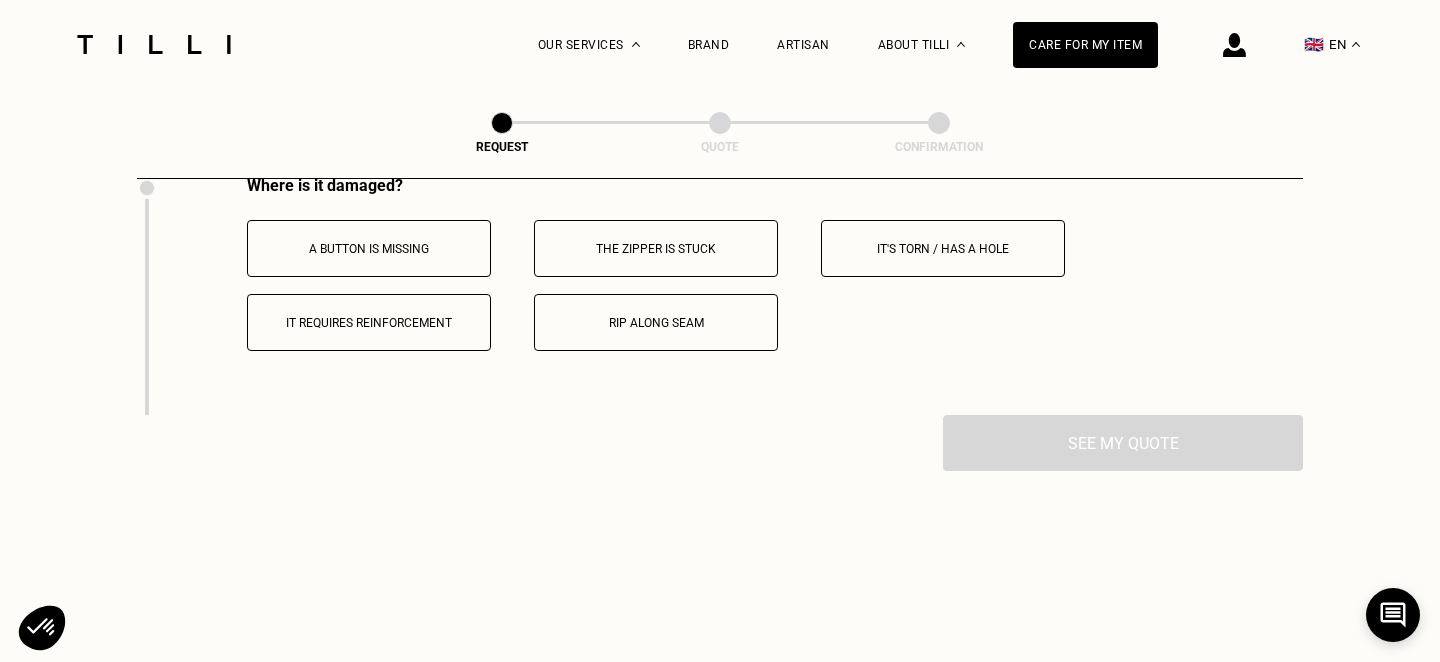 scroll, scrollTop: 3733, scrollLeft: 0, axis: vertical 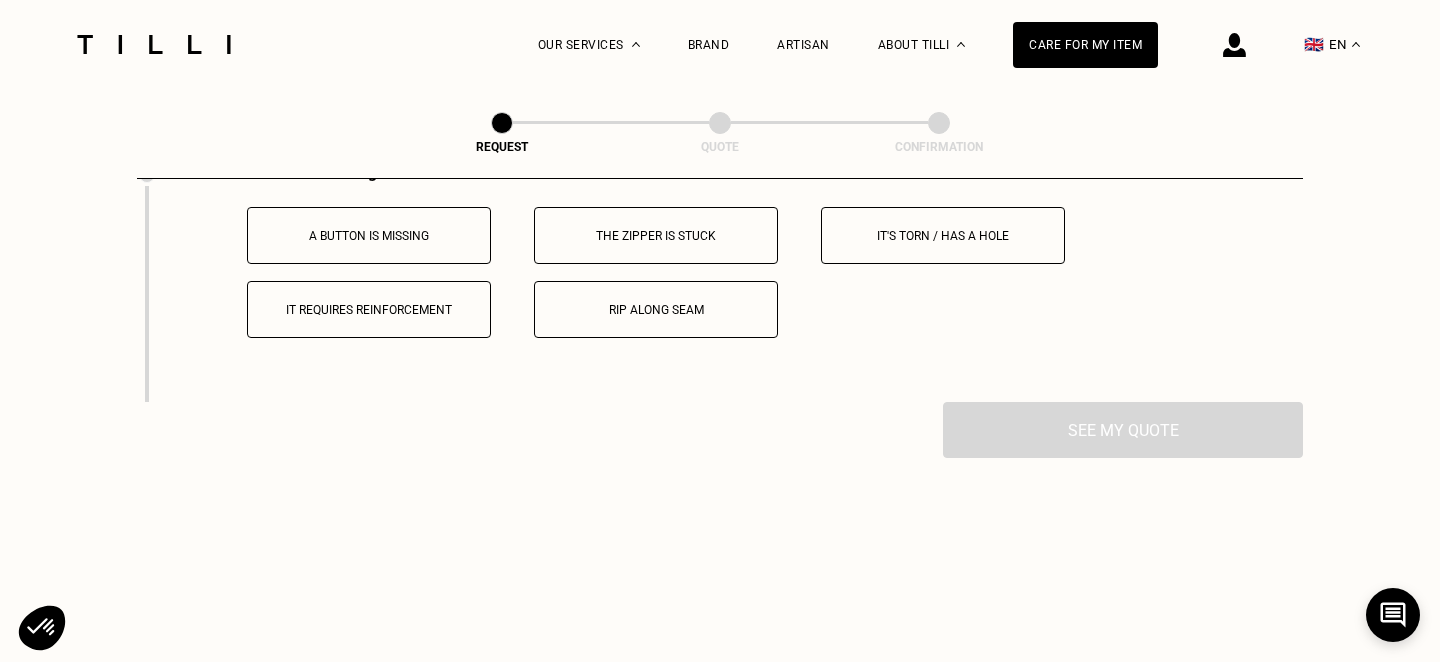 click on "A button is missing" at bounding box center [369, 236] 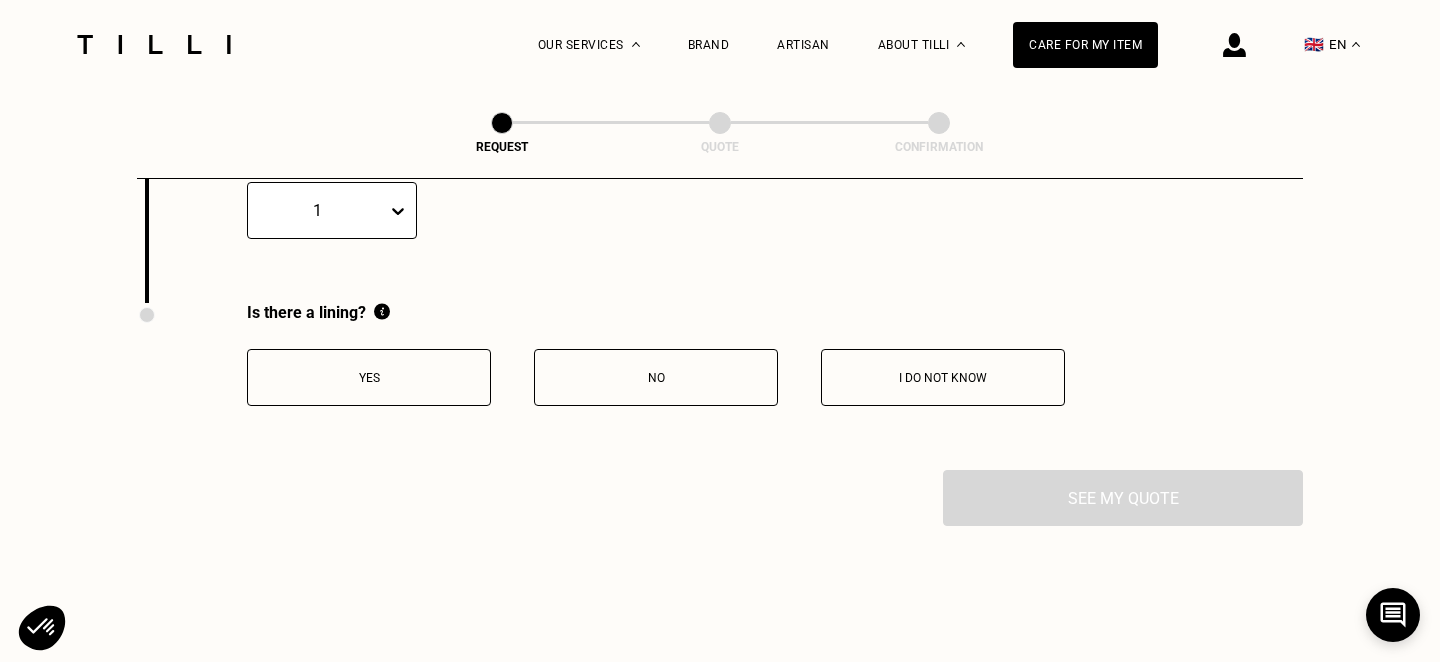 scroll, scrollTop: 3998, scrollLeft: 0, axis: vertical 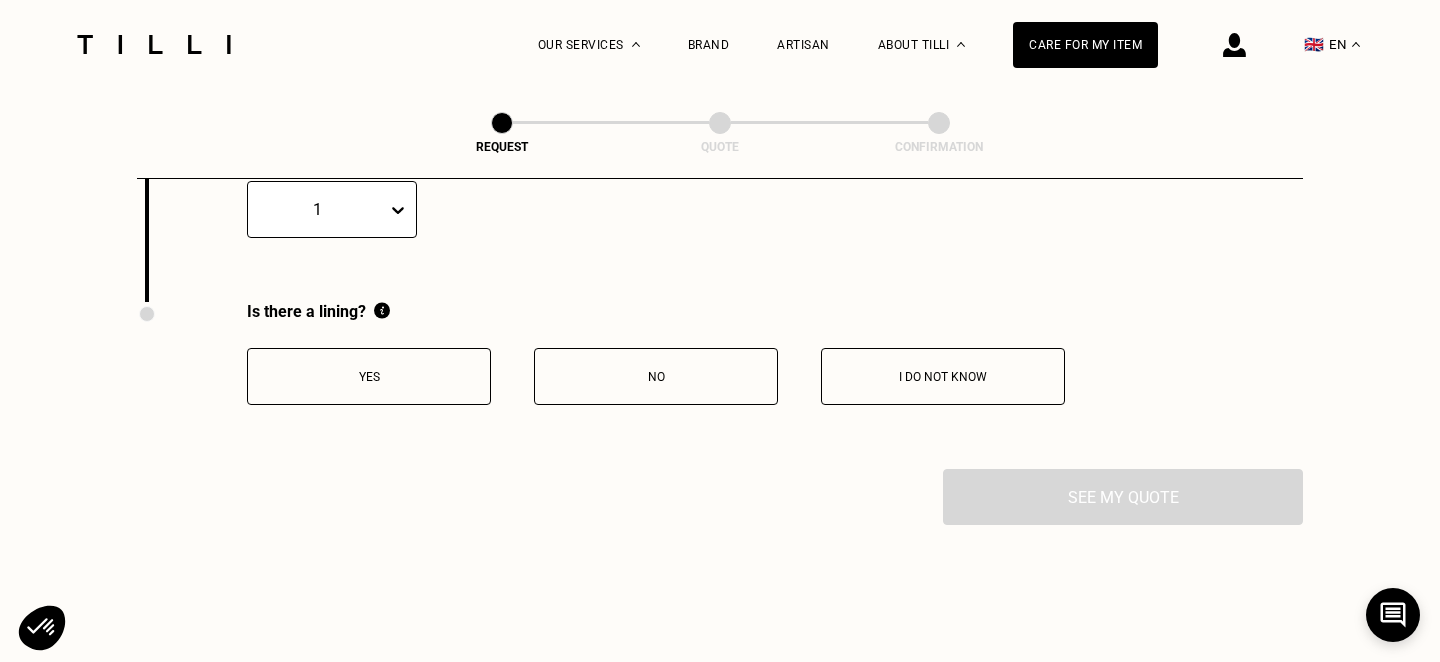 click on "No" at bounding box center (656, 376) 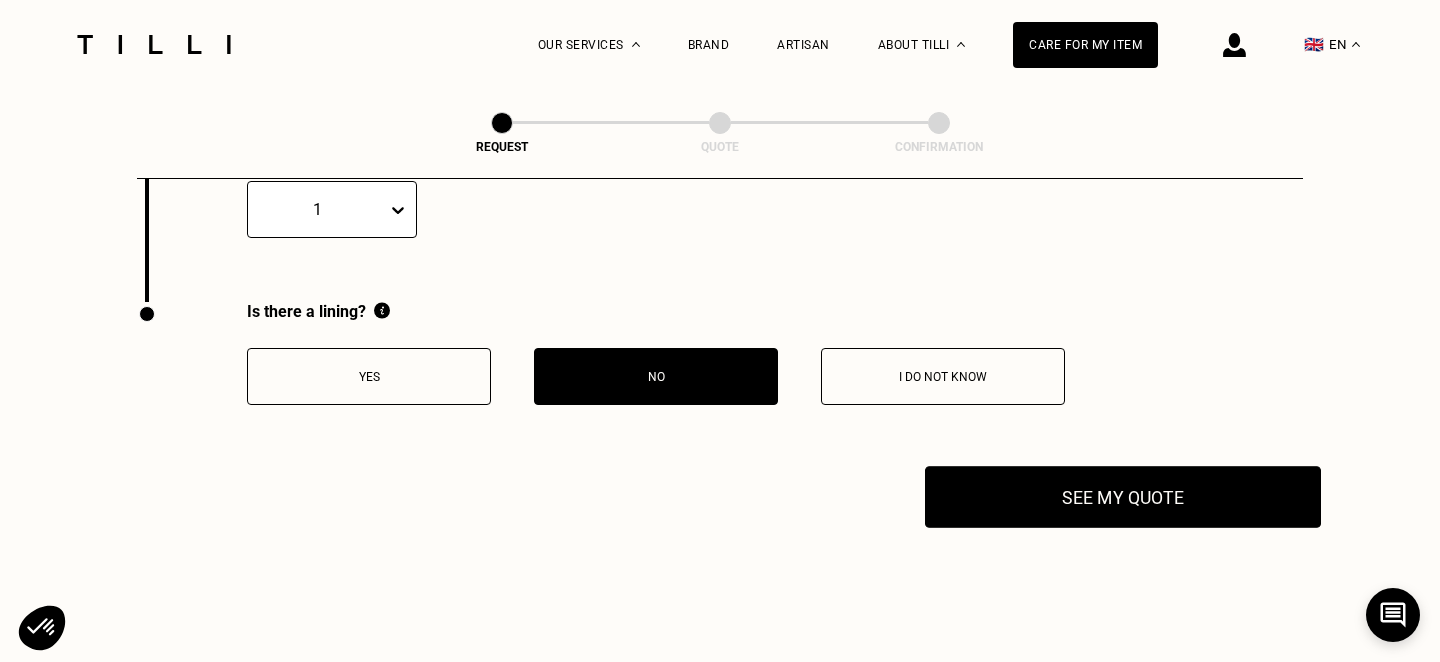 click on "See my quote" at bounding box center (1123, 497) 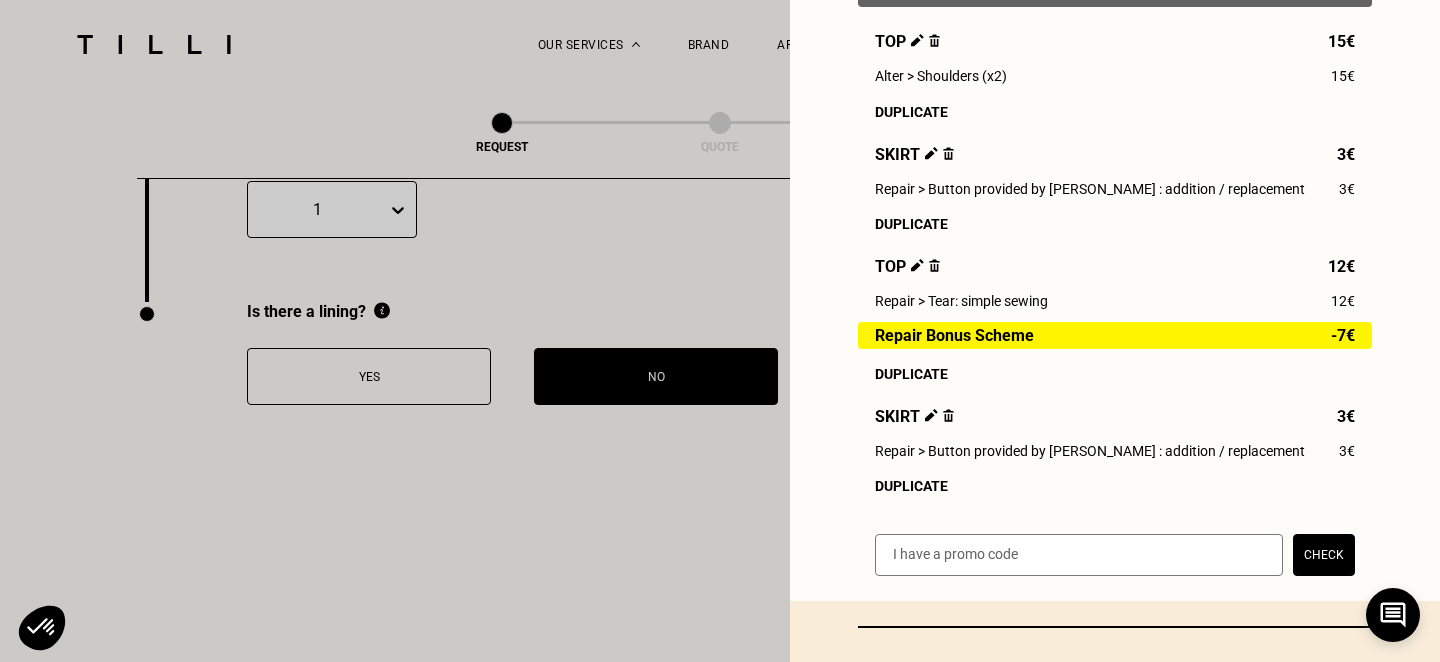 scroll, scrollTop: 463, scrollLeft: 0, axis: vertical 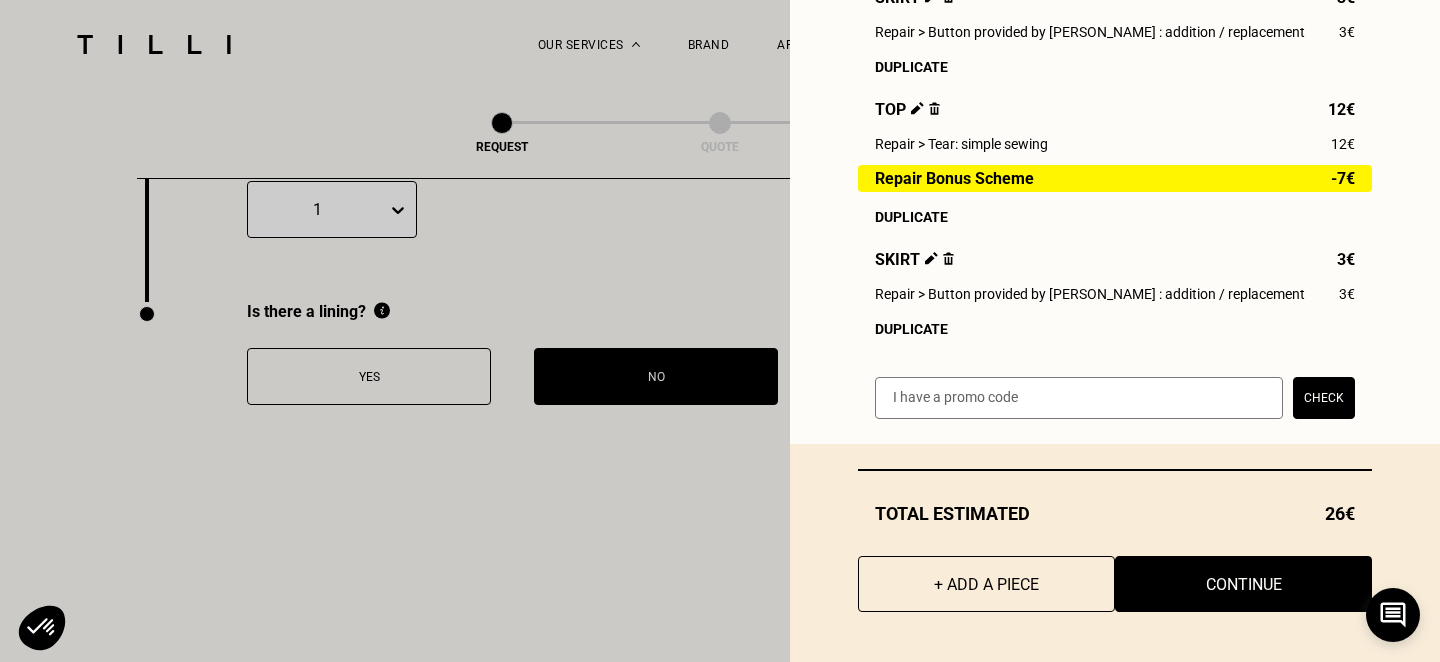 click at bounding box center (948, 258) 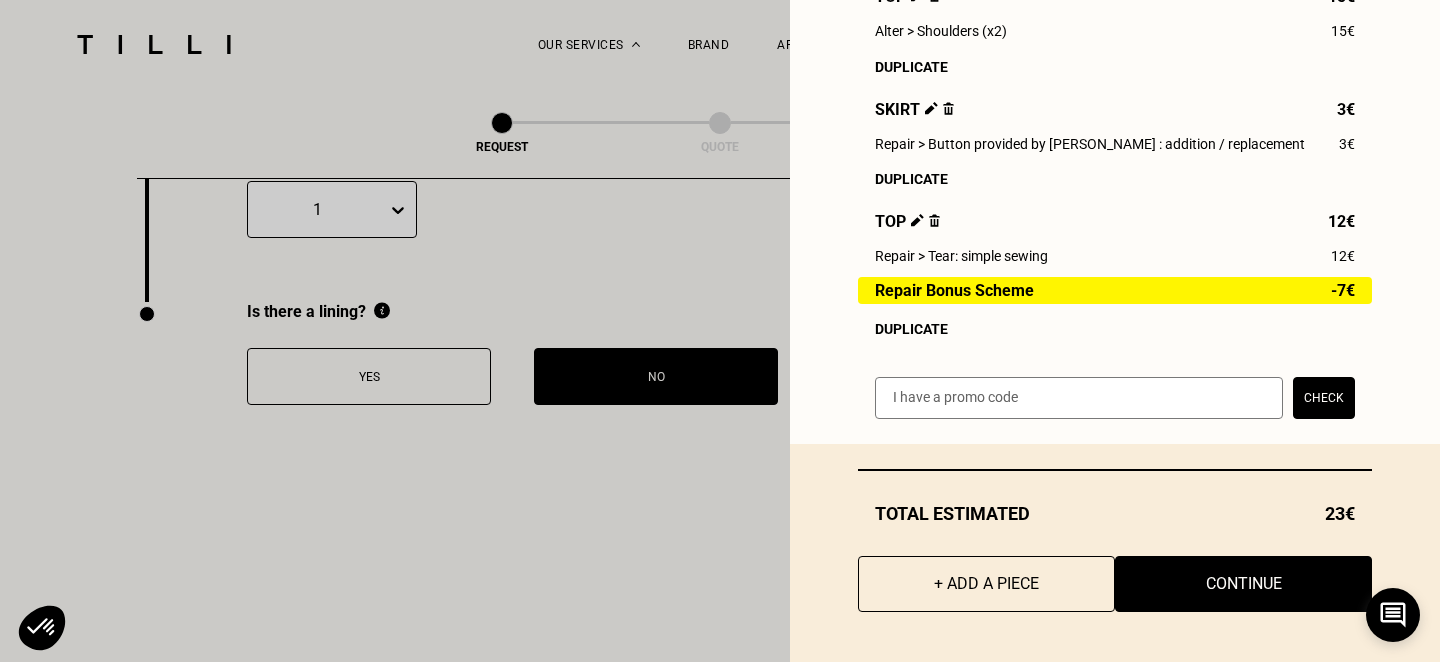 scroll, scrollTop: 351, scrollLeft: 0, axis: vertical 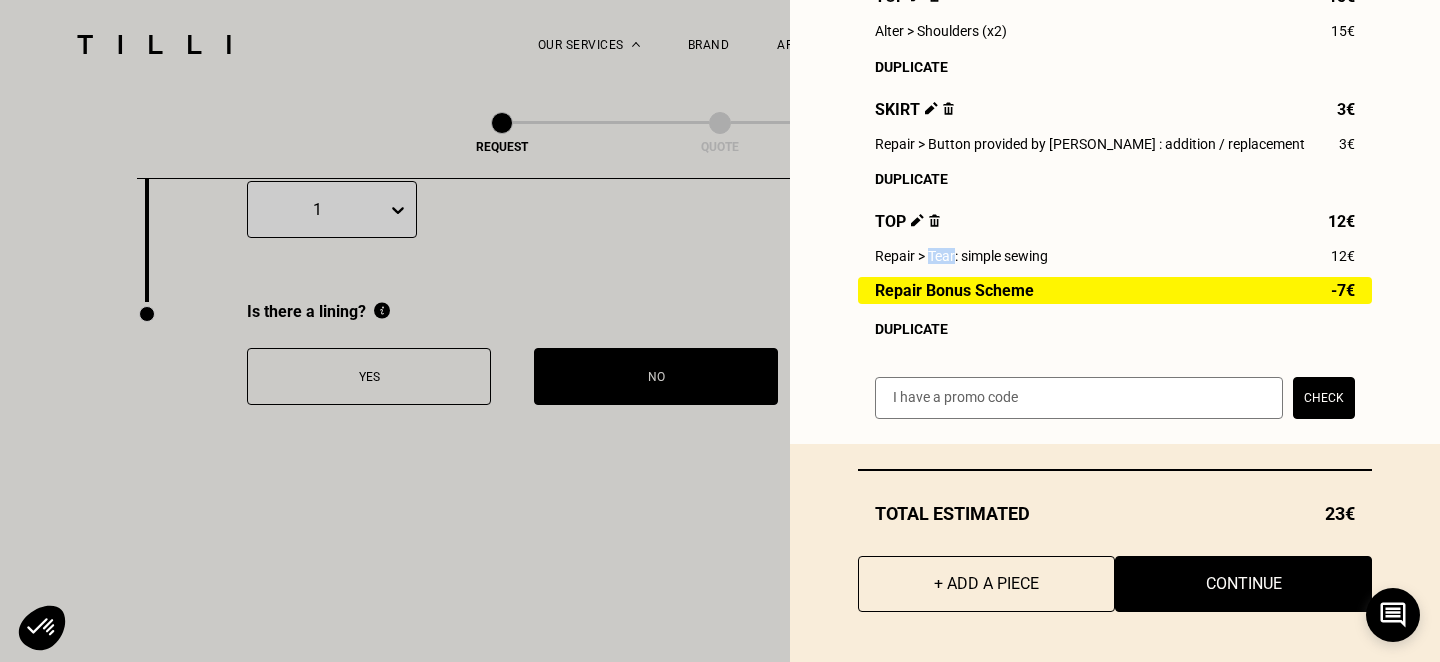 click on "Repair > Tear: simple sewing" at bounding box center [961, 256] 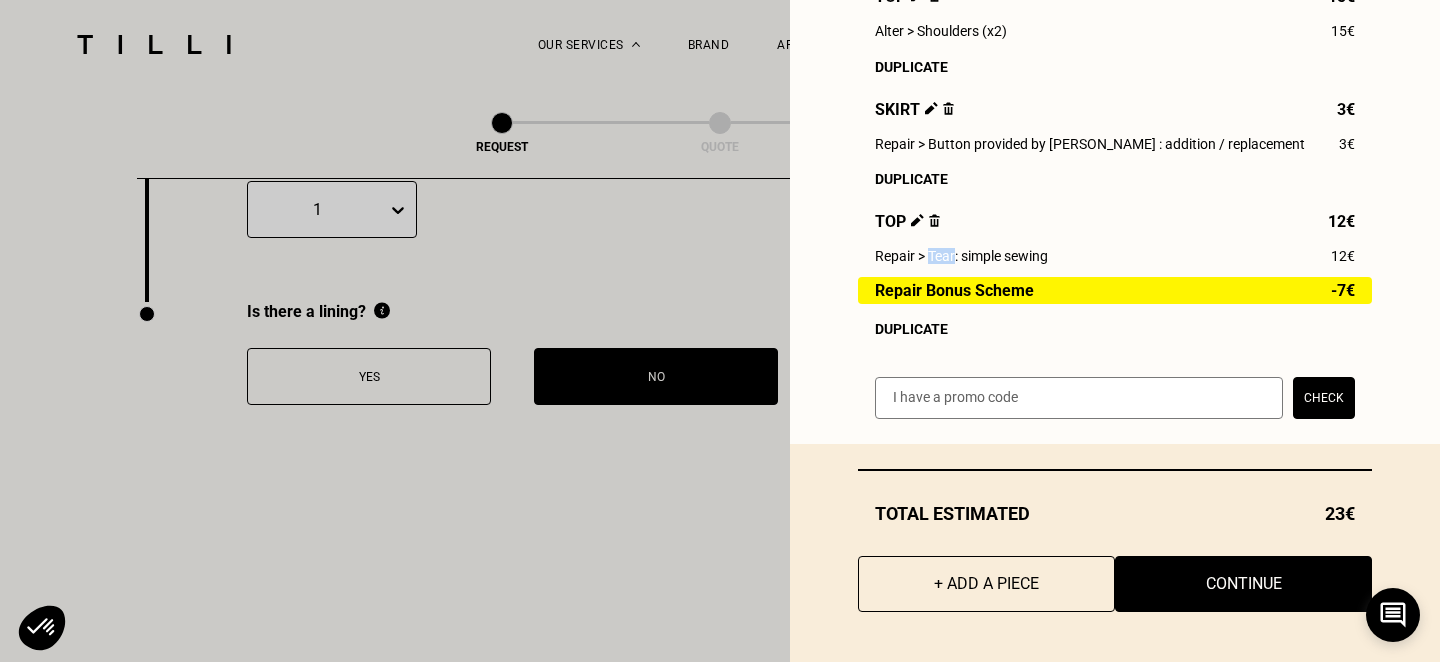 click on "Top 12€" at bounding box center (1115, 221) 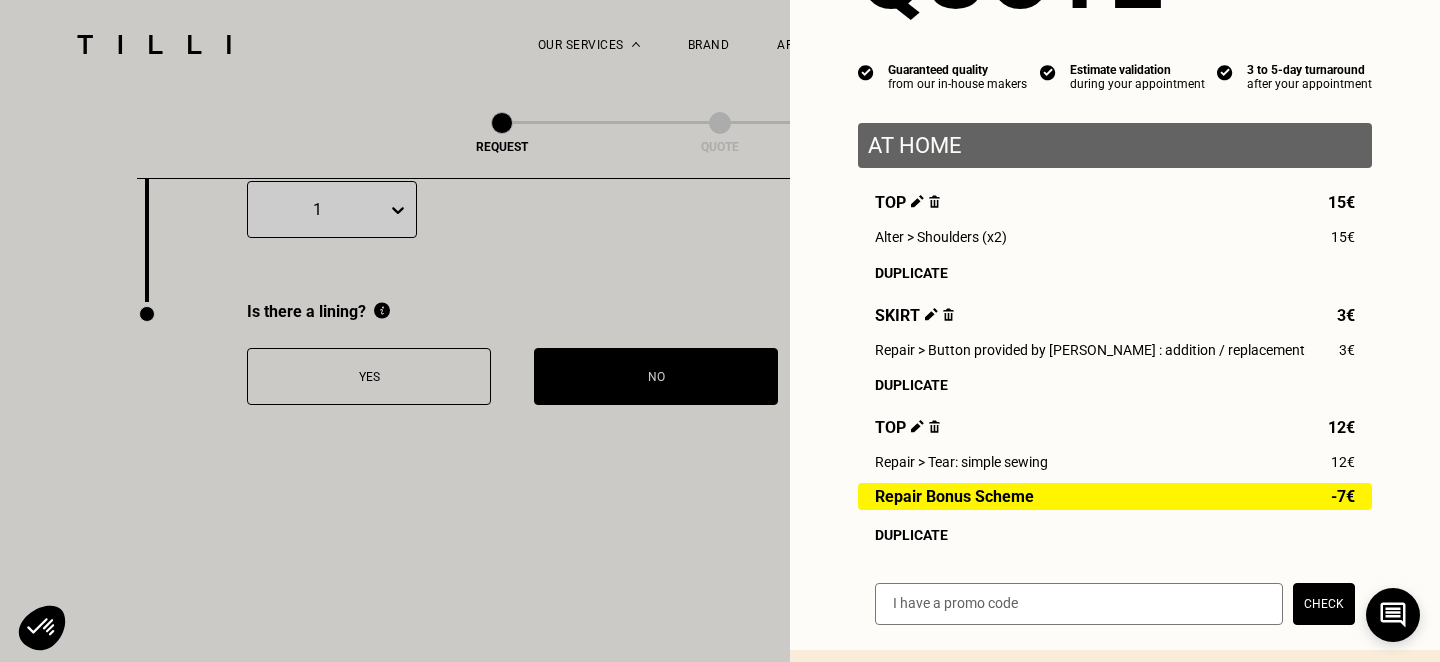scroll, scrollTop: 351, scrollLeft: 0, axis: vertical 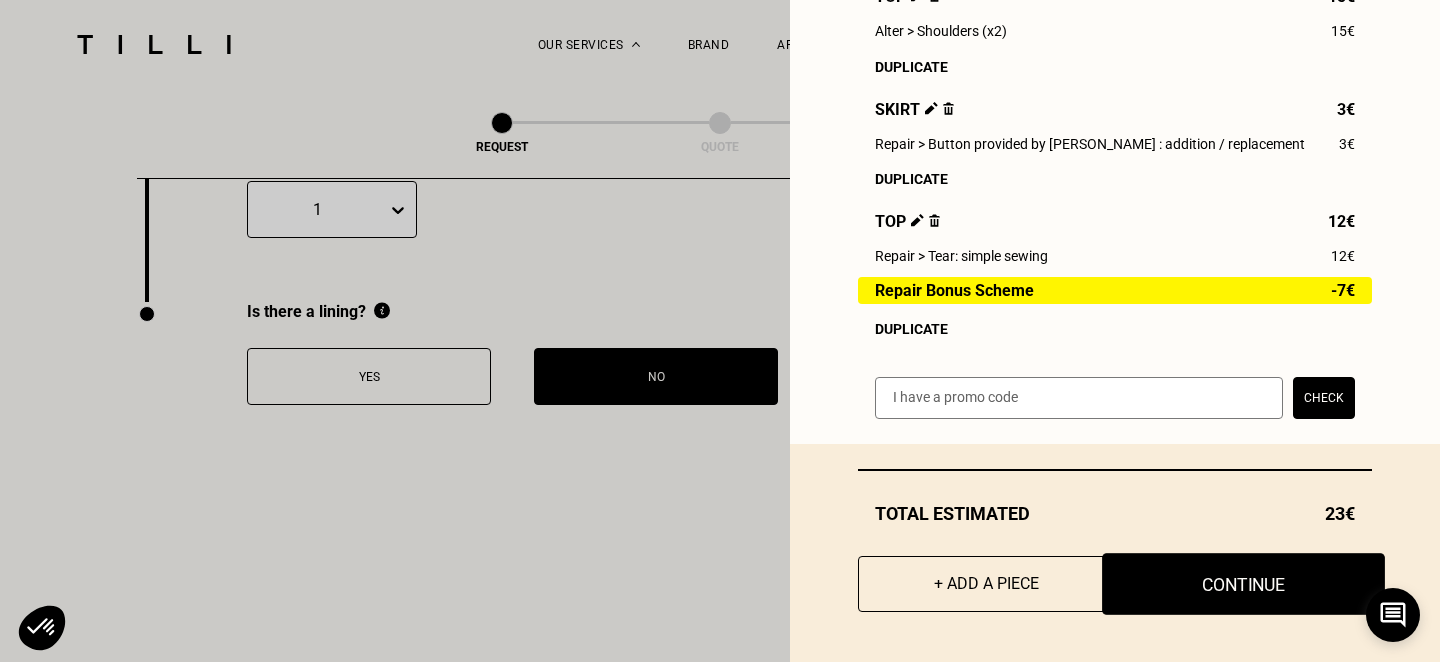 click on "Continue" at bounding box center (1243, 584) 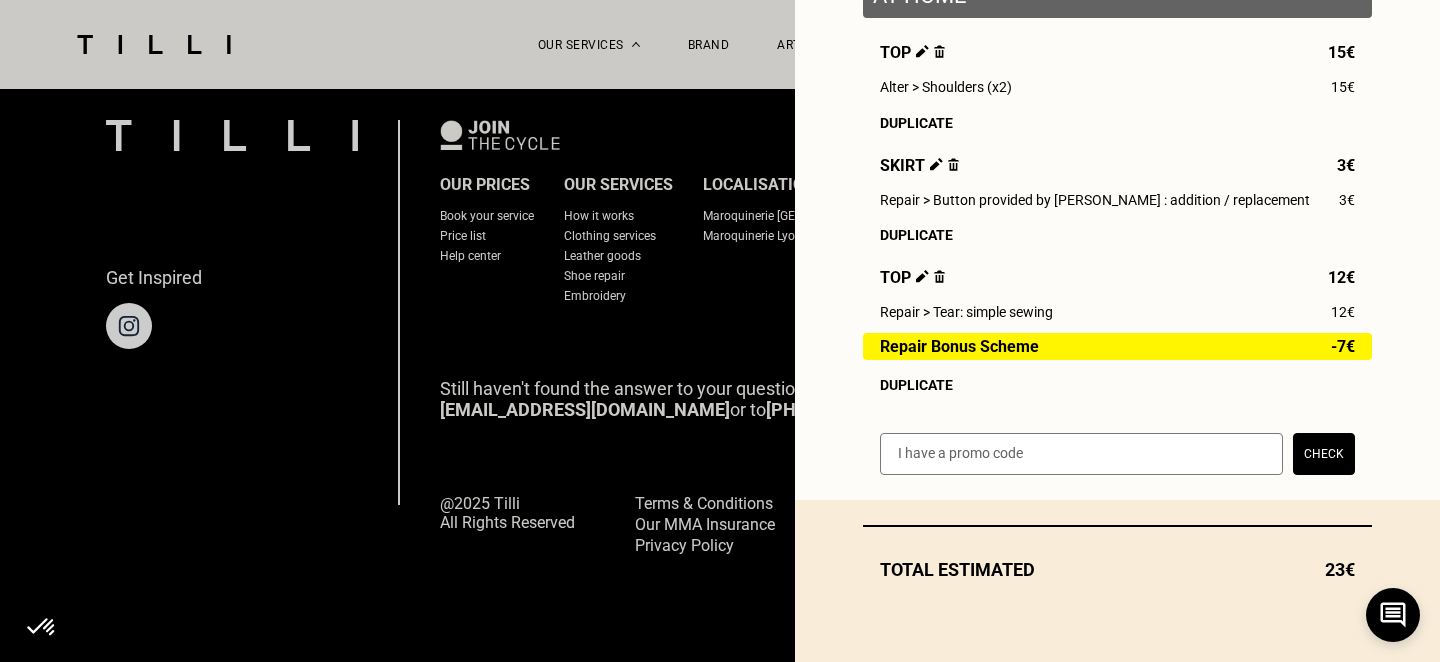 scroll, scrollTop: 1360, scrollLeft: 0, axis: vertical 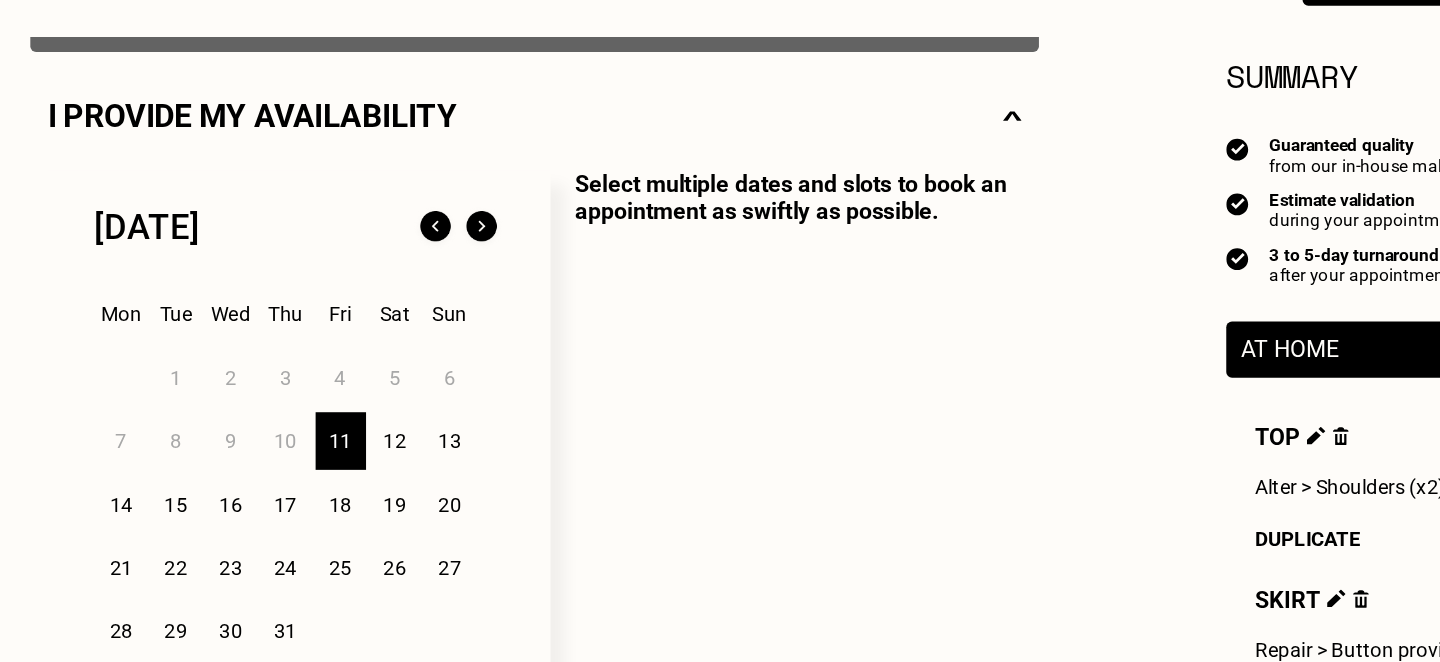 click on "12" at bounding box center [383, 370] 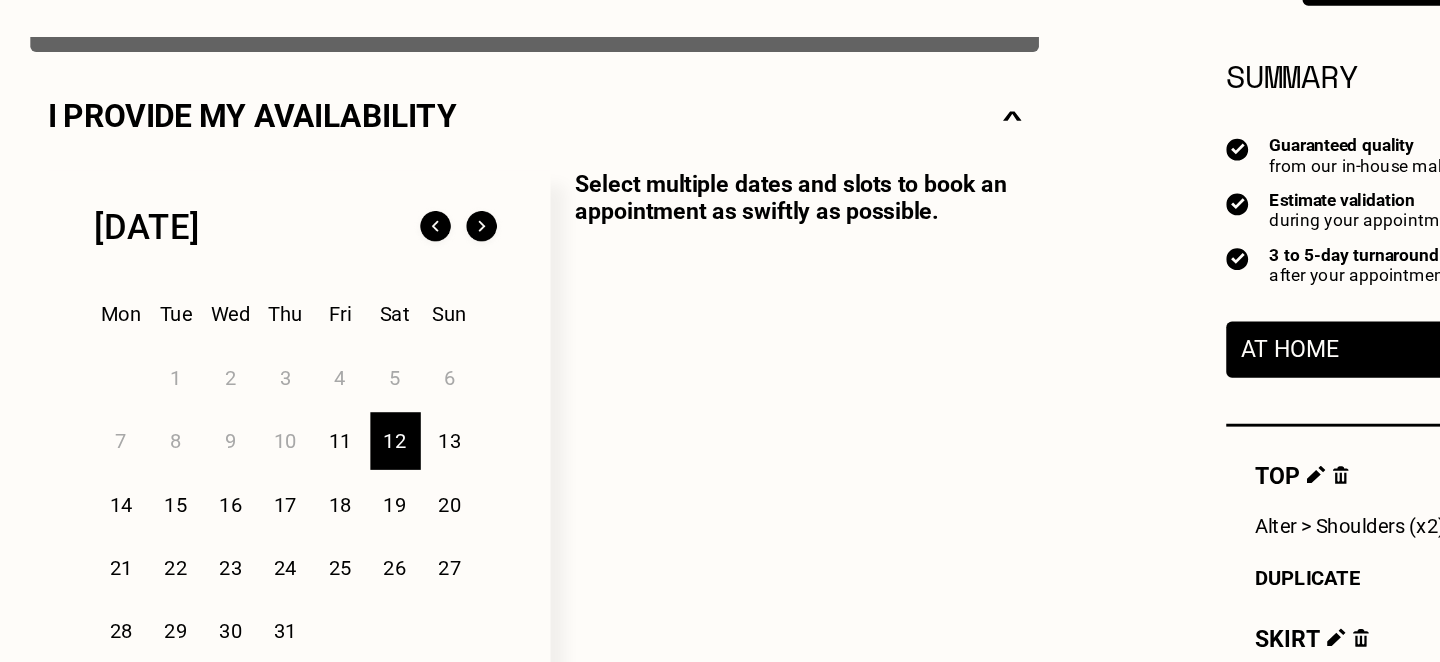 click on "11" at bounding box center (345, 370) 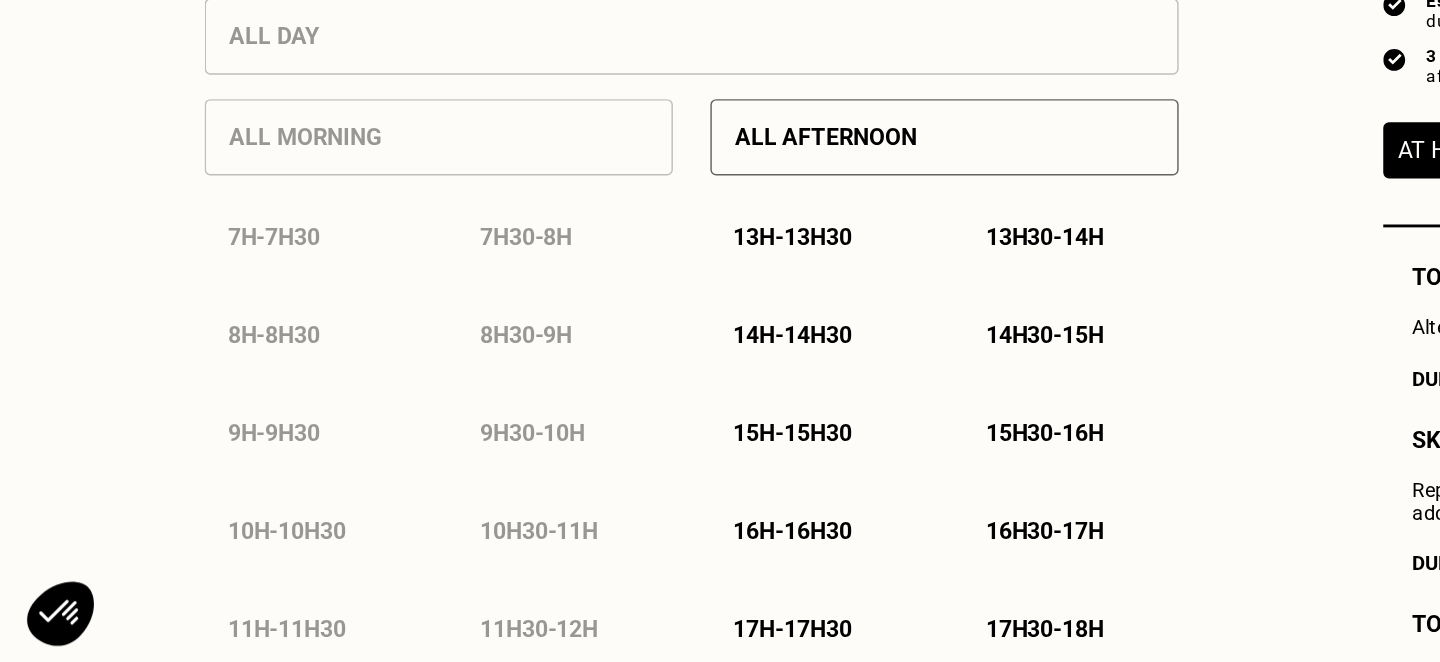 scroll, scrollTop: 824, scrollLeft: 0, axis: vertical 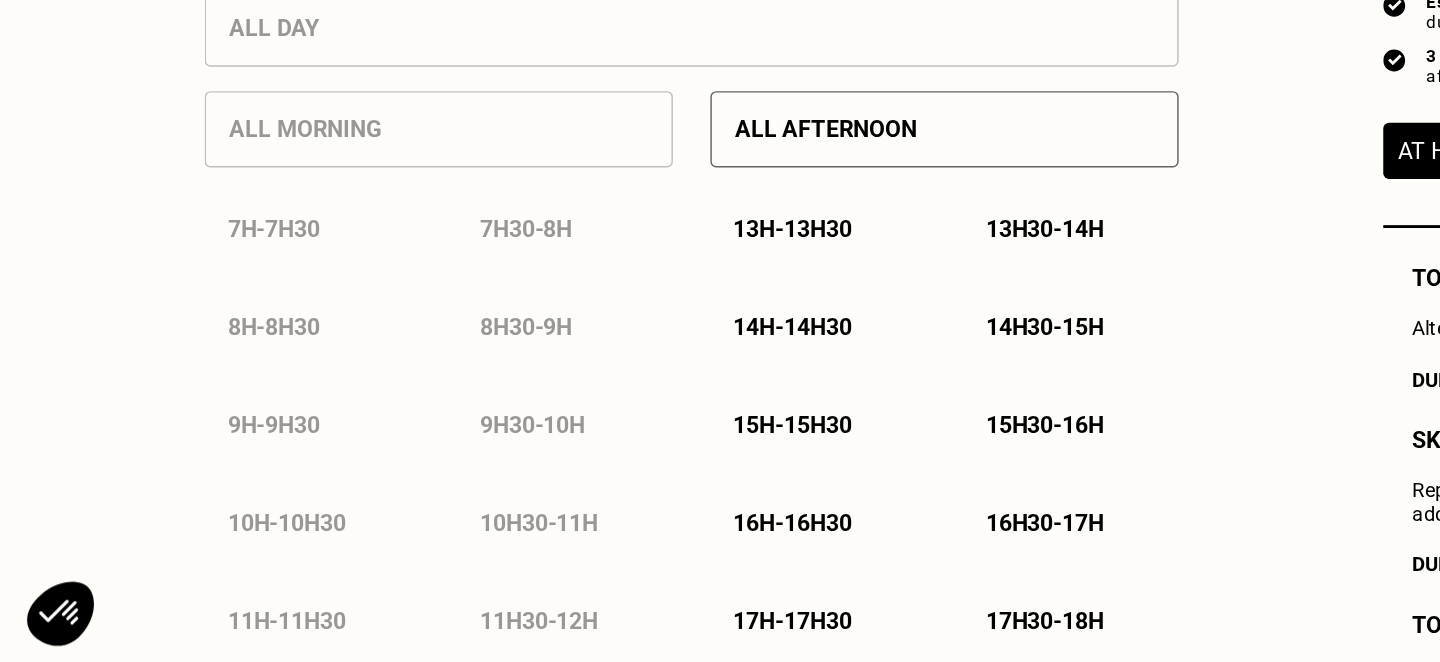 click on "13h  -  13h30" at bounding box center (550, 360) 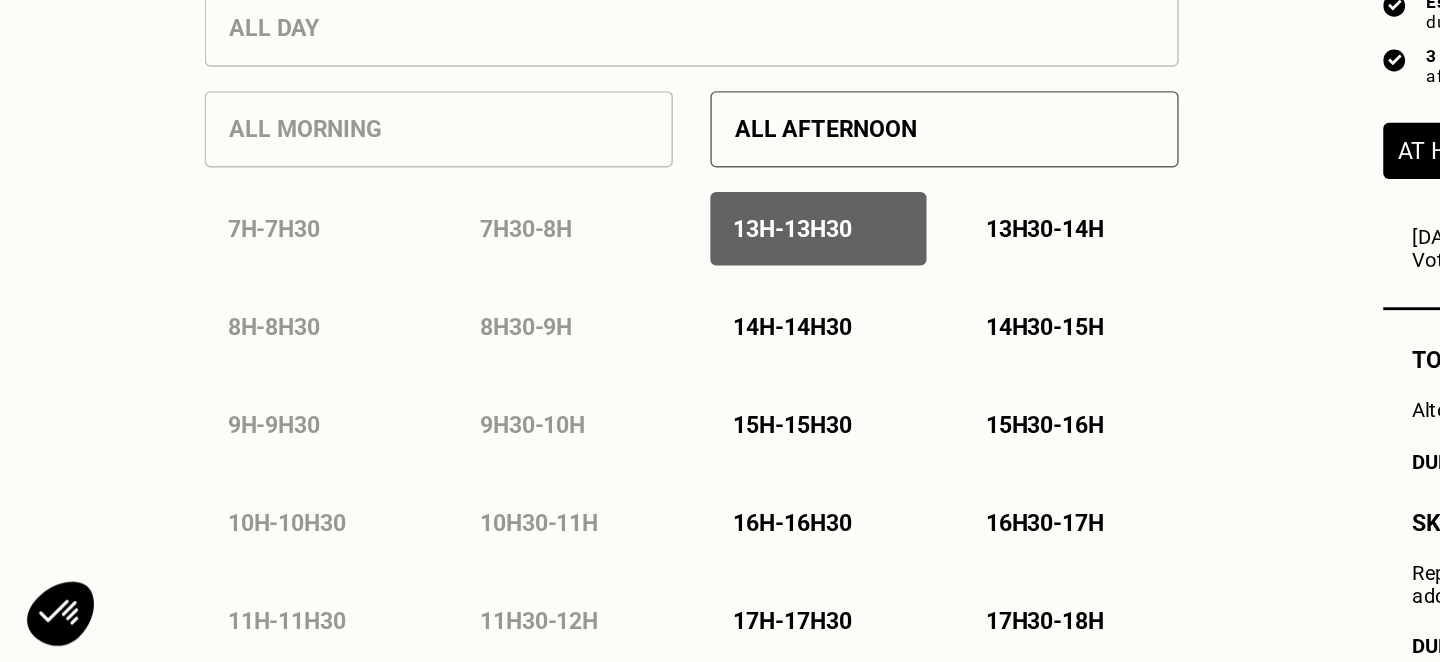 click on "14h  -  14h30" at bounding box center (550, 428) 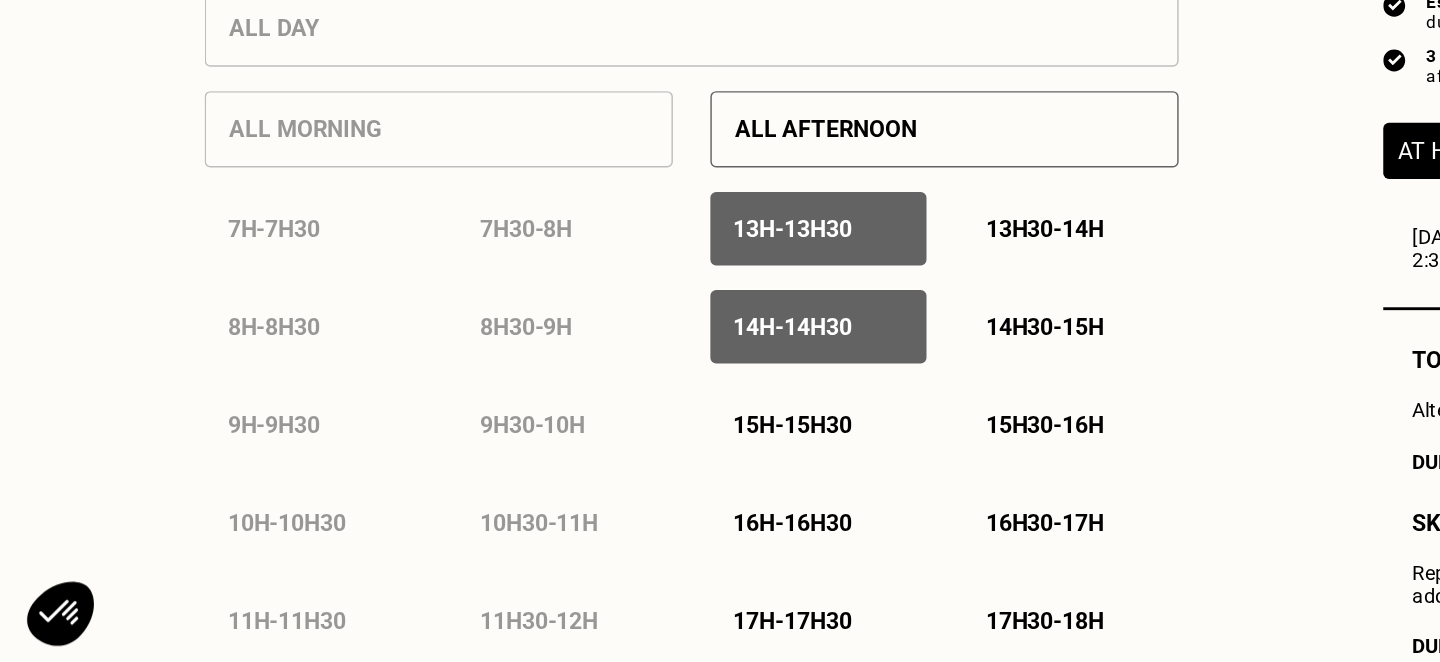 click on "15h  -  15h30" at bounding box center (568, 496) 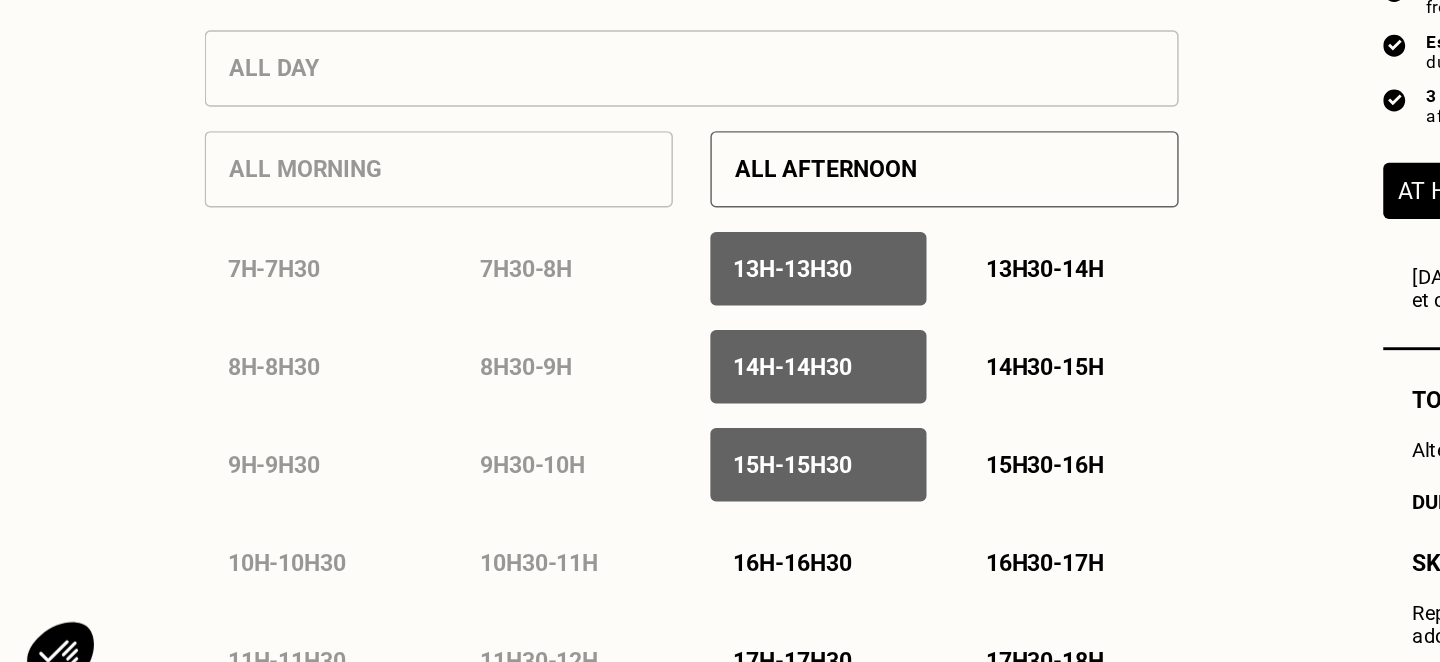 click on "15h  -  15h30" at bounding box center [568, 496] 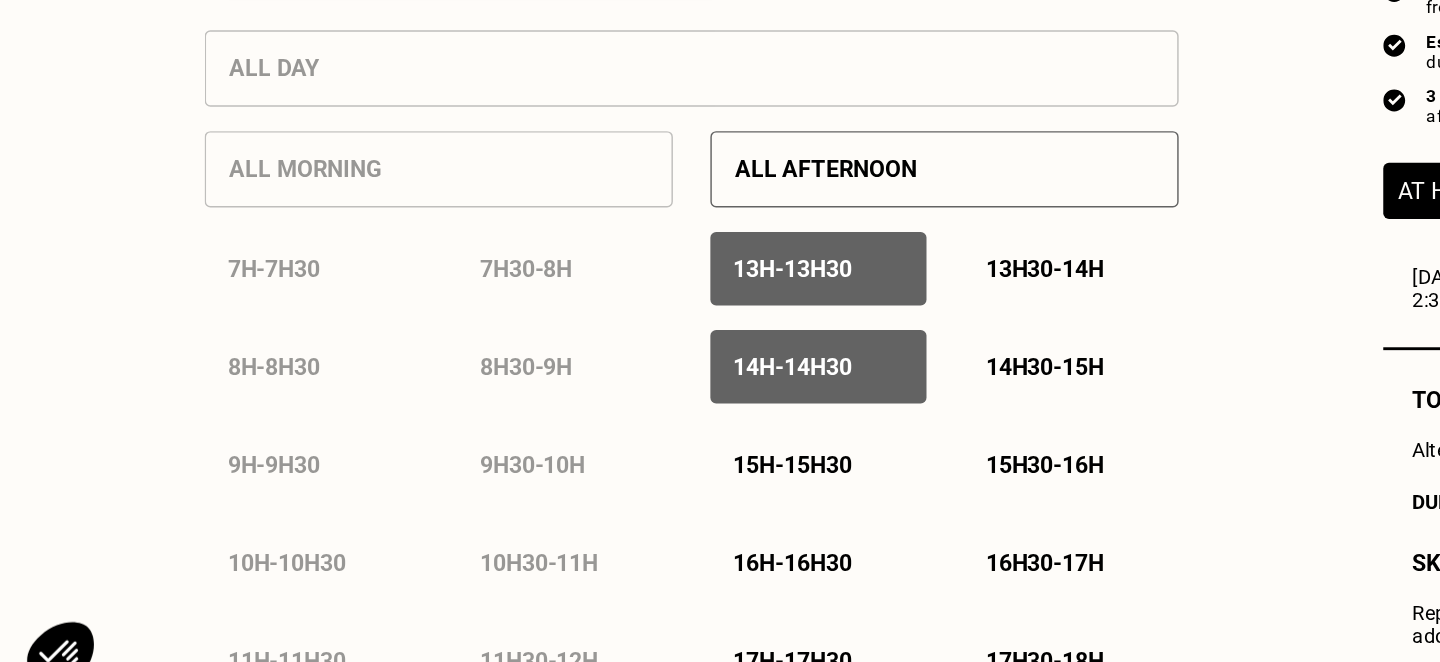 click on "14h  -  14h30" at bounding box center (568, 428) 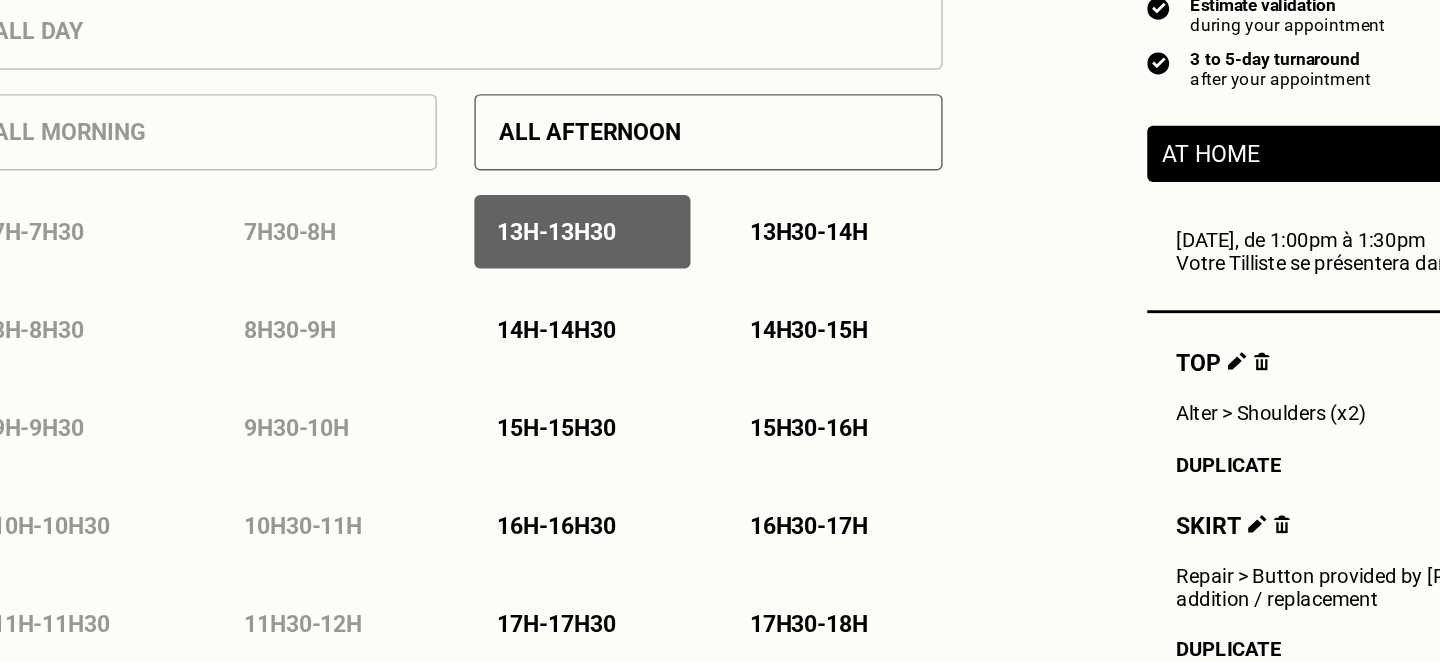 click on "13h30  -  14h" at bounding box center (743, 360) 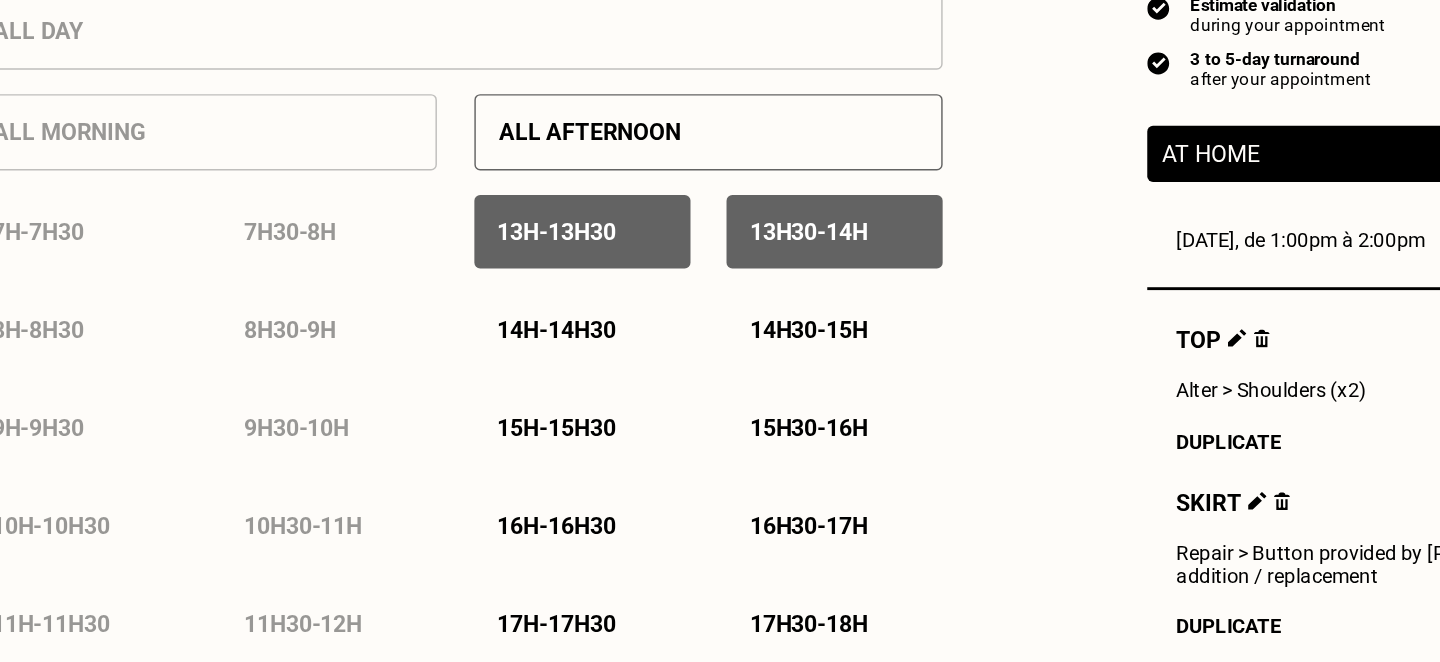 click on "13h30  -  14h" at bounding box center (743, 360) 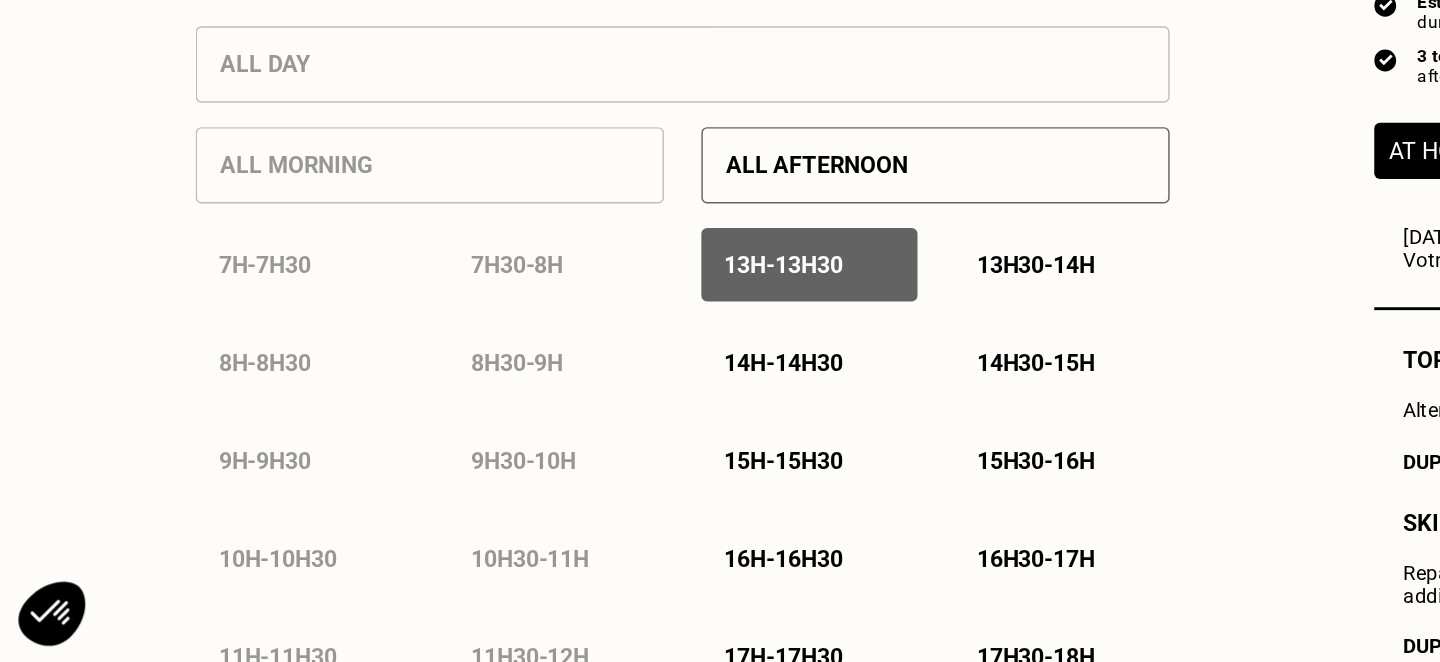 scroll, scrollTop: 820, scrollLeft: 0, axis: vertical 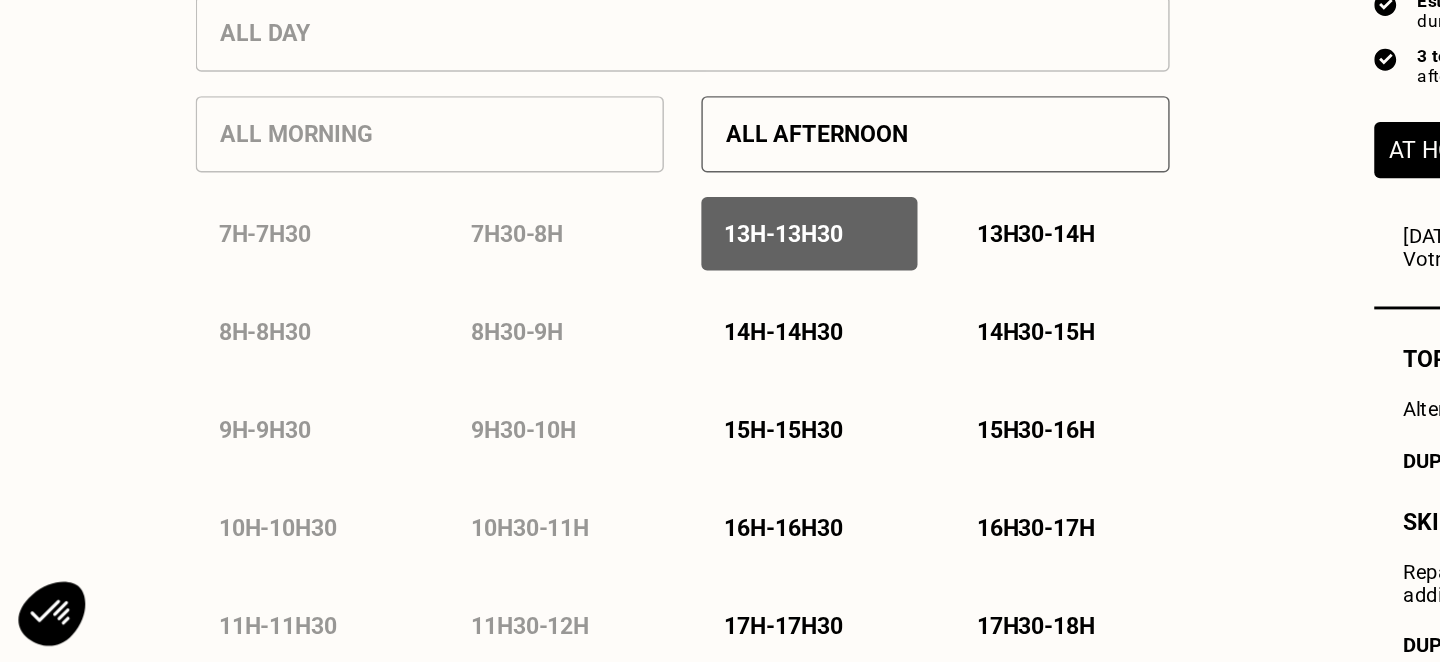 click on "7h  -  7h30 7h30  -  8h 8h  -  8h30 8h30  -  9h 9h  -  9h30 9h30  -  10h 10h  -  10h30 10h30  -  11h 11h  -  11h30 11h30  -  12h 12h  -  12h30 12h30  -  13h" at bounding box center (304, 534) 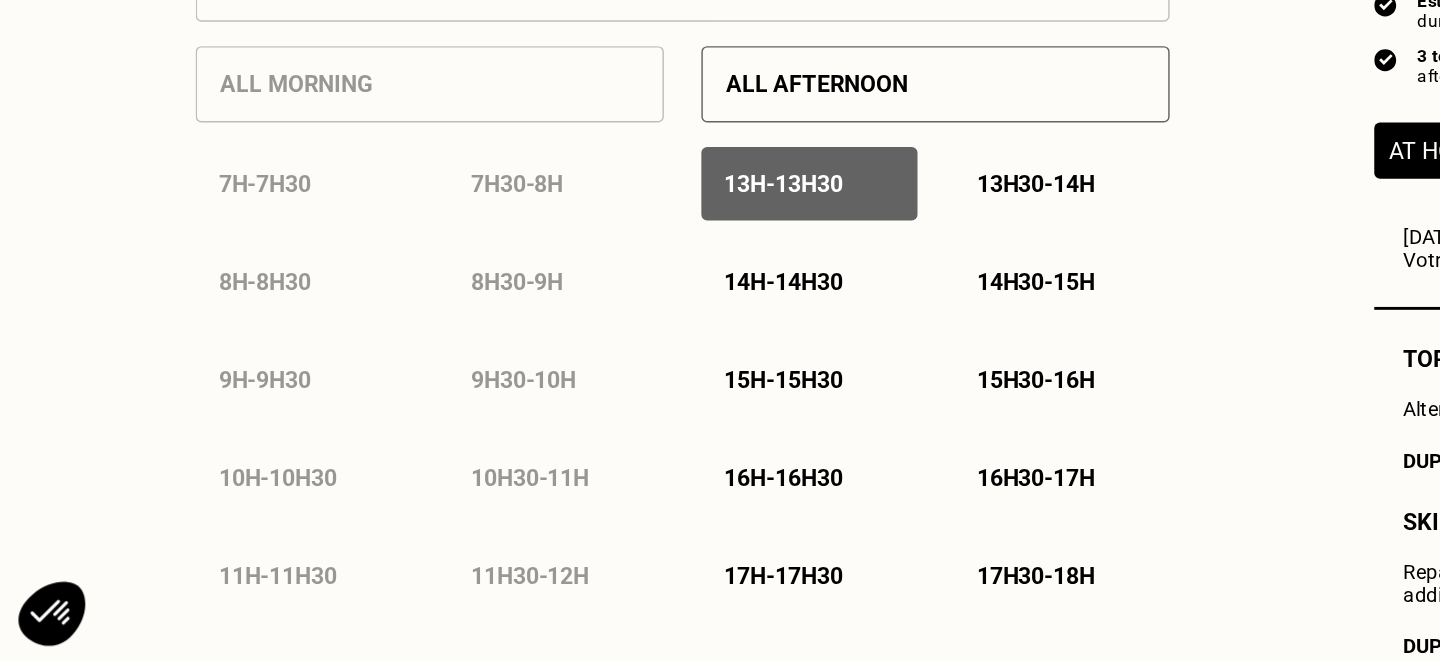 click on "All morning 7h  -  7h30 7h30  -  8h 8h  -  8h30 8h30  -  9h 9h  -  9h30 9h30  -  10h 10h  -  10h30 10h30  -  11h 11h  -  11h30 11h30  -  12h 12h  -  12h30 12h30  -  13h" at bounding box center (304, 456) 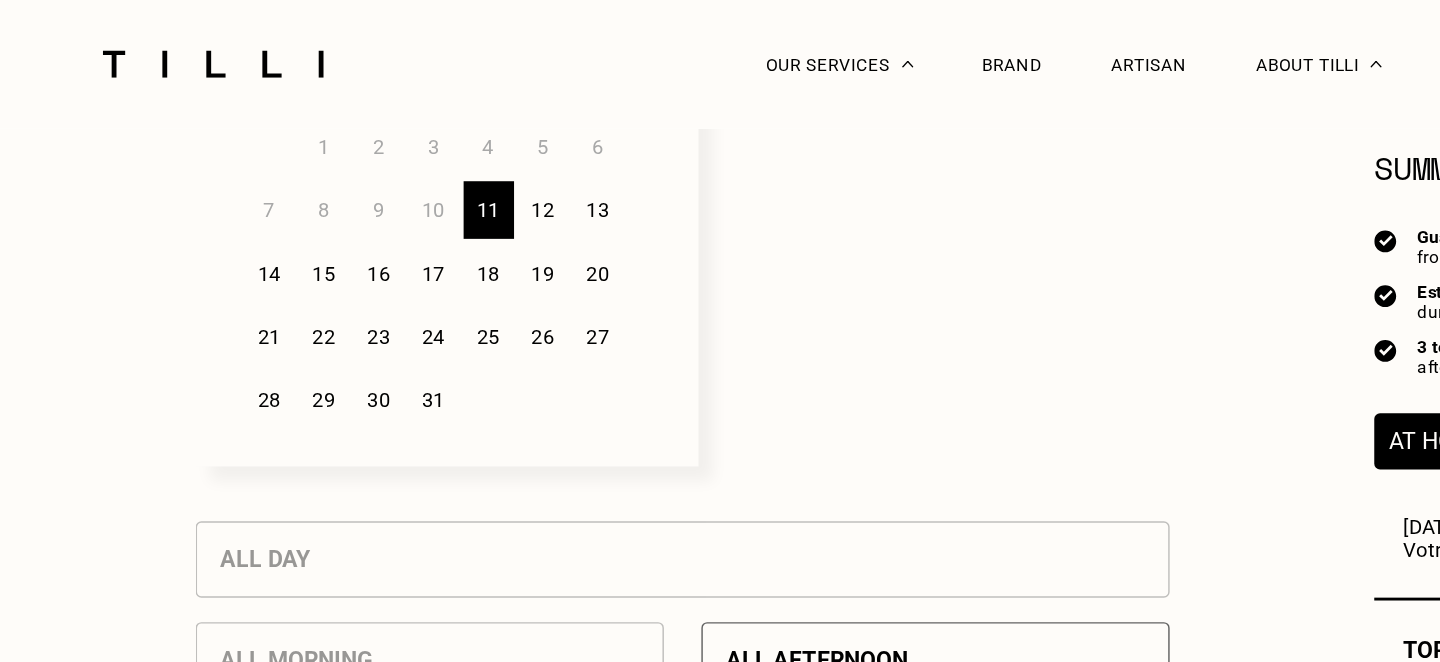 scroll, scrollTop: 618, scrollLeft: 0, axis: vertical 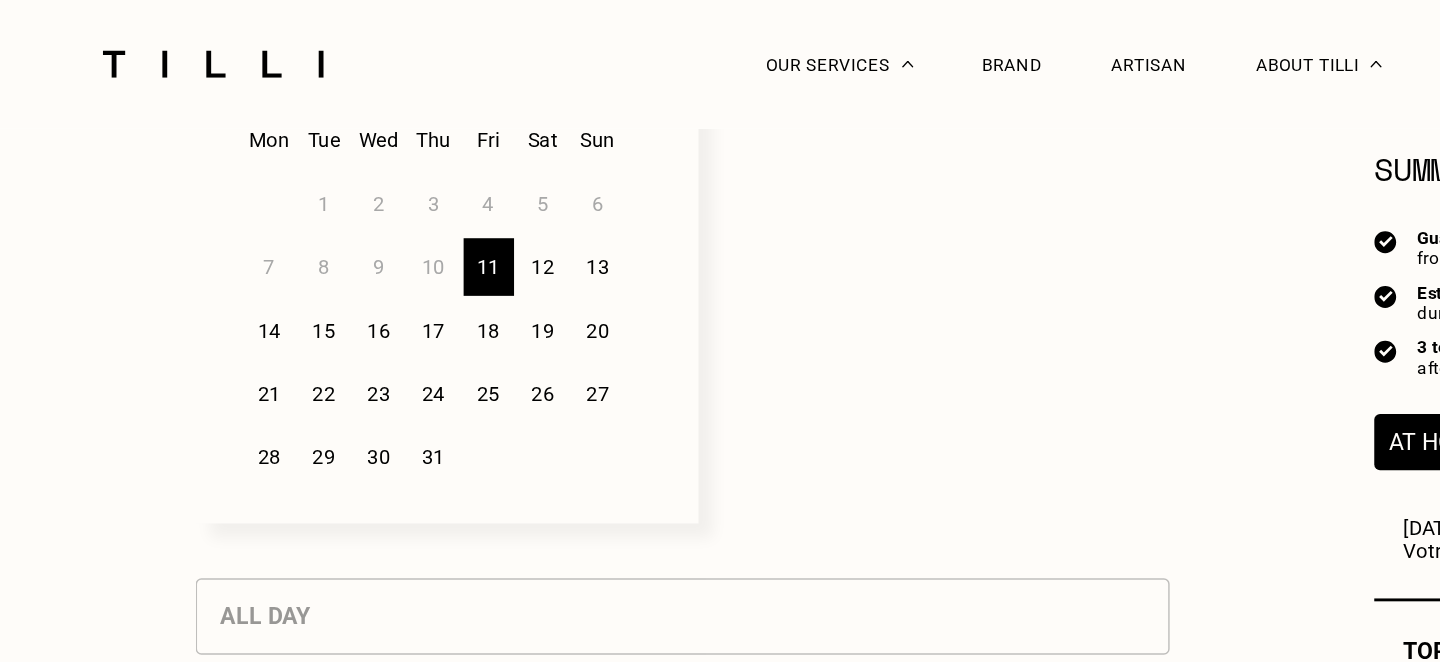 click on "12" at bounding box center (383, 185) 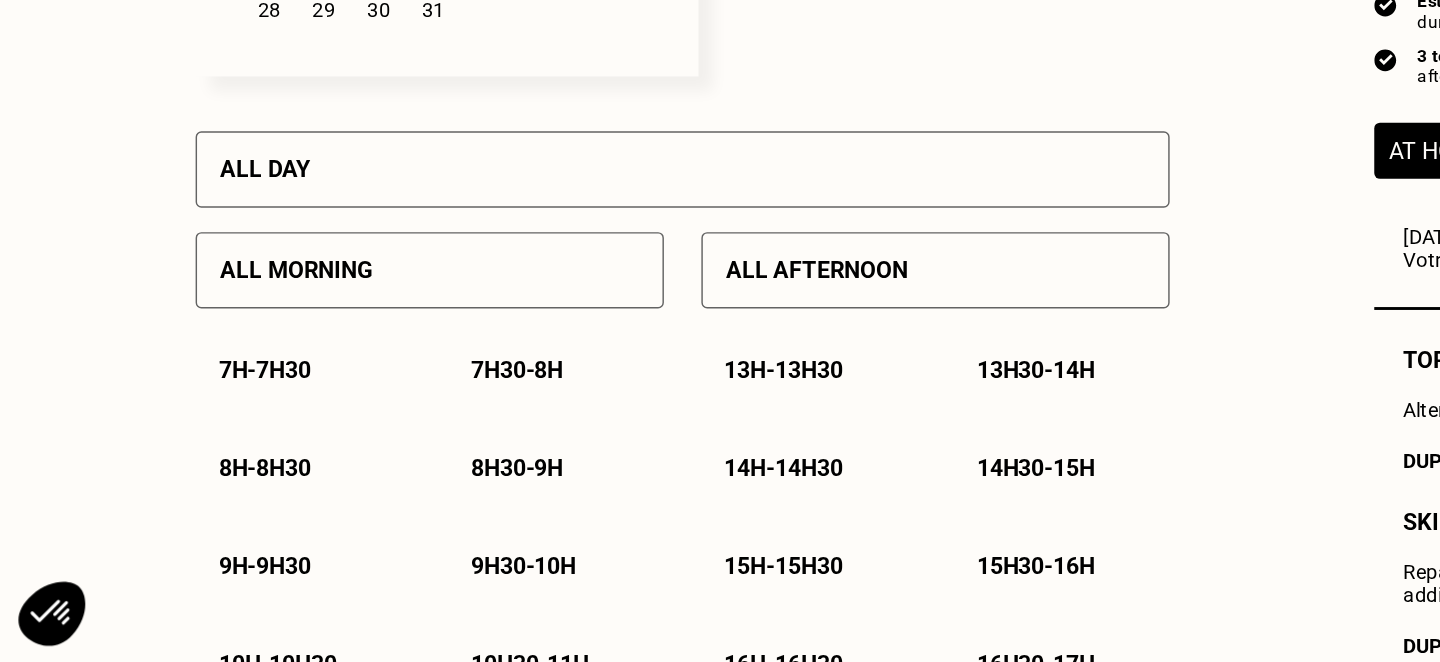 scroll, scrollTop: 737, scrollLeft: 0, axis: vertical 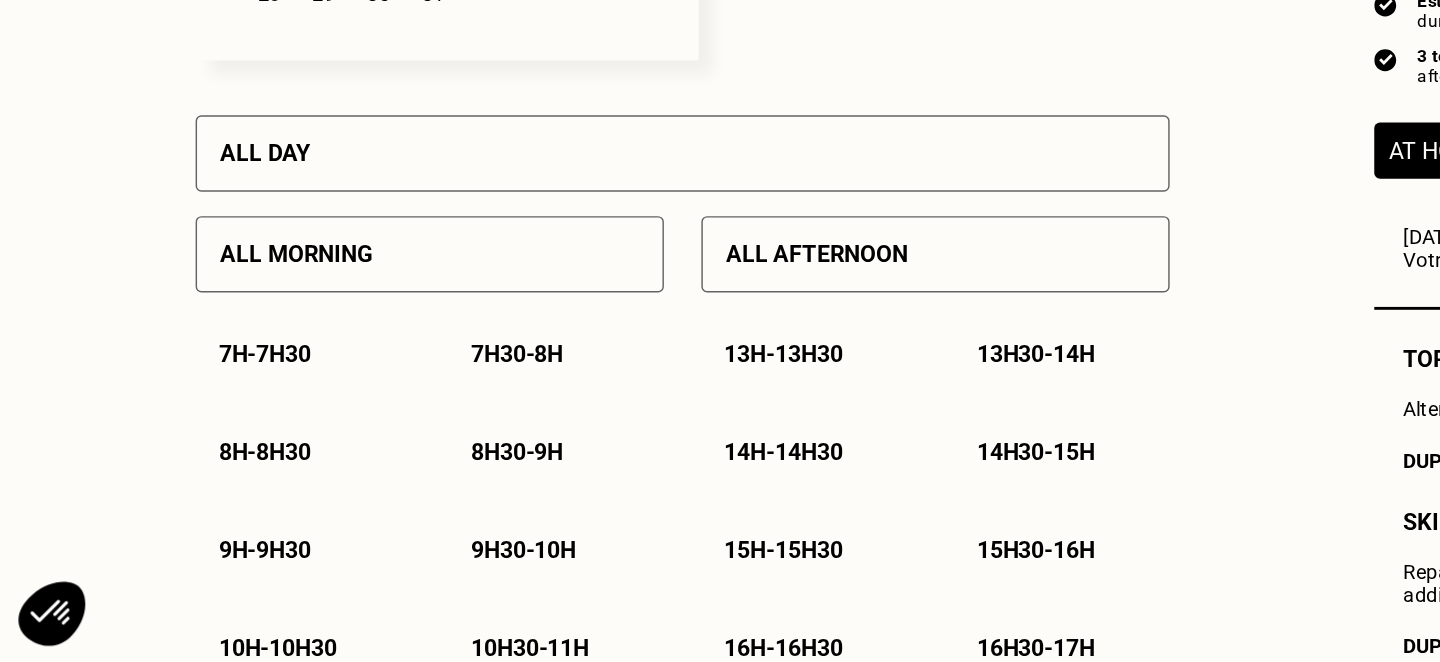 click on "7h  -  7h30" at bounding box center [217, 447] 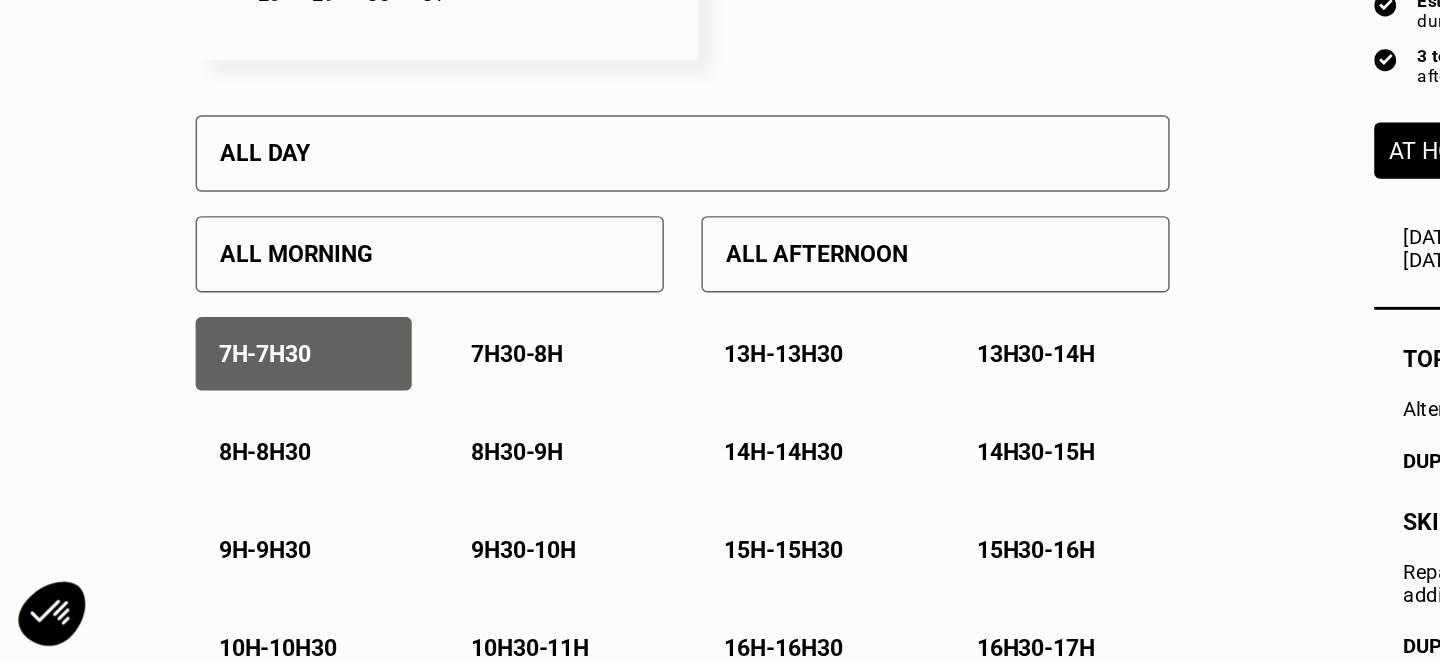 click on "8h  -  8h30" at bounding box center (190, 515) 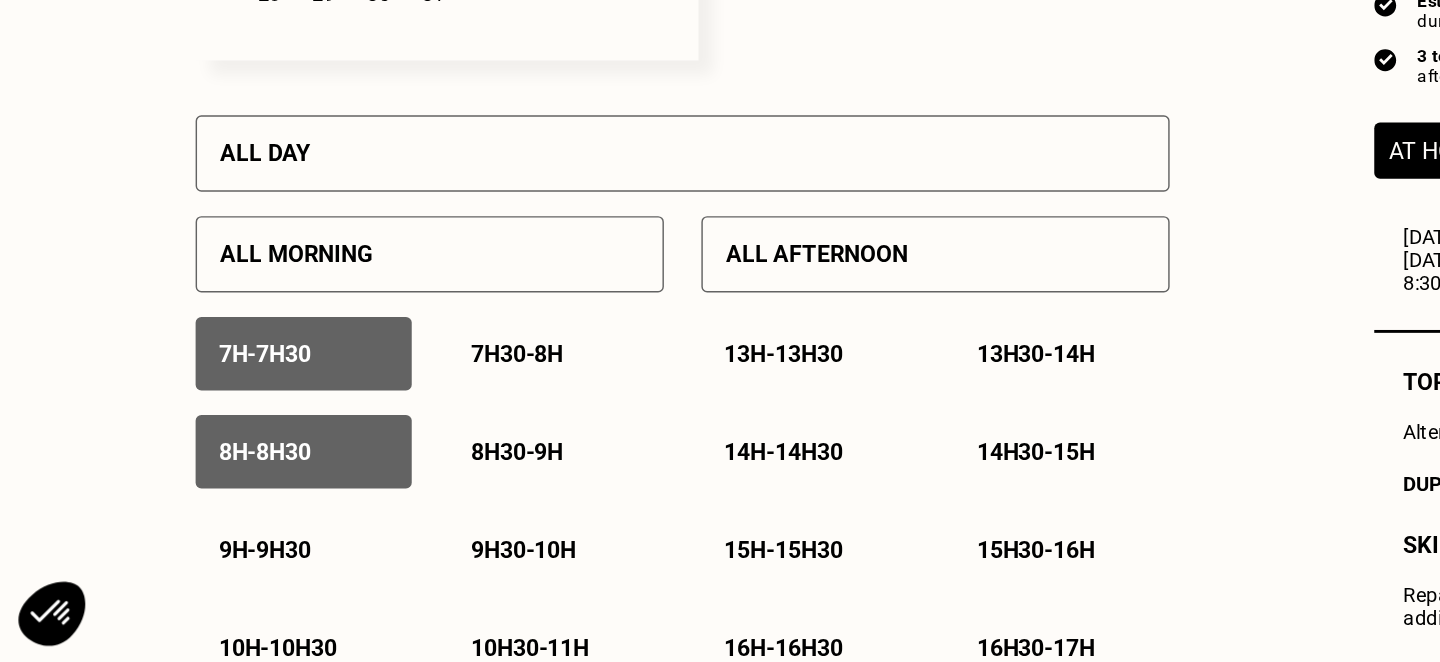 click on "9h  -  9h30" at bounding box center (217, 583) 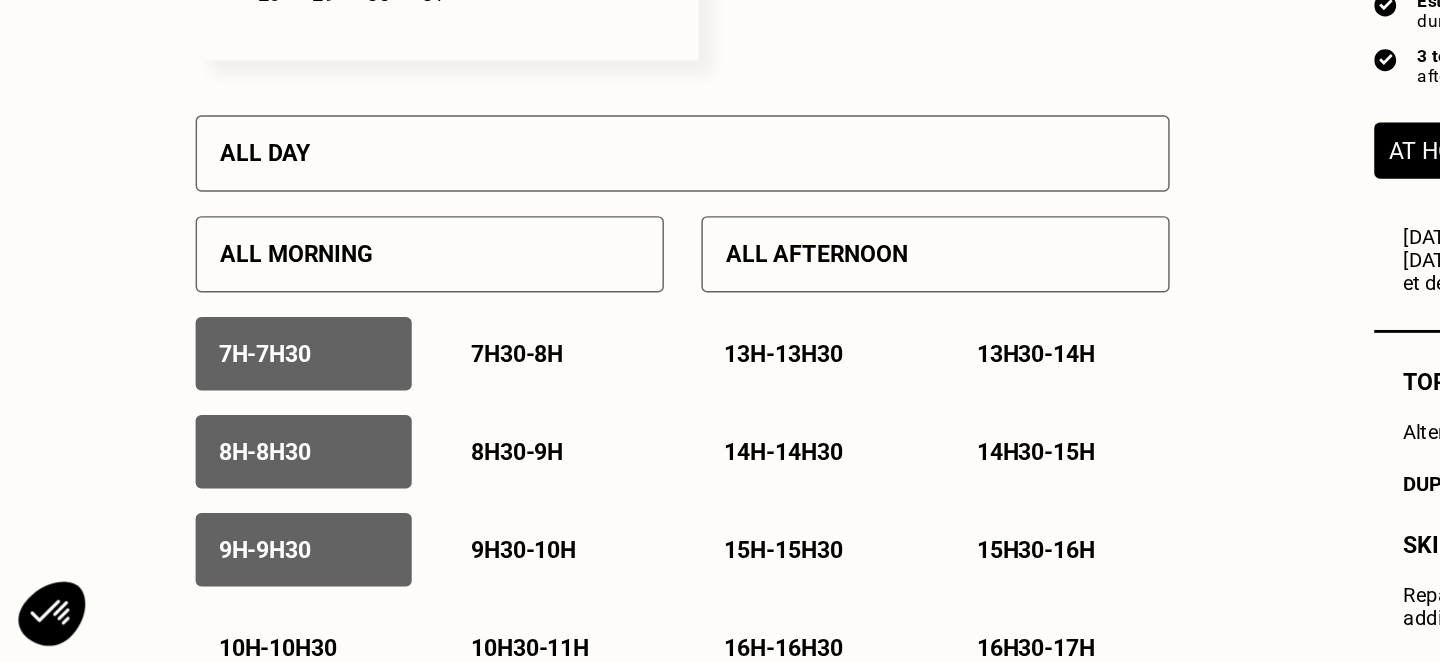 scroll, scrollTop: 859, scrollLeft: 0, axis: vertical 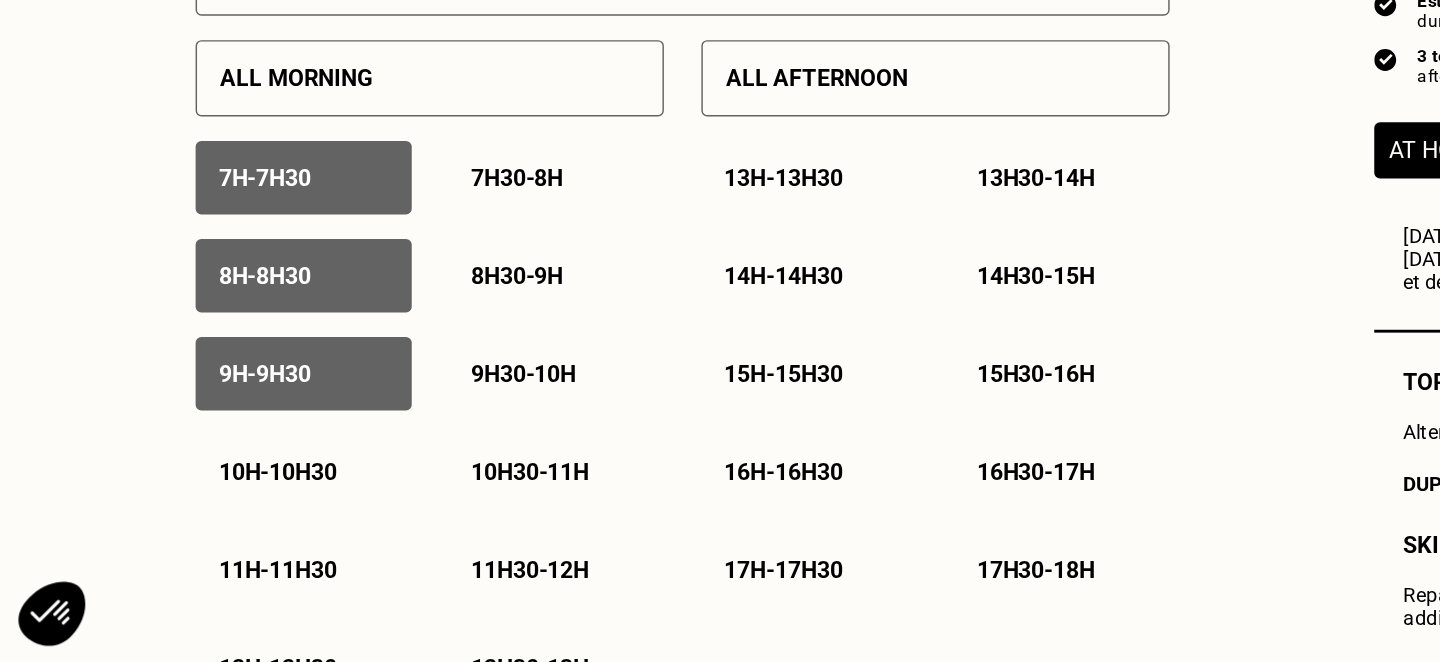 click on "7h  -  7h30 7h30  -  8h 8h  -  8h30 8h30  -  9h 9h  -  9h30 9h30  -  10h 10h  -  10h30 10h30  -  11h 11h  -  11h30 11h30  -  12h 12h  -  12h30 12h30  -  13h" at bounding box center (304, 495) 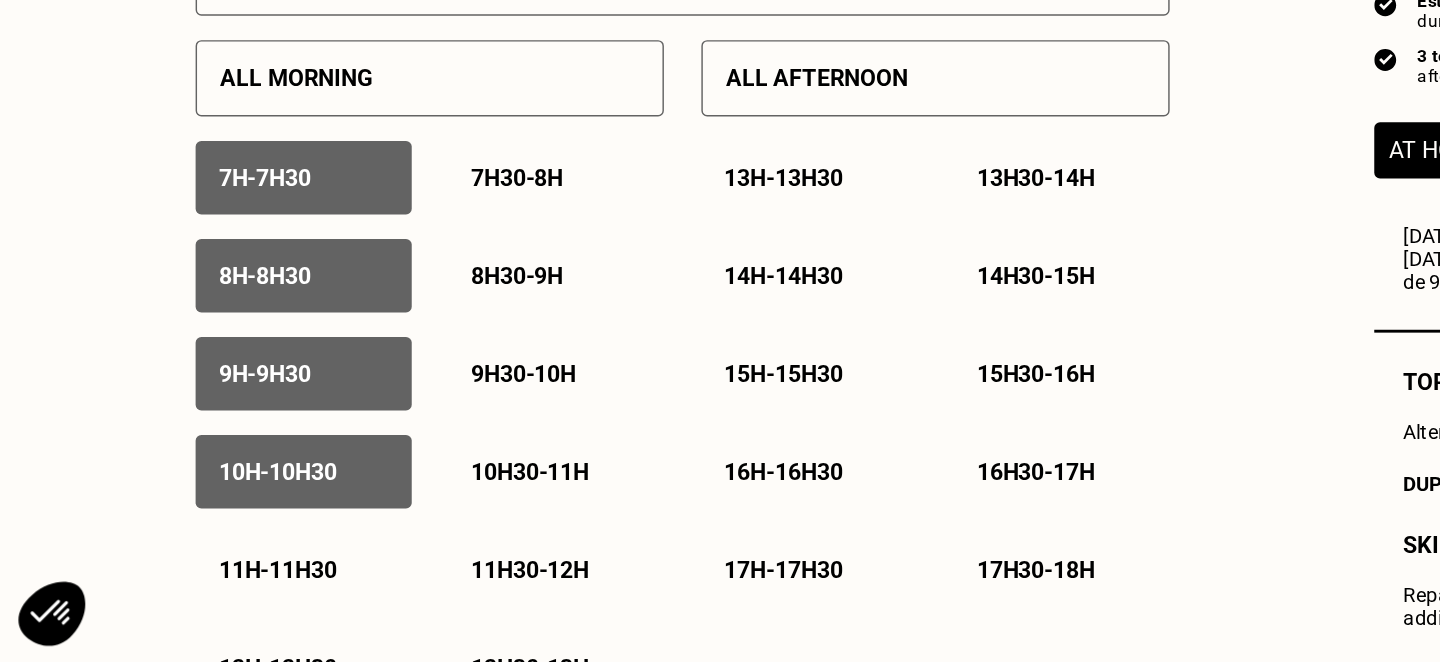 click on "11h  -  11h30" at bounding box center [199, 597] 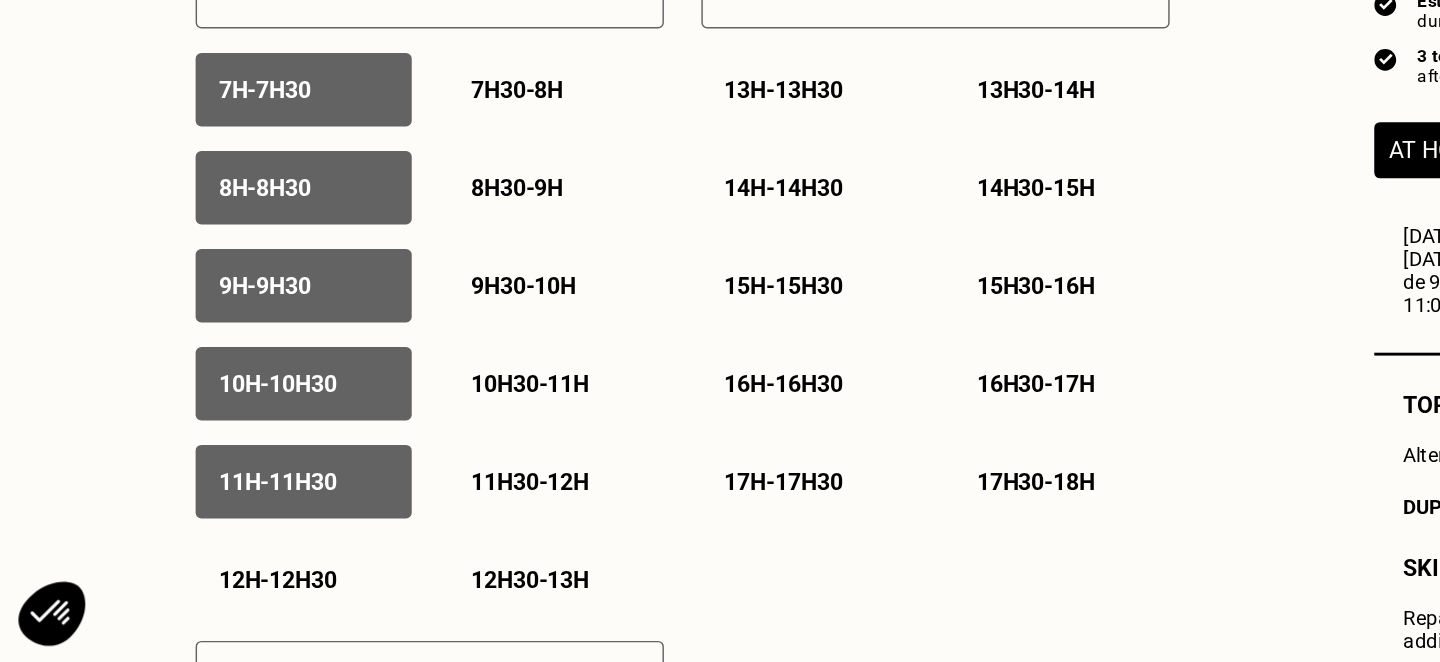 scroll, scrollTop: 922, scrollLeft: 0, axis: vertical 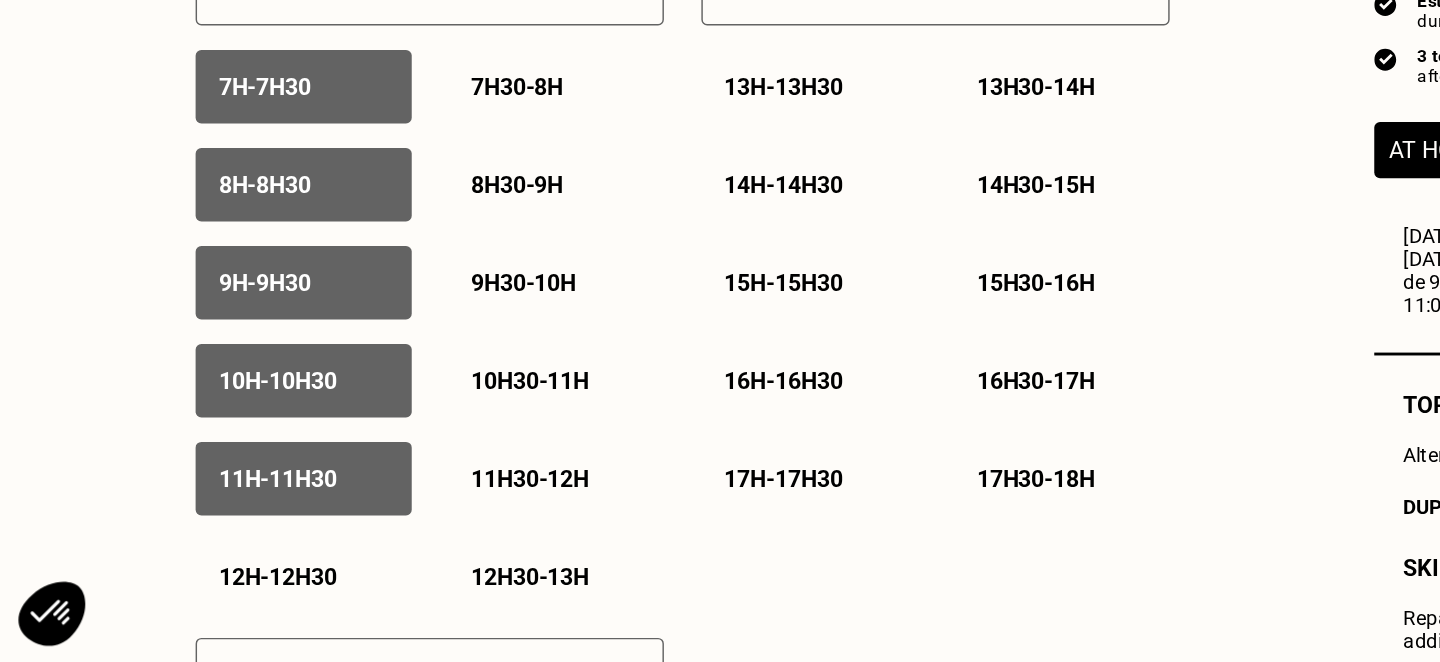 click on "12h  -  12h30" at bounding box center (199, 602) 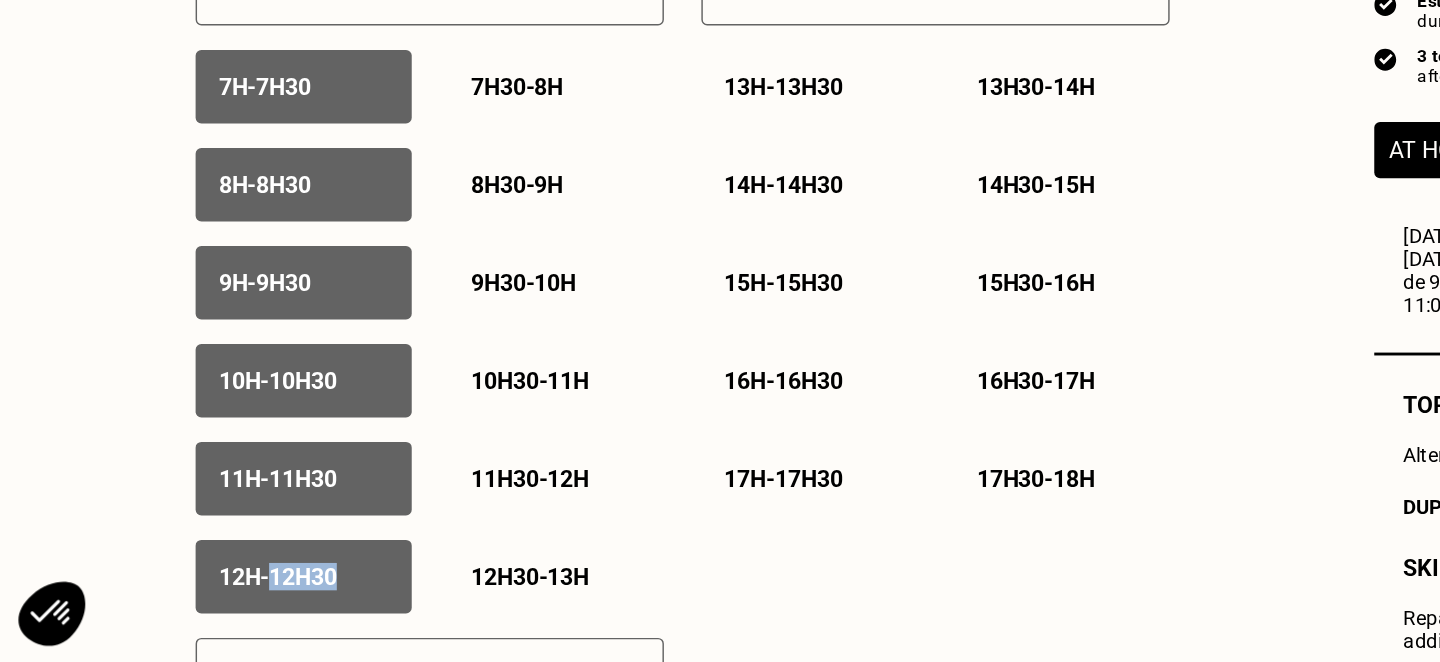 click on "7h30  -  8h" at bounding box center [365, 262] 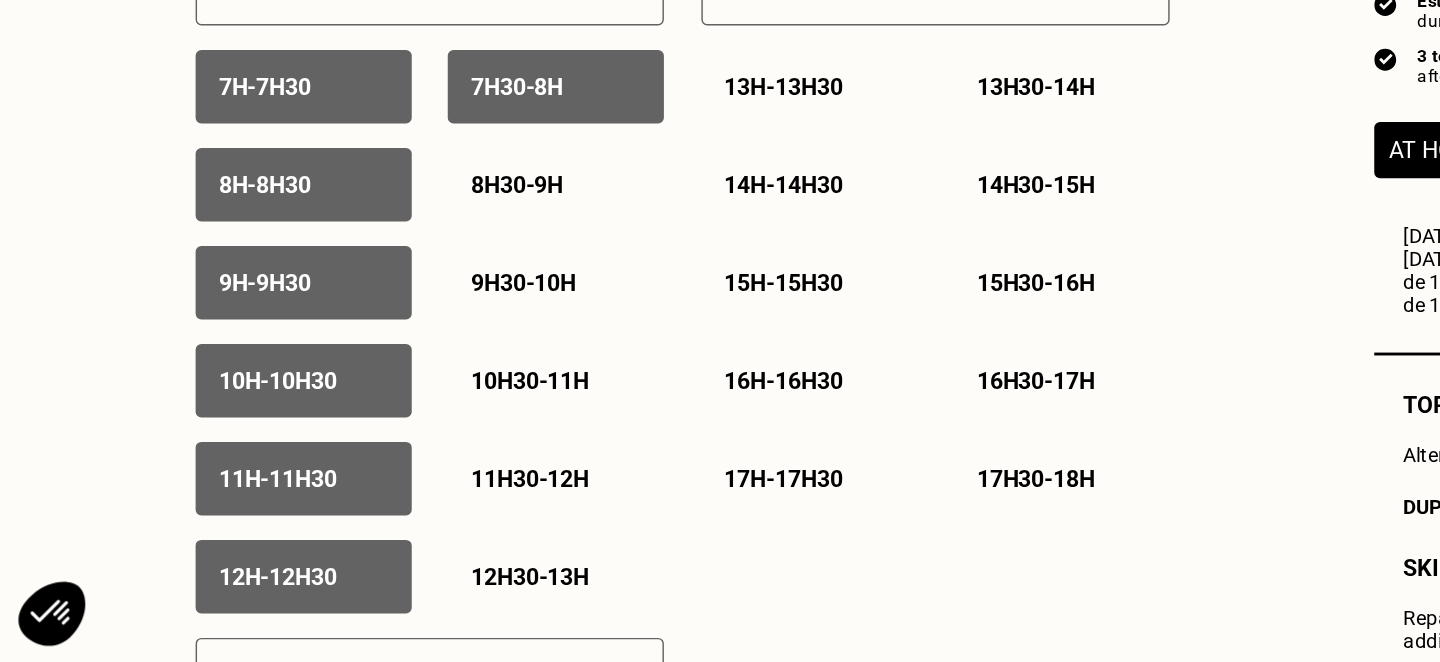 click on "8h30  -  9h" at bounding box center (392, 330) 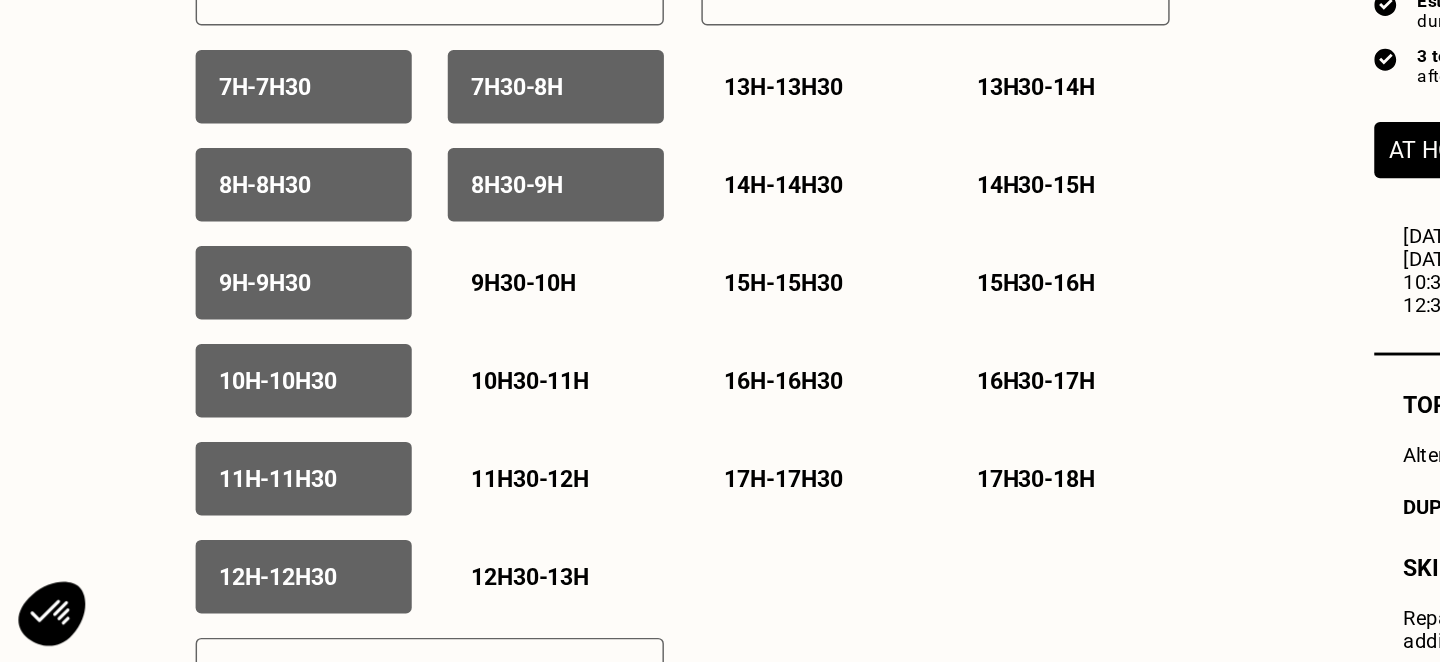 click on "9h30  -  10h" at bounding box center (392, 398) 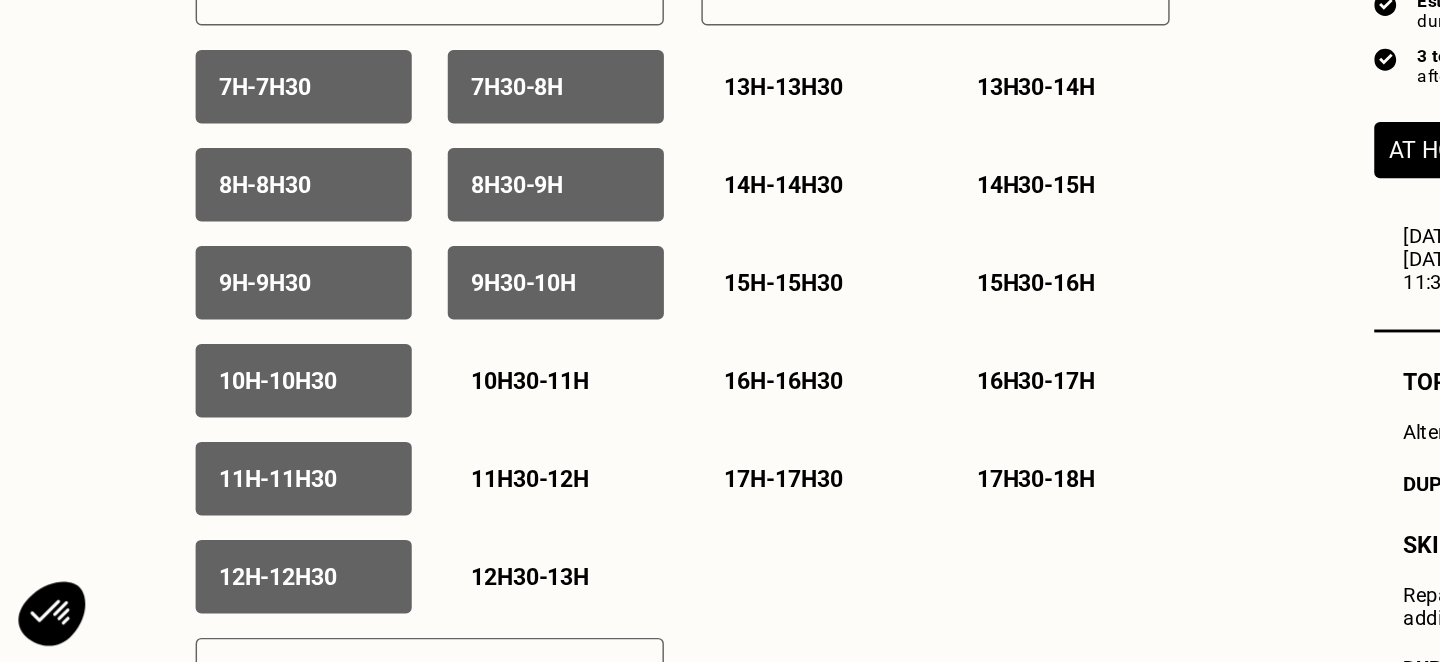 click on "10h30  -  11h" at bounding box center [374, 466] 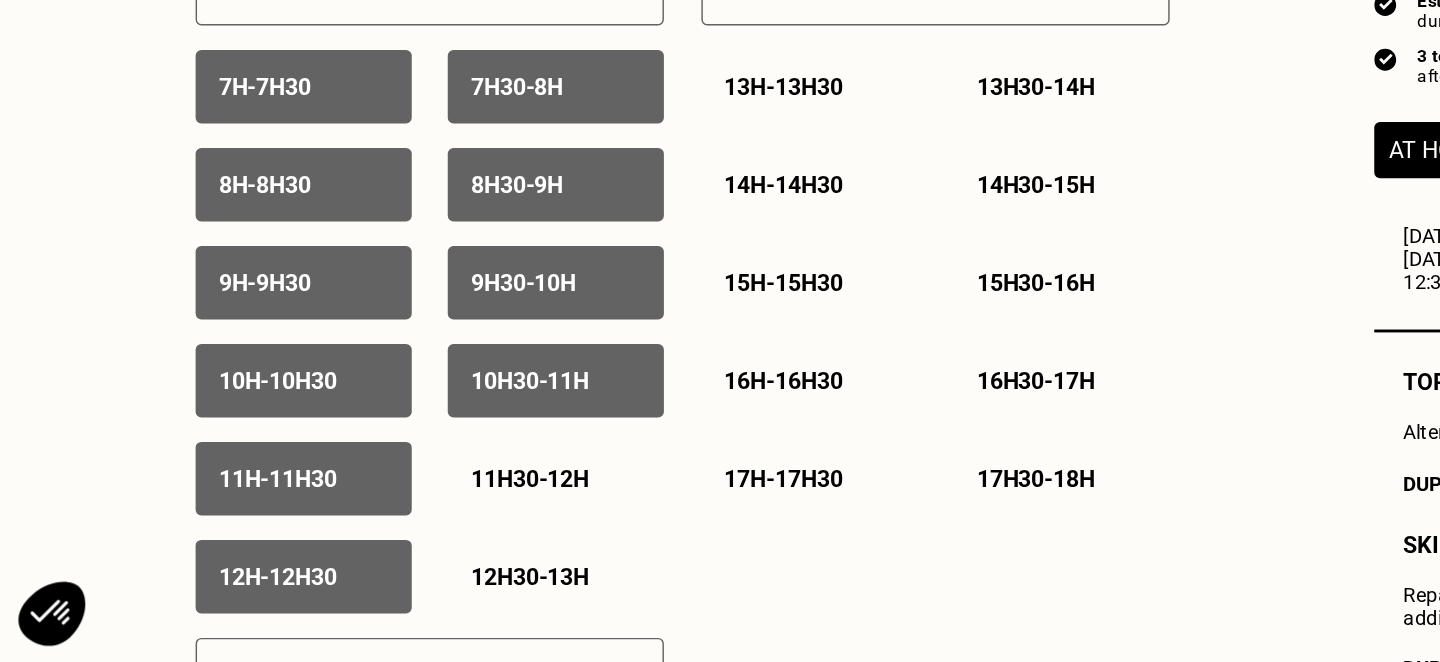 click on "7h  -  7h30 7h30  -  8h 8h  -  8h30 8h30  -  9h 9h  -  9h30 9h30  -  10h 10h  -  10h30 10h30  -  11h 11h  -  11h30 11h30  -  12h 12h  -  12h30 12h30  -  13h" at bounding box center [304, 432] 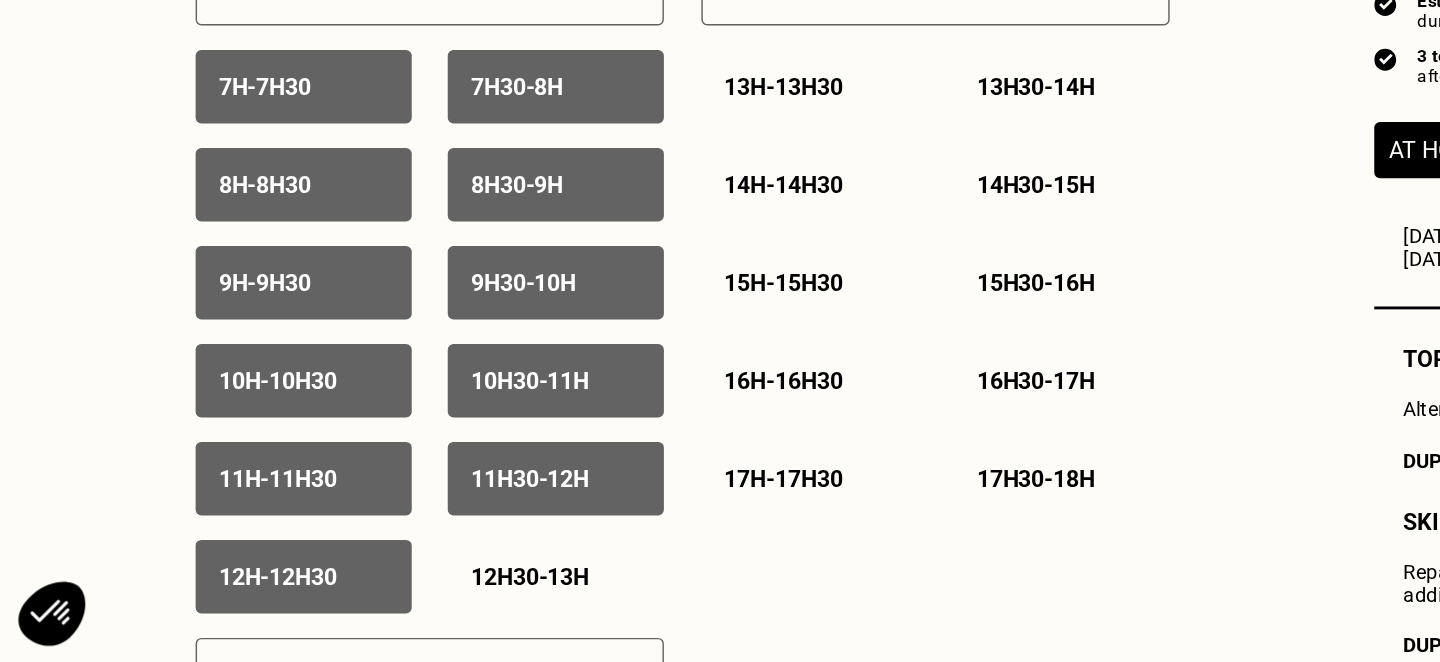 click on "12h30  -  13h" at bounding box center [392, 602] 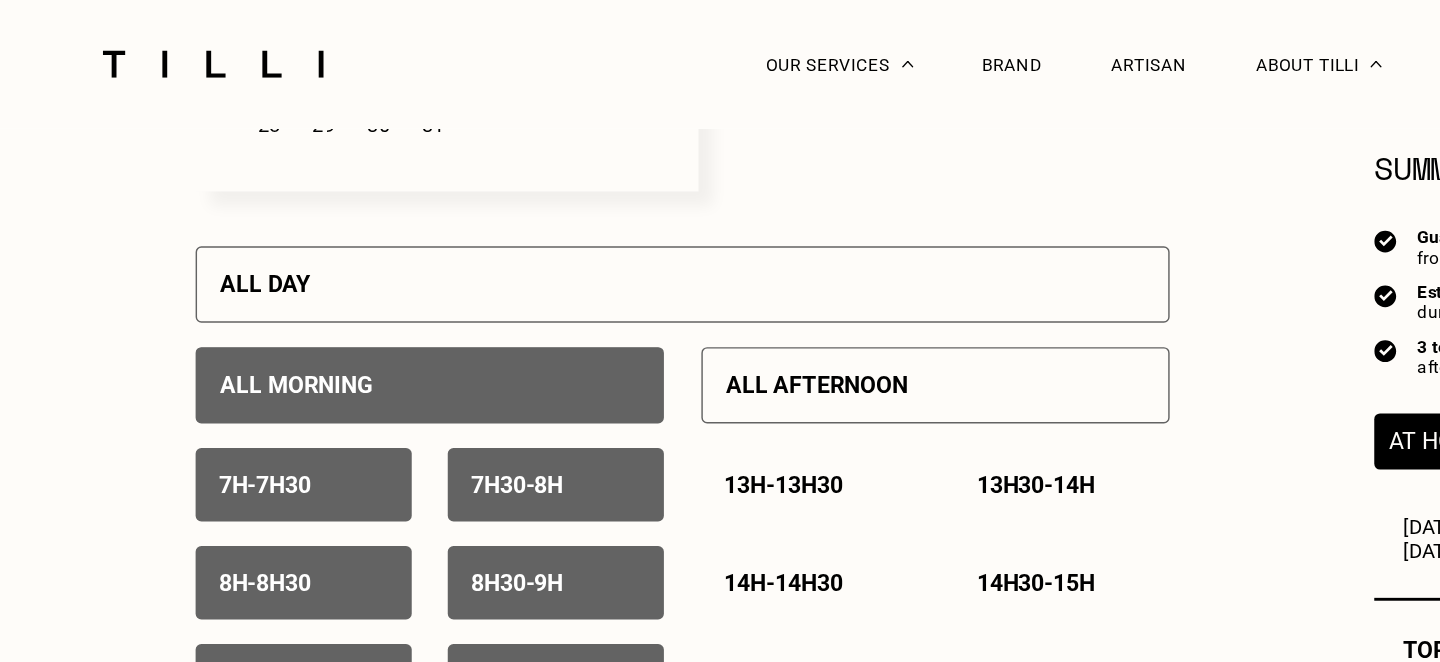 scroll, scrollTop: 845, scrollLeft: 0, axis: vertical 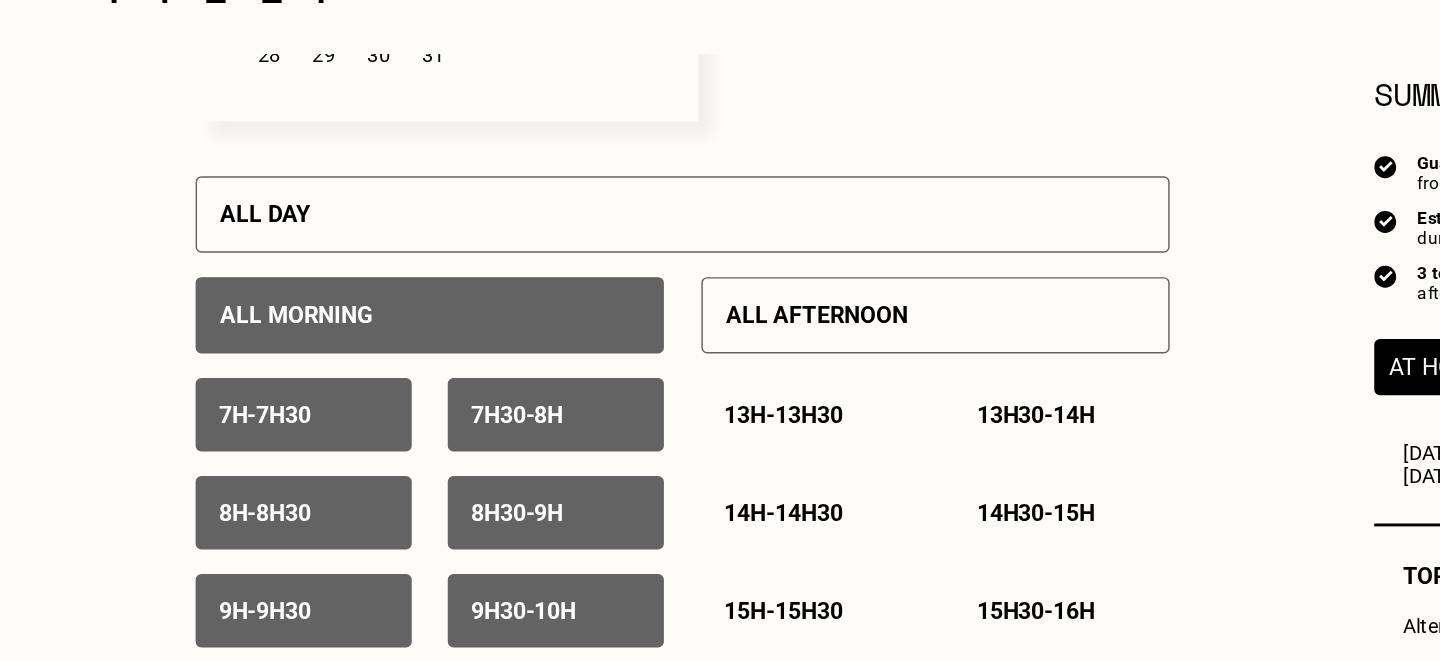 click on "13h  -  13h30" at bounding box center (550, 339) 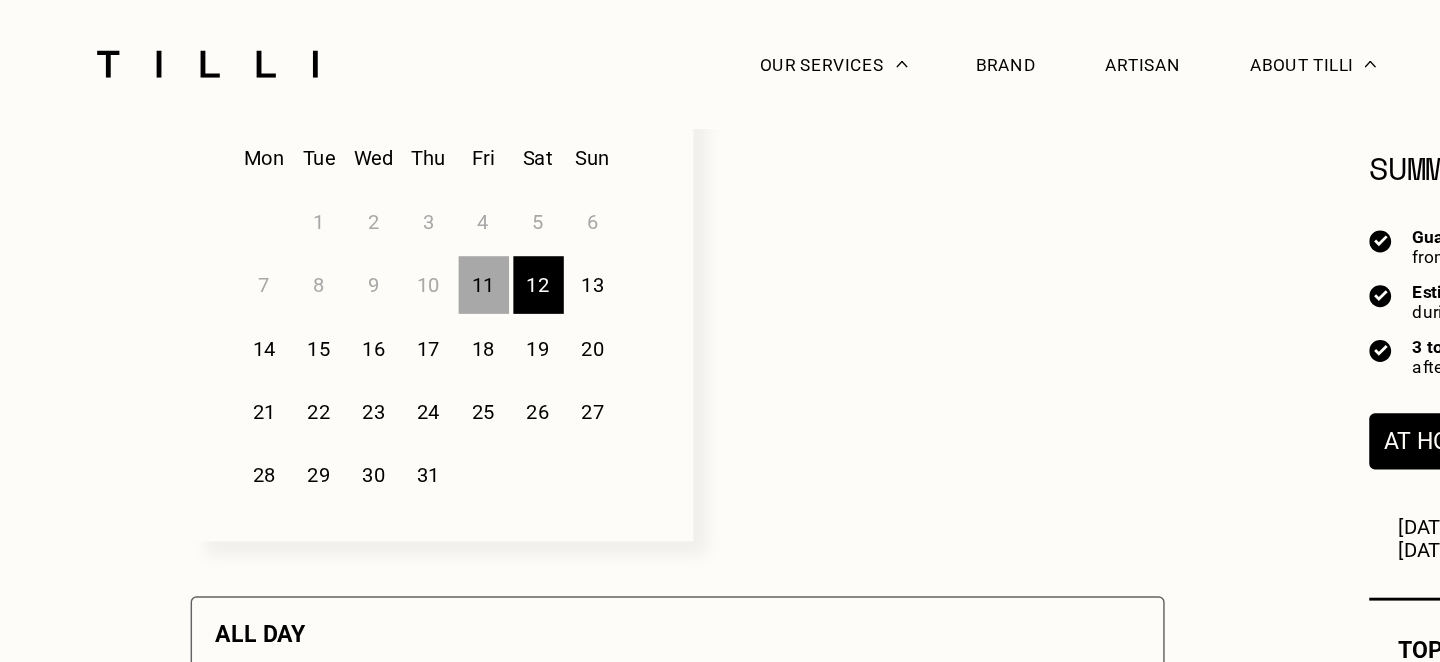 scroll, scrollTop: 599, scrollLeft: 0, axis: vertical 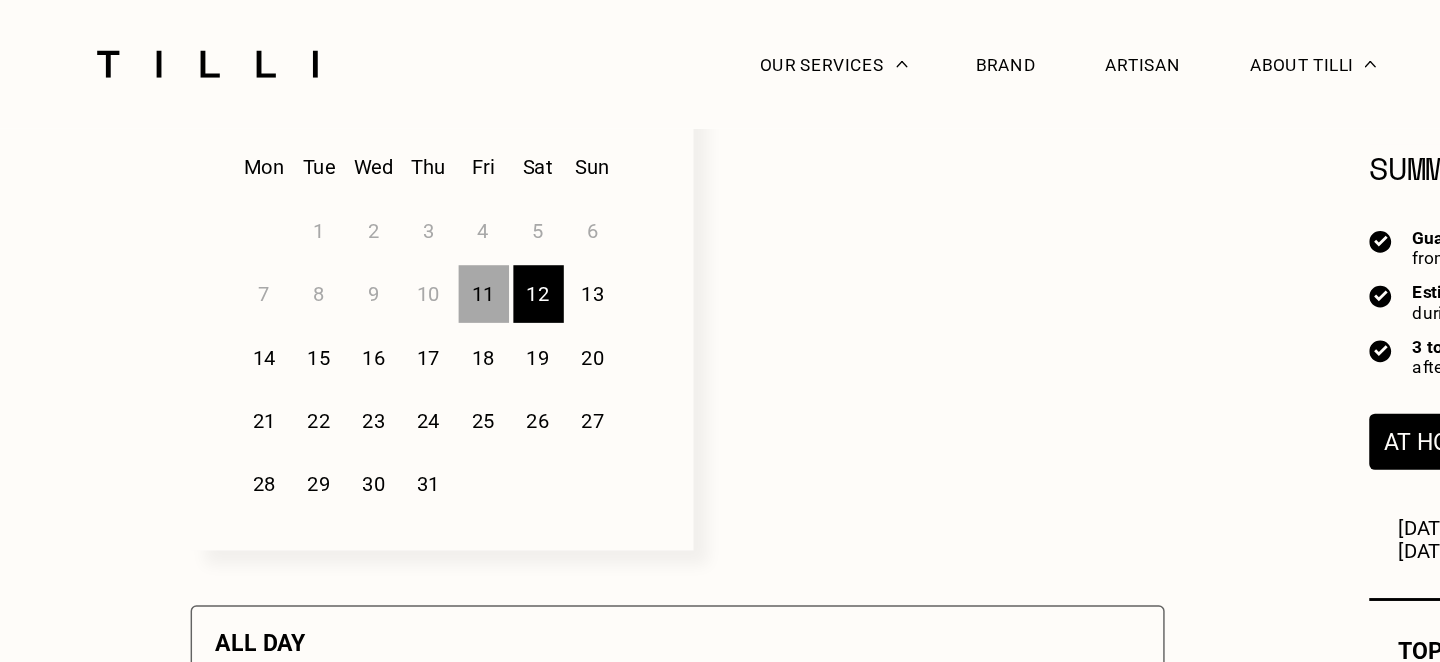 click on "11" at bounding box center (345, 204) 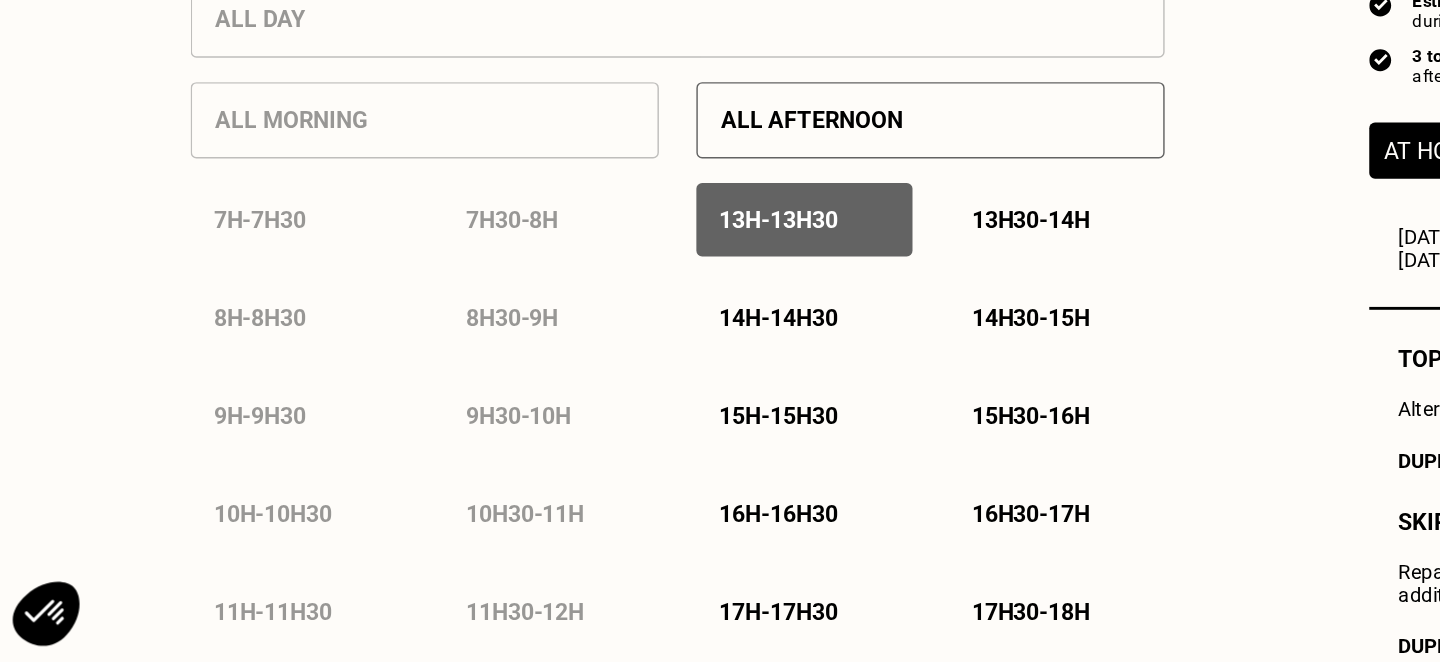 scroll, scrollTop: 839, scrollLeft: 0, axis: vertical 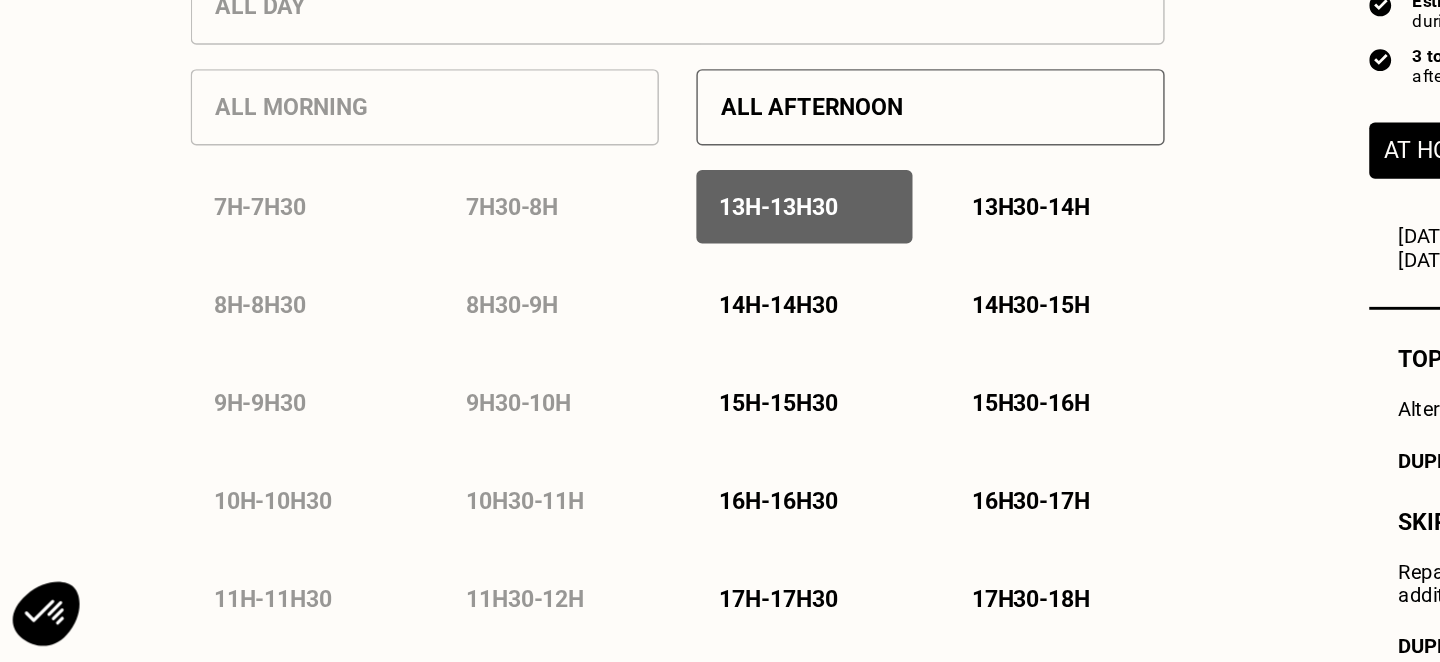 click on "9h30  -  10h" at bounding box center (392, 481) 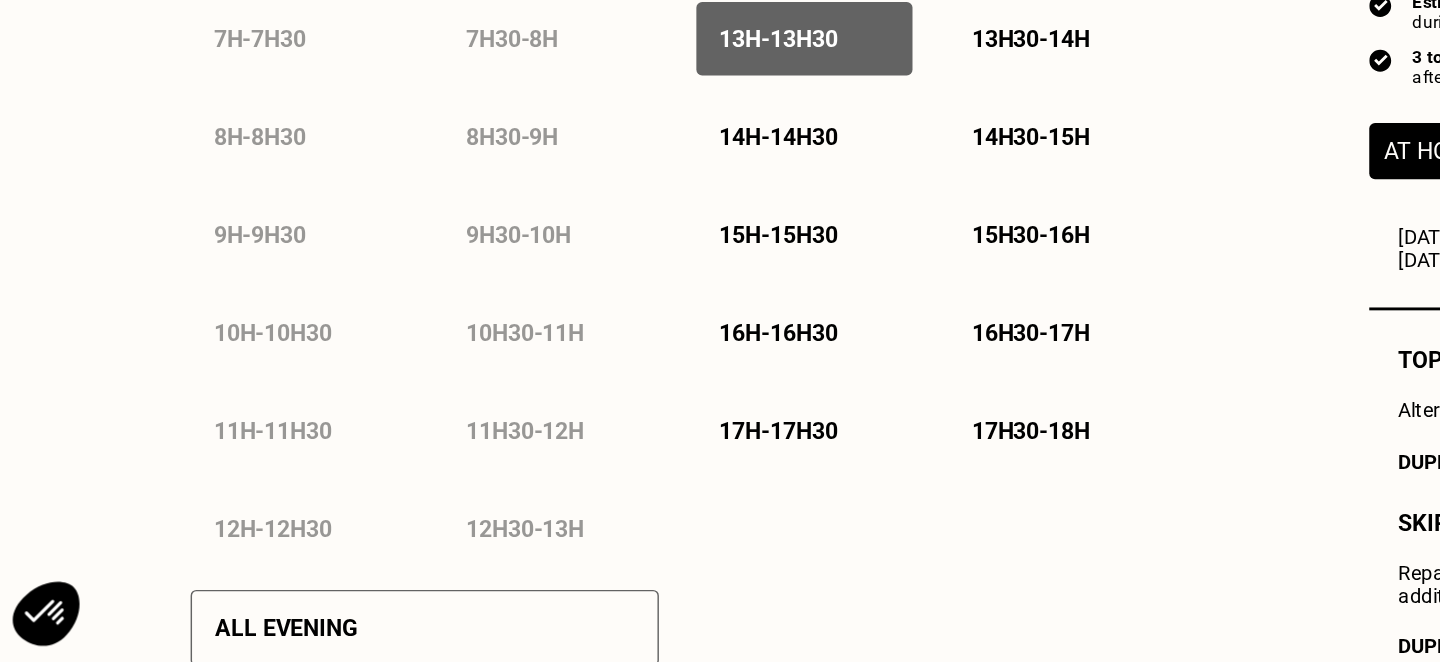 scroll, scrollTop: 978, scrollLeft: 0, axis: vertical 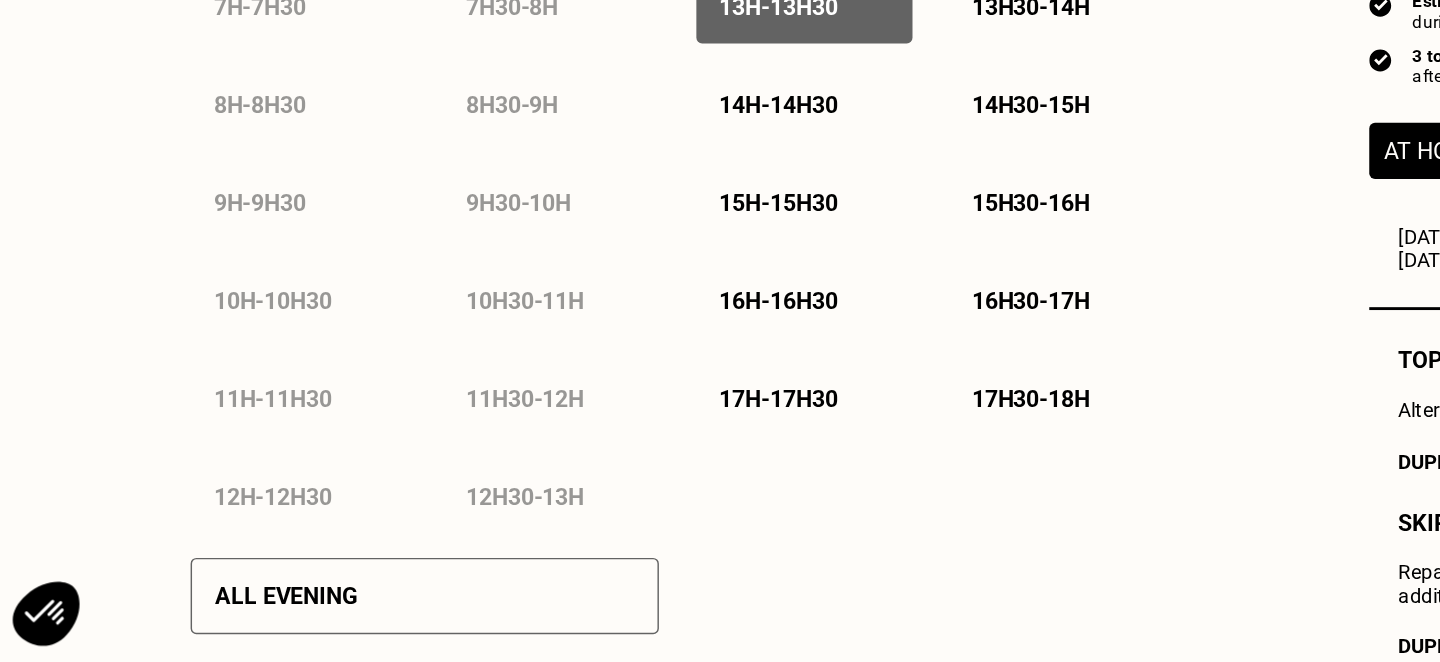 click on "12h30  -  13h" at bounding box center (392, 546) 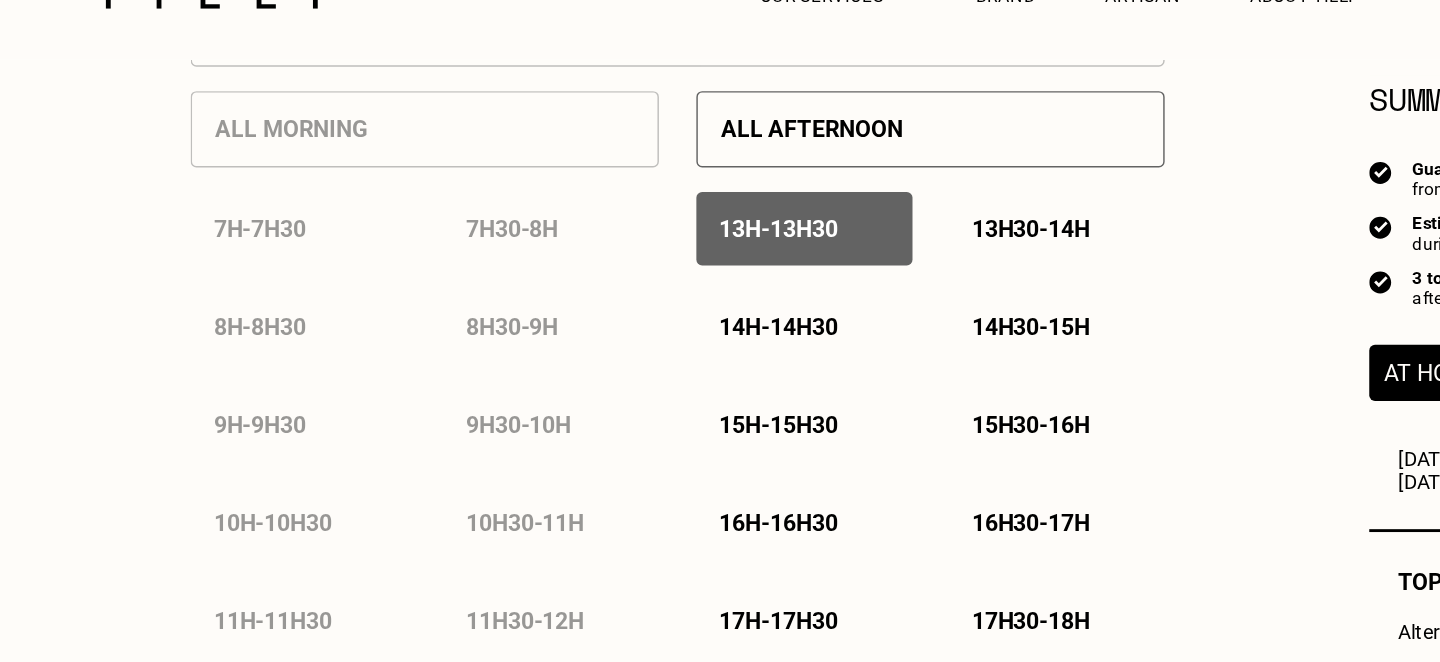 click on "All morning 7h  -  7h30 7h30  -  8h 8h  -  8h30 8h30  -  9h 9h  -  9h30 9h30  -  10h 10h  -  10h30 10h30  -  11h 11h  -  11h30 11h30  -  12h 12h  -  12h30 12h30  -  13h" at bounding box center (304, 333) 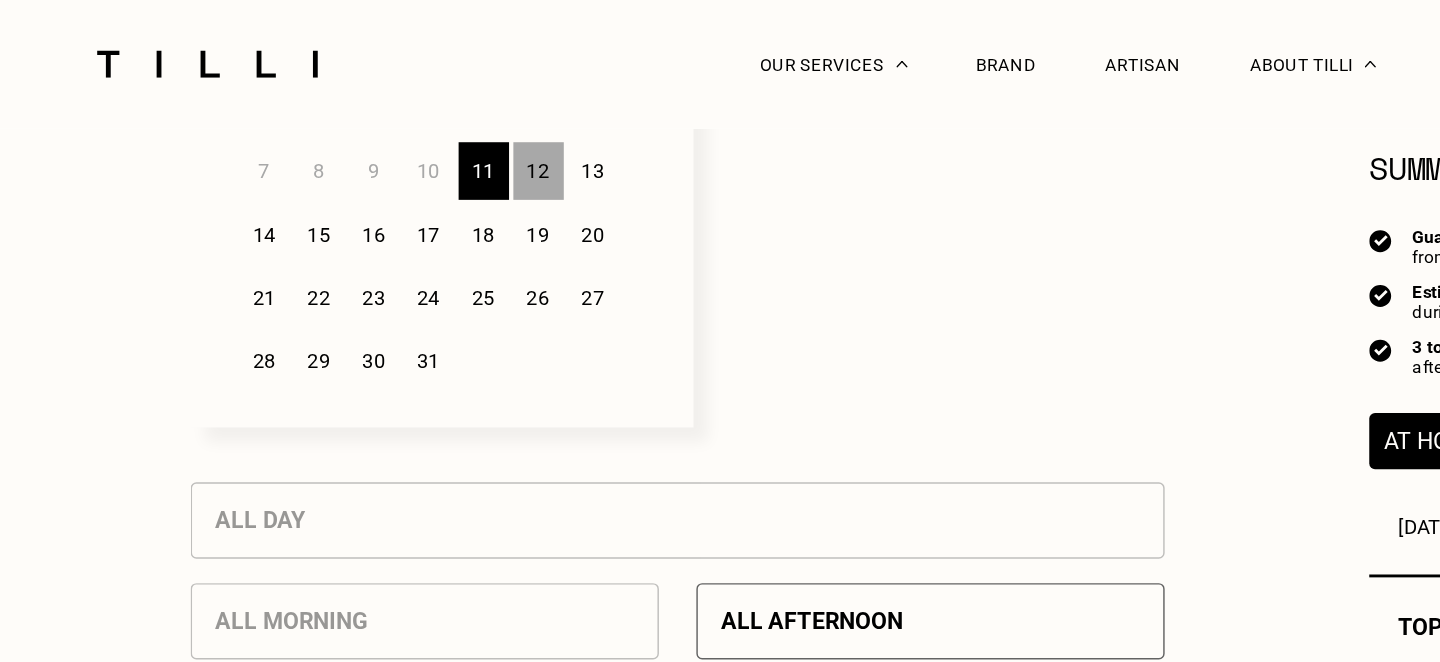 scroll, scrollTop: 673, scrollLeft: 0, axis: vertical 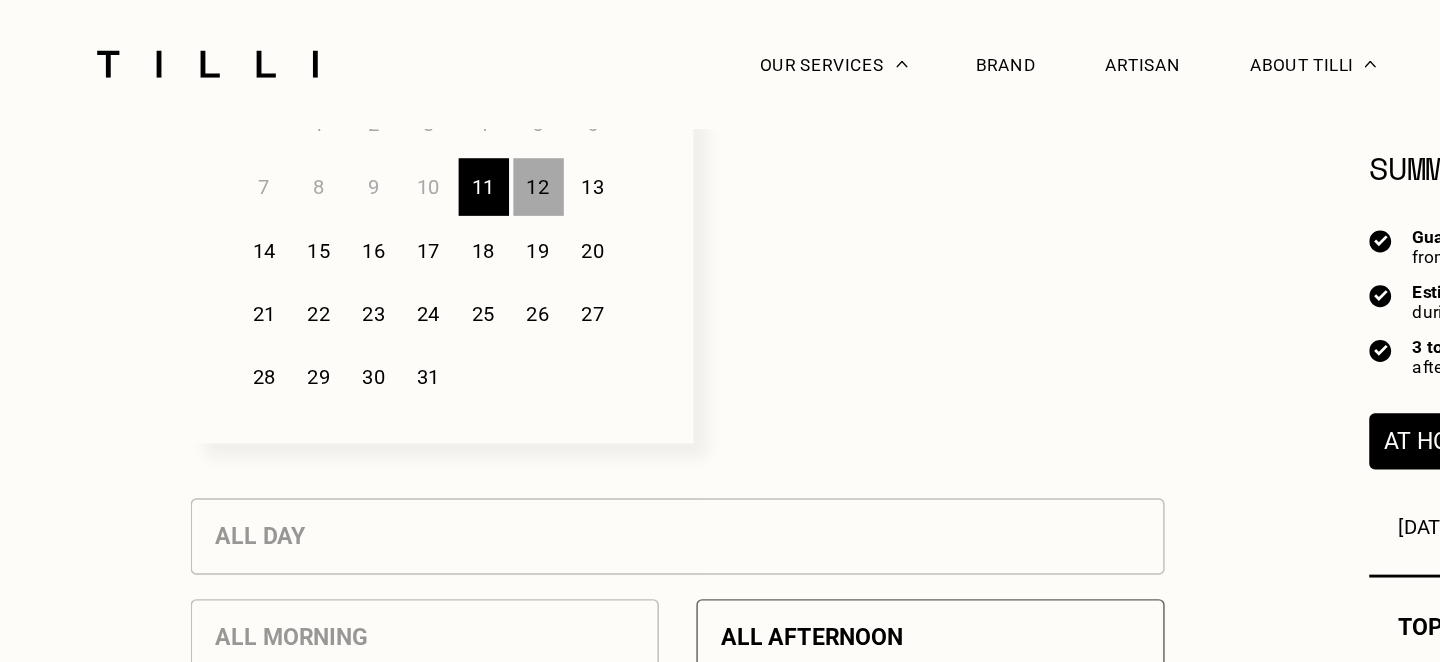 click on "13" at bounding box center [421, 130] 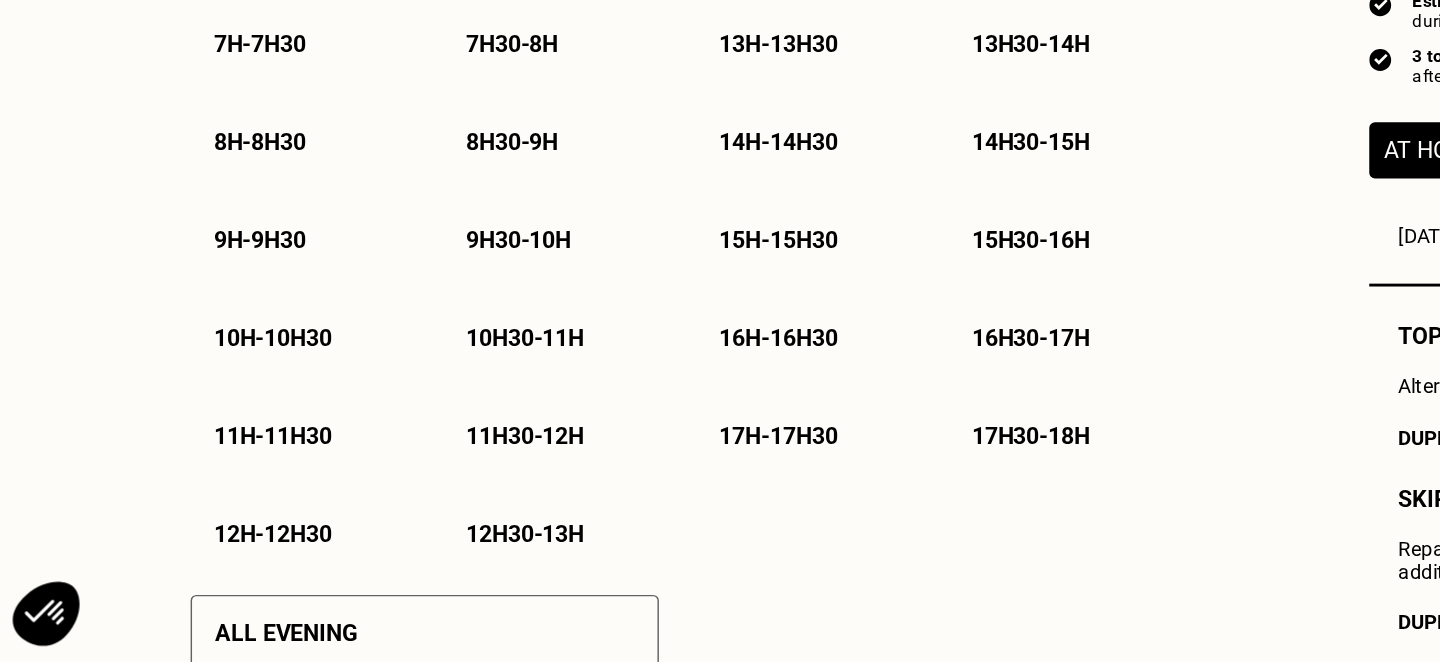 scroll, scrollTop: 954, scrollLeft: 0, axis: vertical 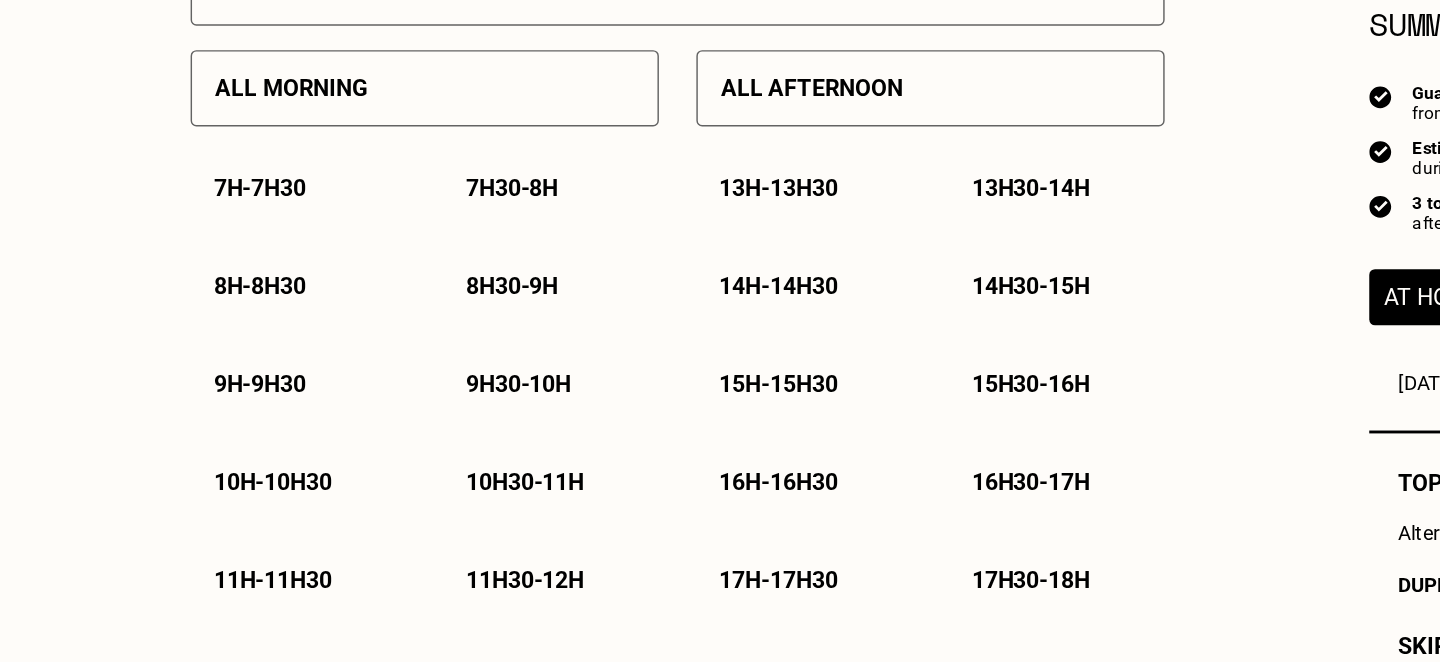 click on "All morning" at bounding box center [304, 161] 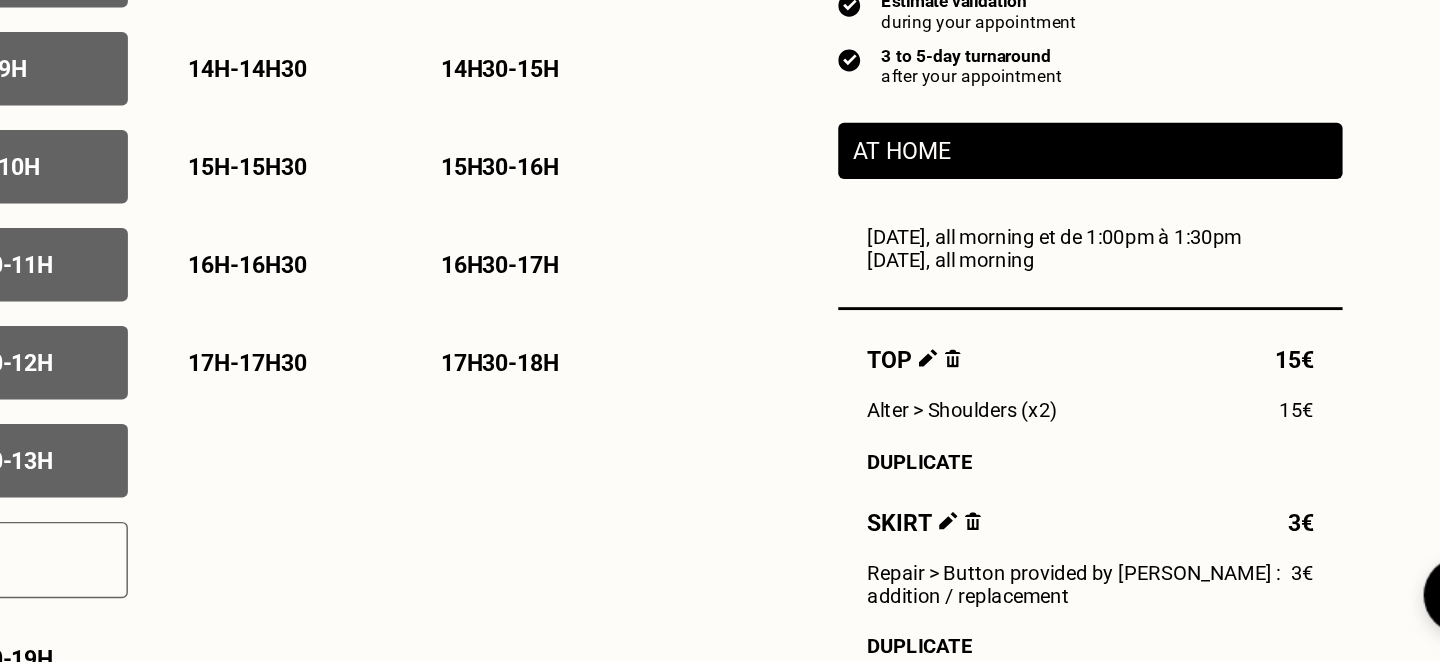 scroll, scrollTop: 1011, scrollLeft: 0, axis: vertical 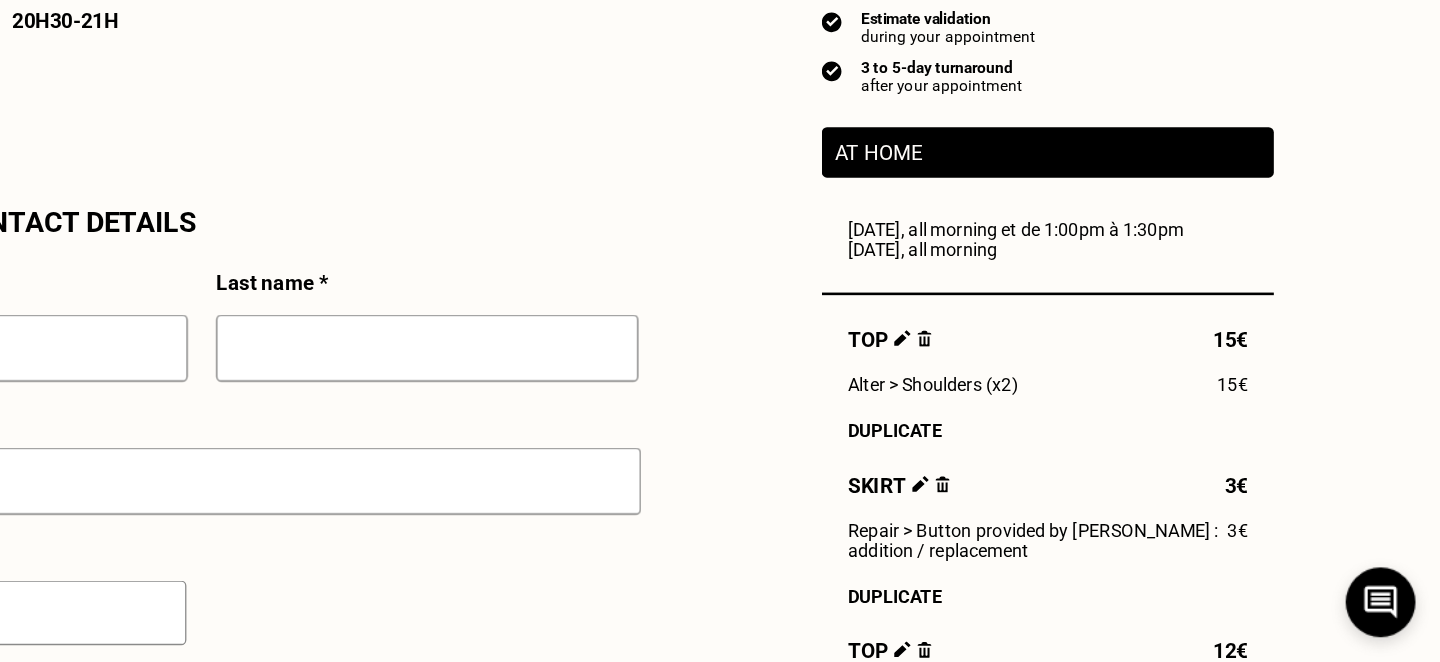 click on "Top 15€ Alter > Shoulders (x2) 15€ Duplicate Skirt 3€ Repair > Button provided by Tilli : addition / replacement 3€ Duplicate Top 12€ Repair > Tear: simple sewing 12€ Repair Bonus Scheme -7€ Duplicate" at bounding box center [1135, 585] 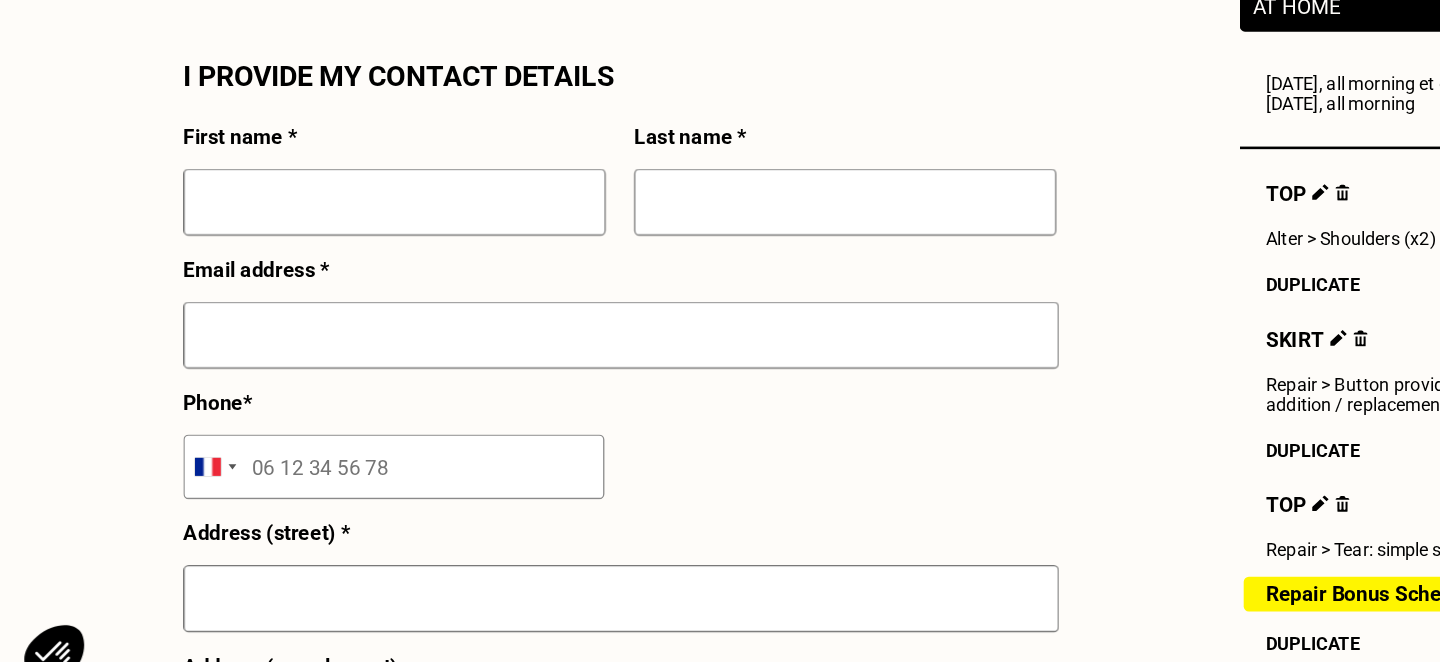 scroll, scrollTop: 1773, scrollLeft: 0, axis: vertical 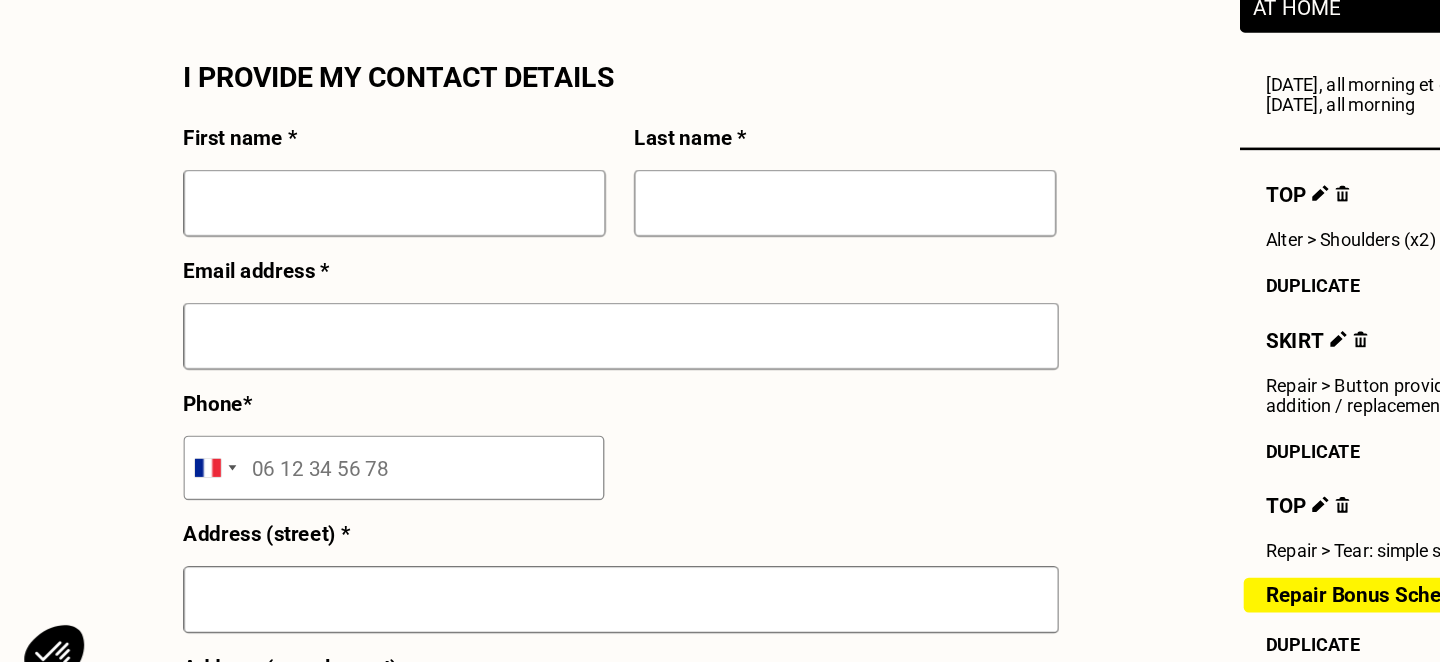 click at bounding box center [305, 279] 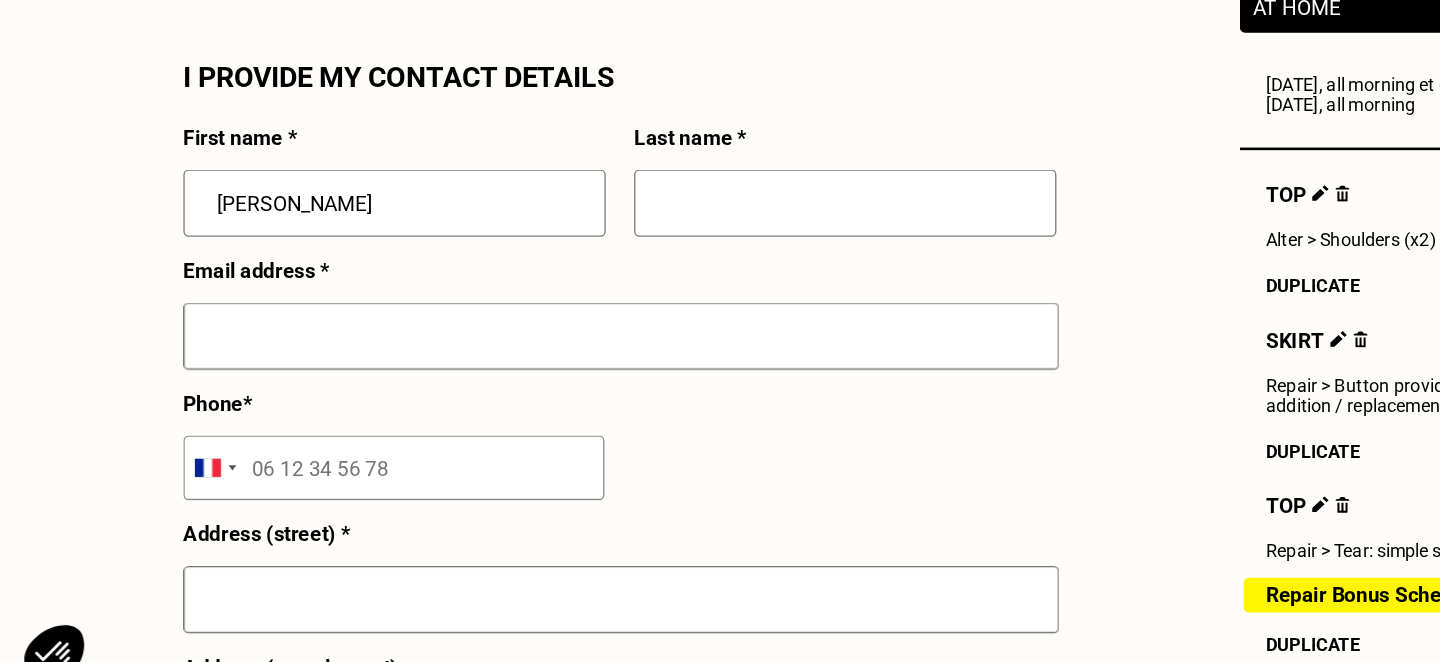 type on "[PERSON_NAME]" 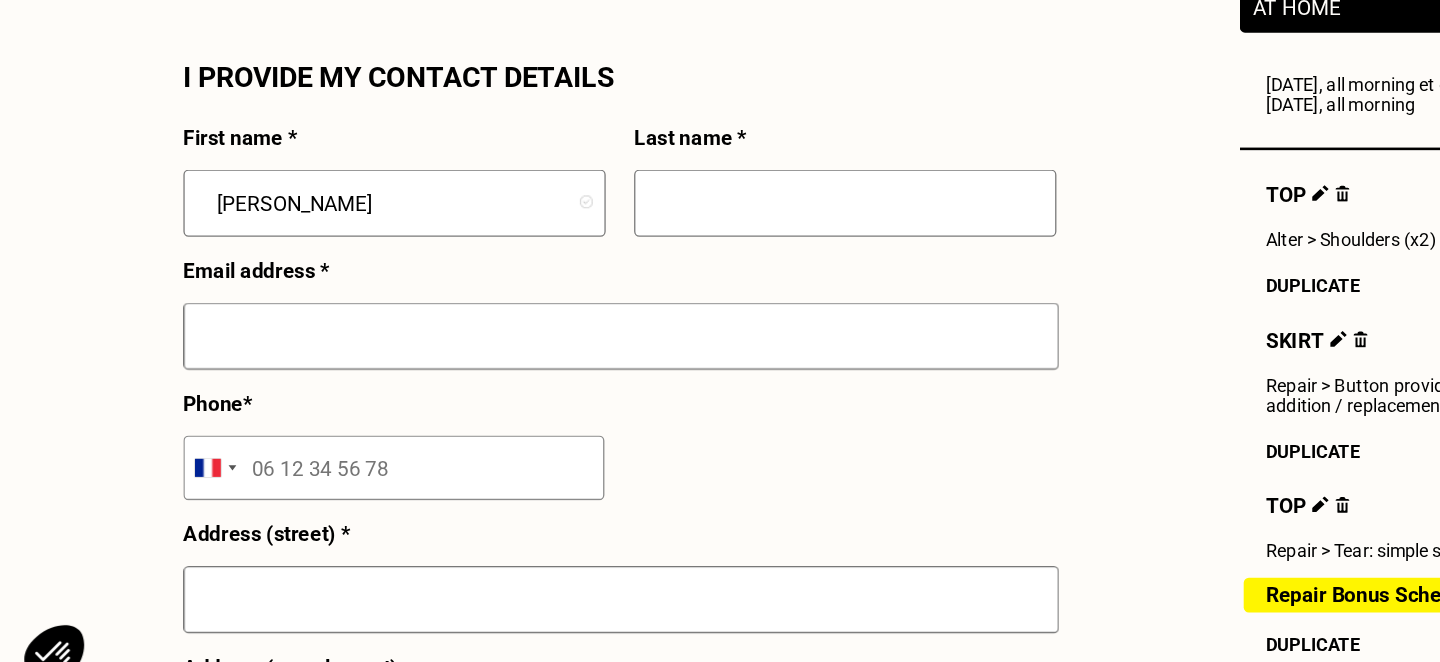 click at bounding box center [654, 279] 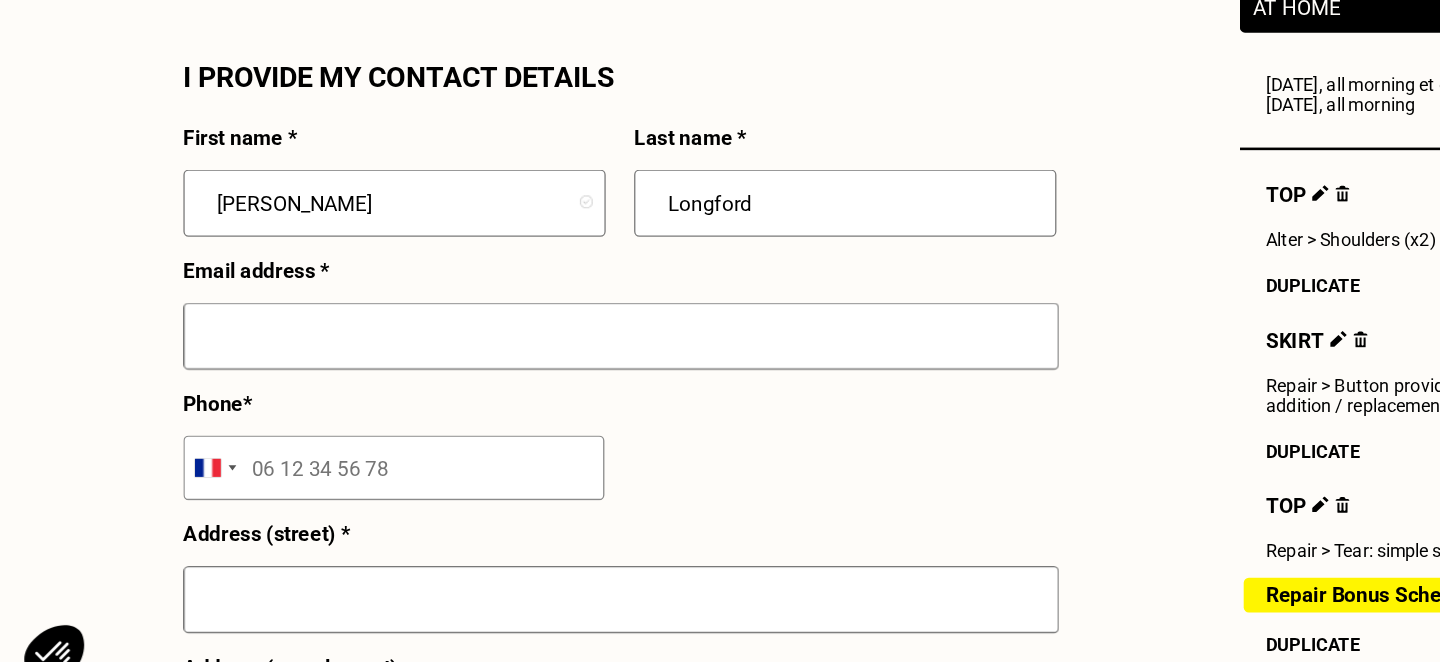 type on "Longford" 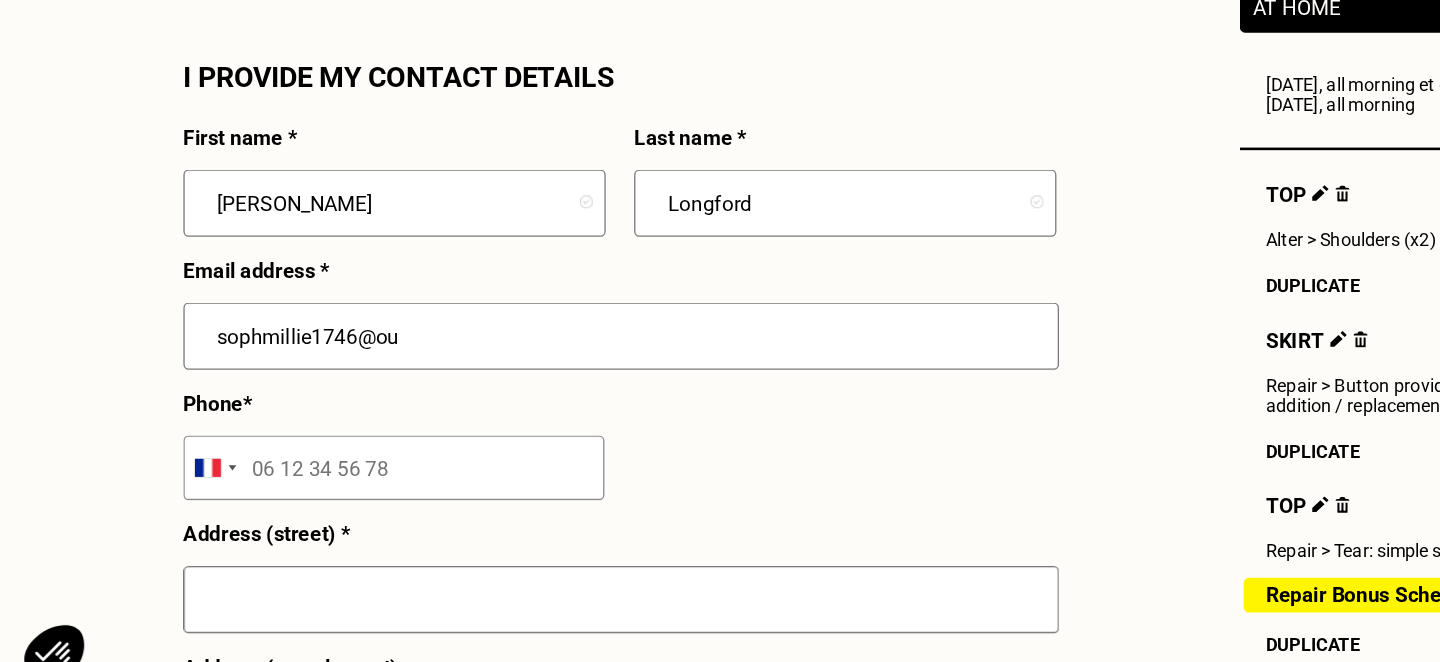 click on "sophmillie1746@ou" at bounding box center (481, 382) 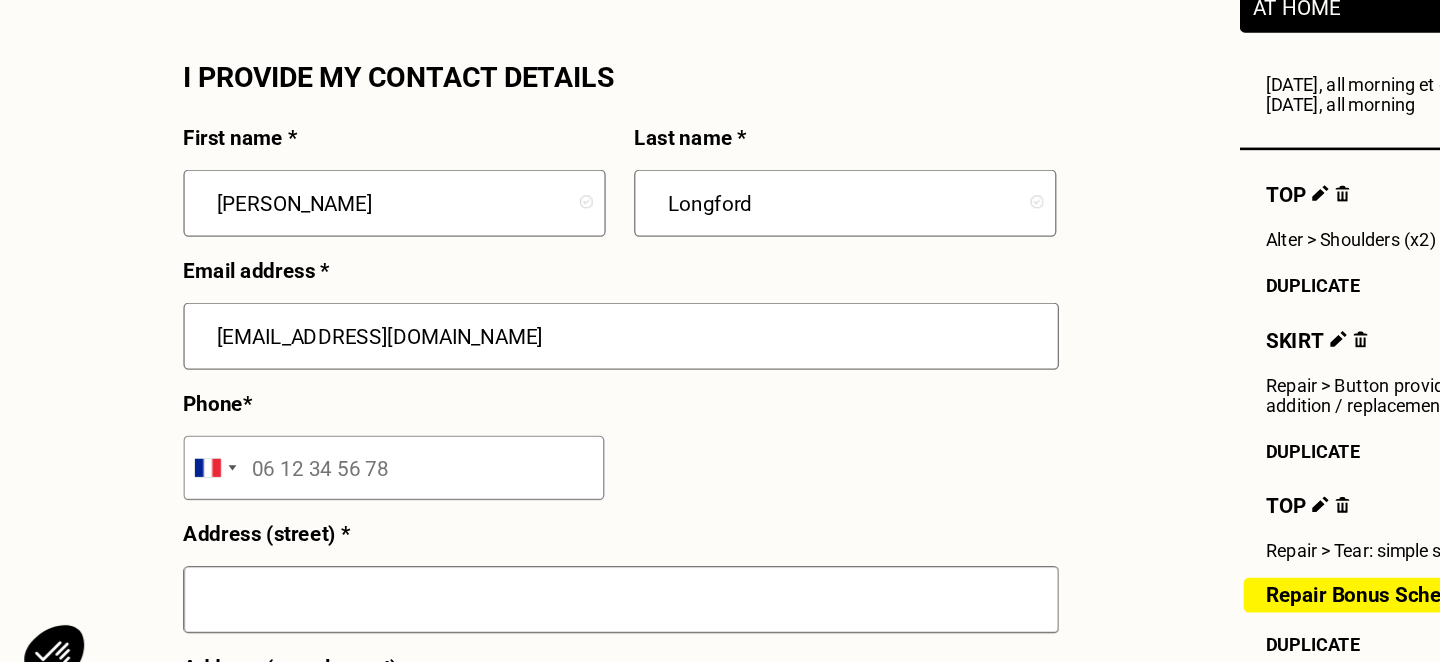type on "[EMAIL_ADDRESS][DOMAIN_NAME]" 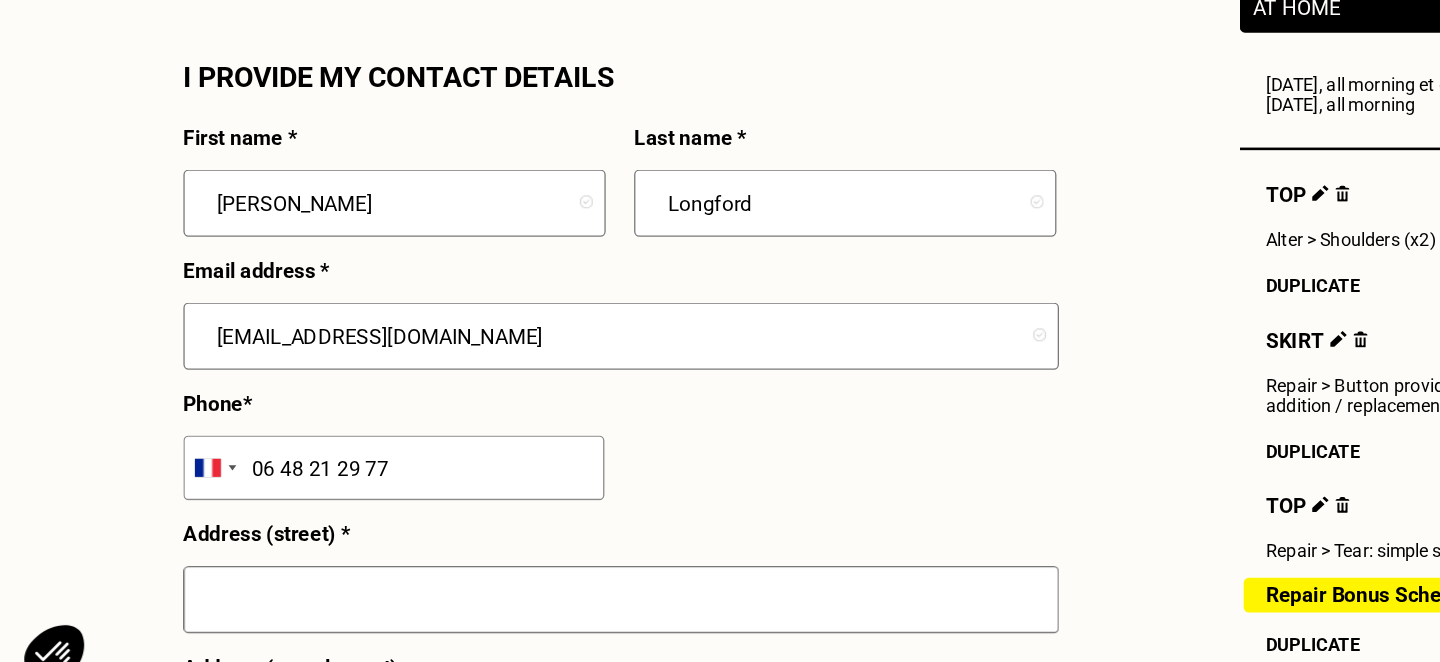 click on "06 48 21 29 77" at bounding box center [305, 484] 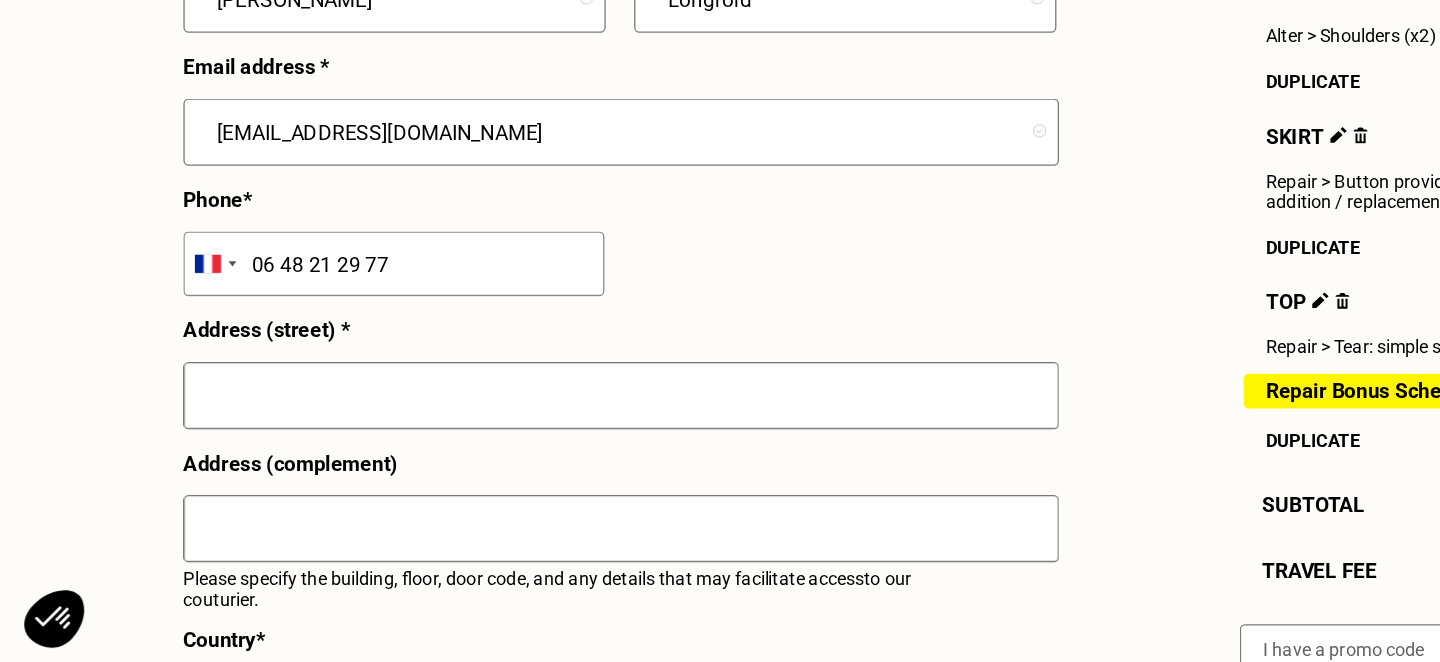 scroll, scrollTop: 1906, scrollLeft: 0, axis: vertical 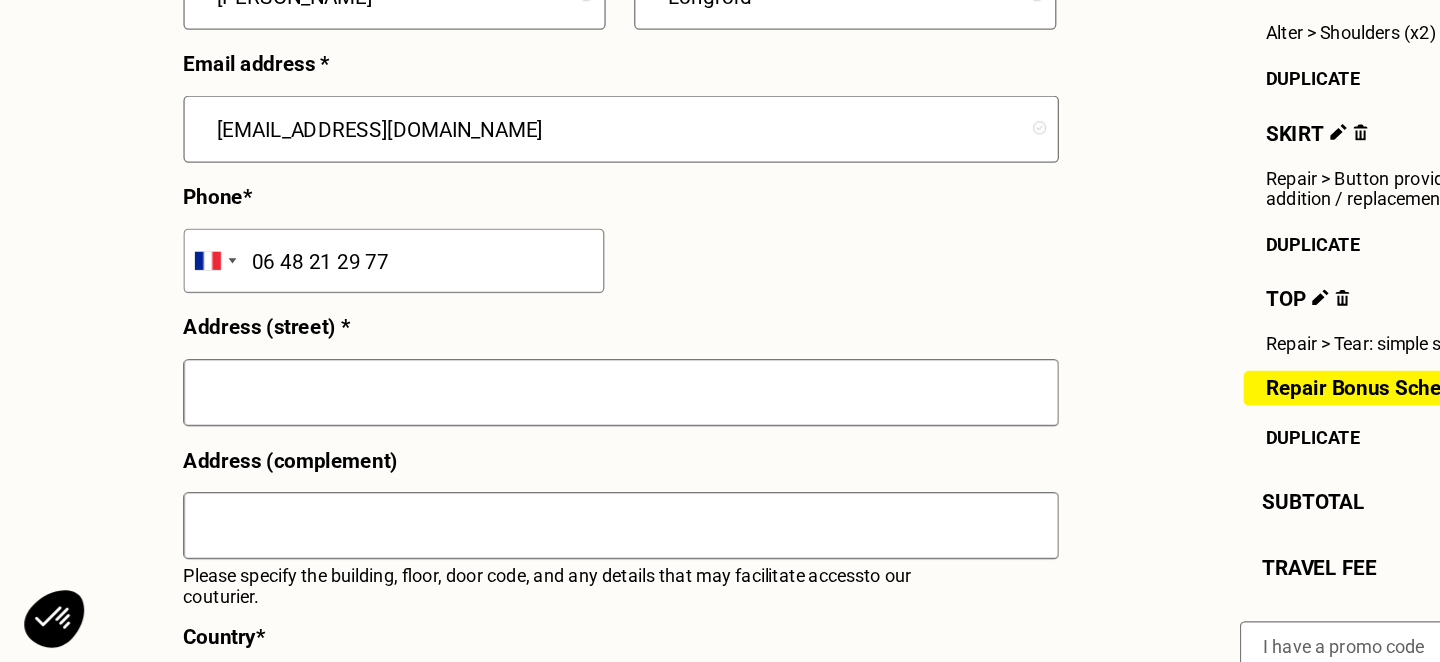 type on "06 48 21 29 77" 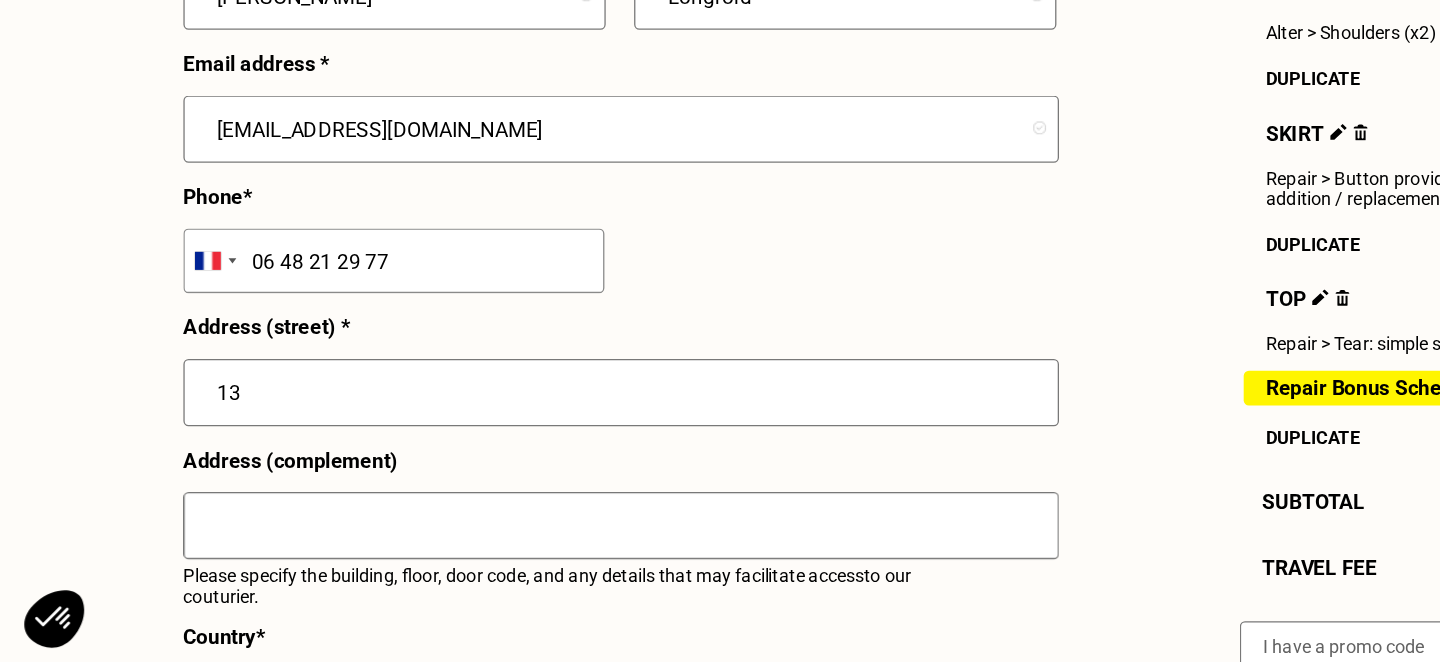 click on "13" at bounding box center (481, 453) 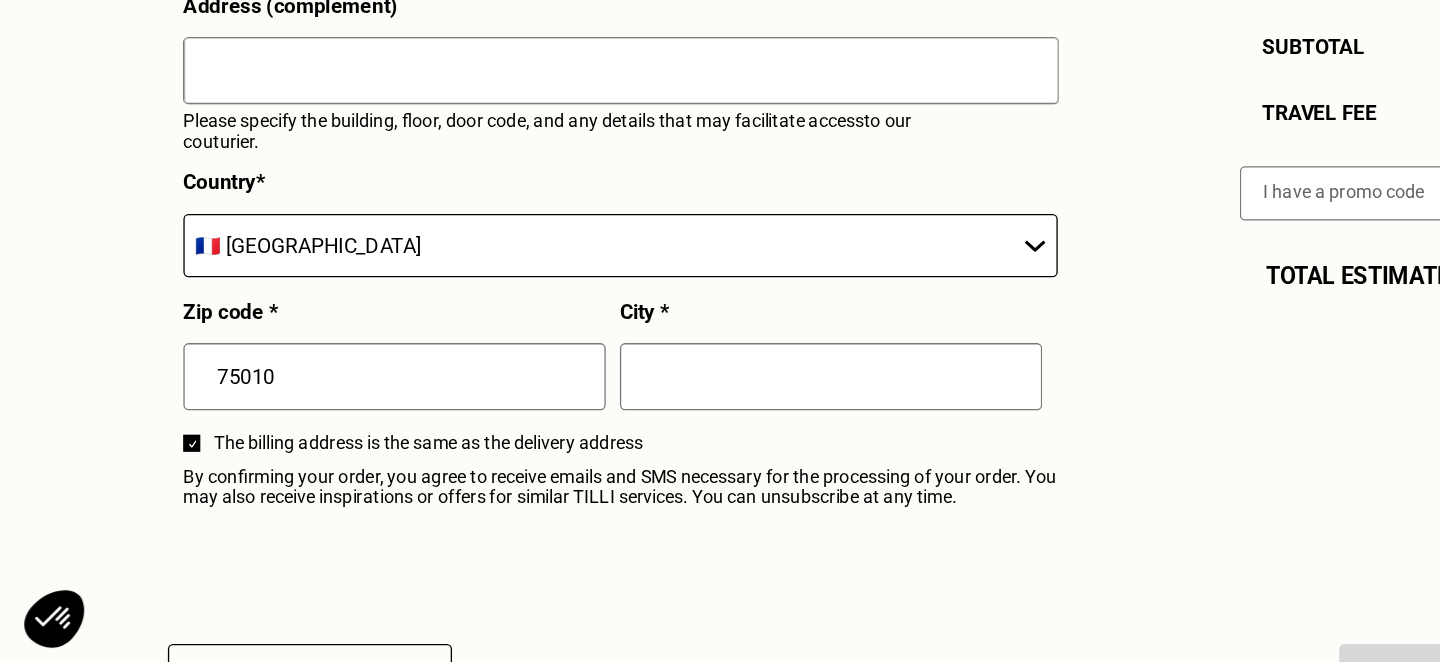 scroll, scrollTop: 2261, scrollLeft: 0, axis: vertical 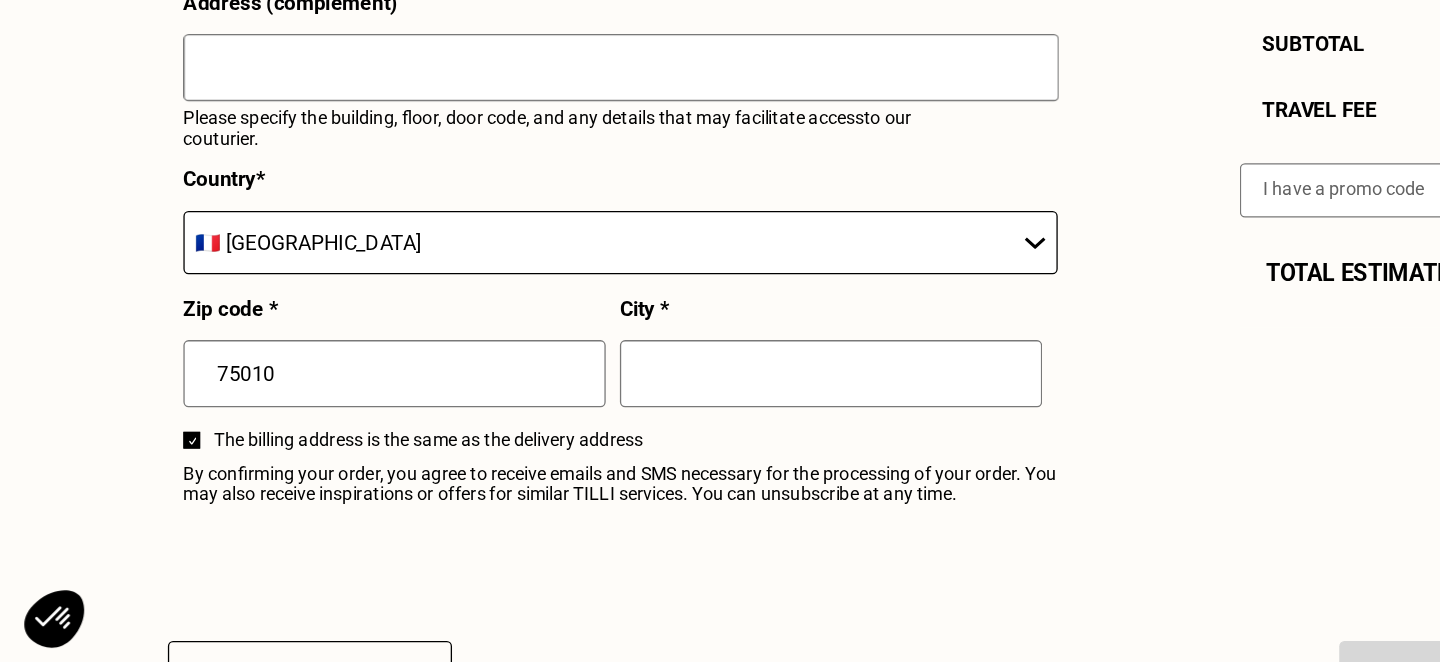 type on "[STREET_ADDRESS]" 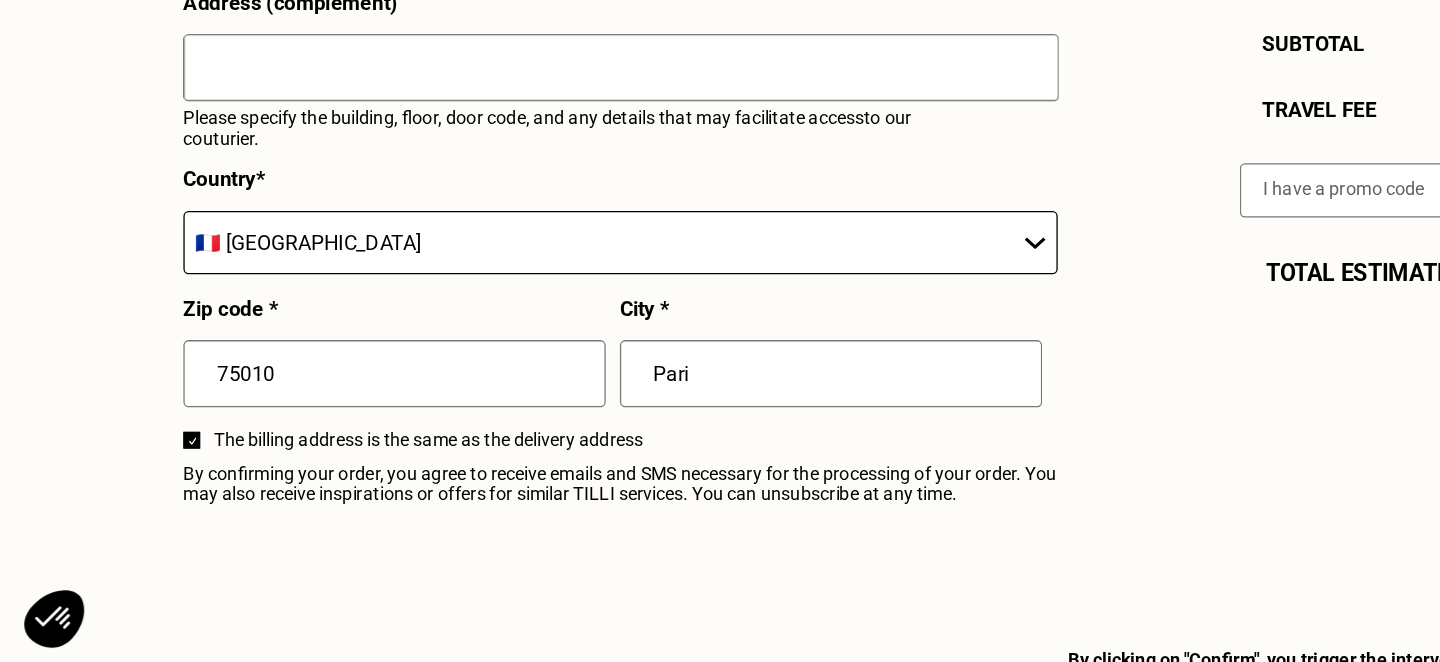 type on "[GEOGRAPHIC_DATA]" 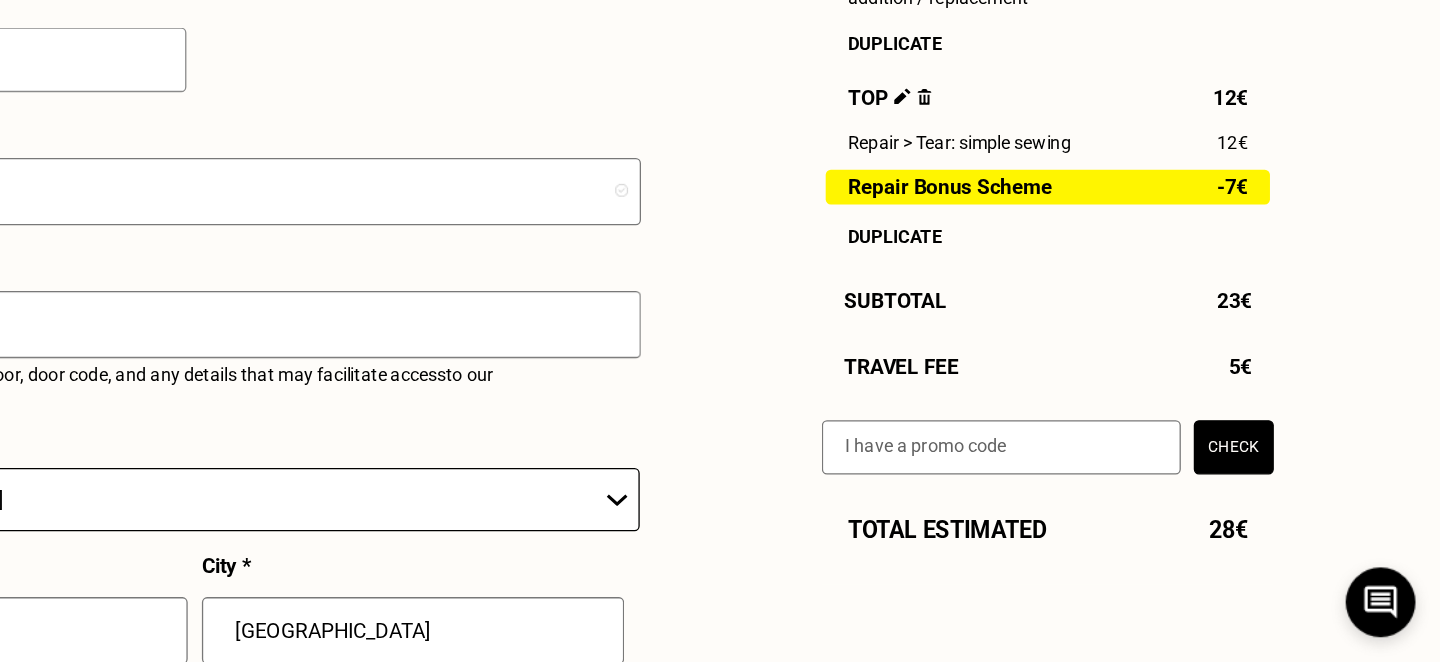 scroll, scrollTop: 2065, scrollLeft: 0, axis: vertical 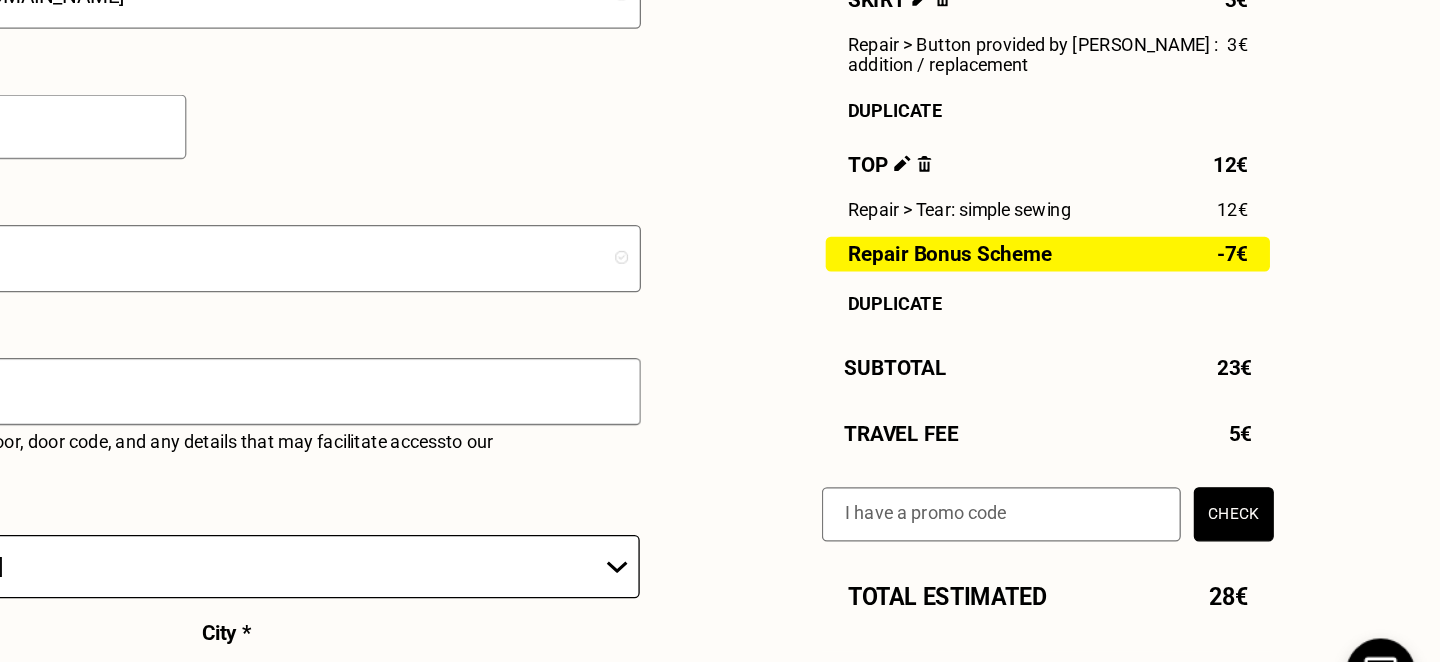 click at bounding box center [1022, 220] 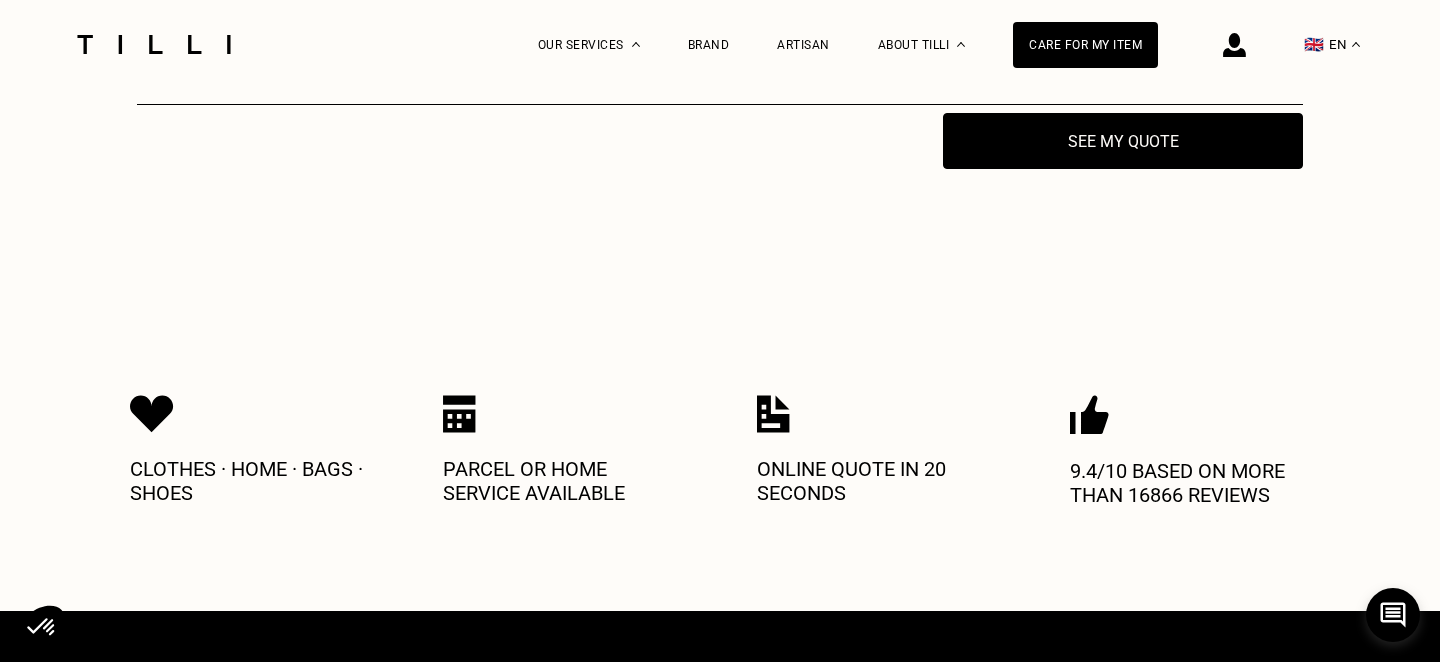 scroll, scrollTop: 4152, scrollLeft: 0, axis: vertical 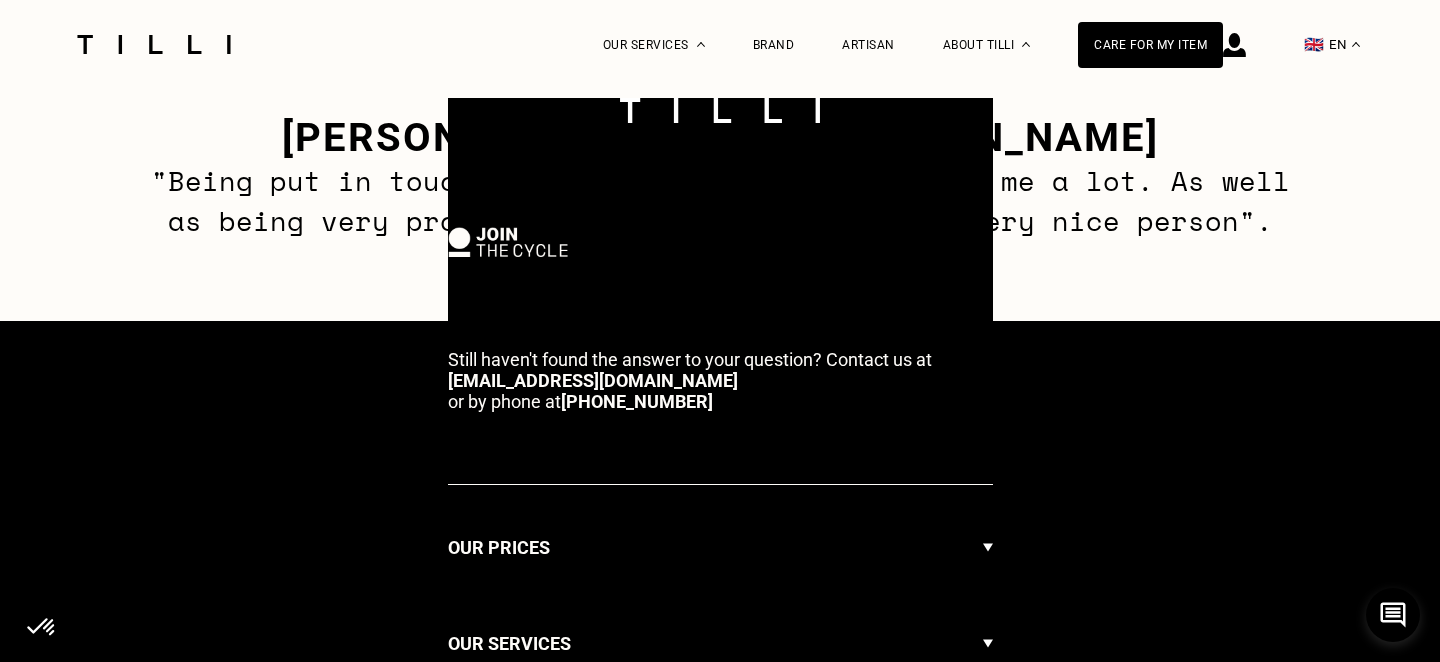 select on "FR" 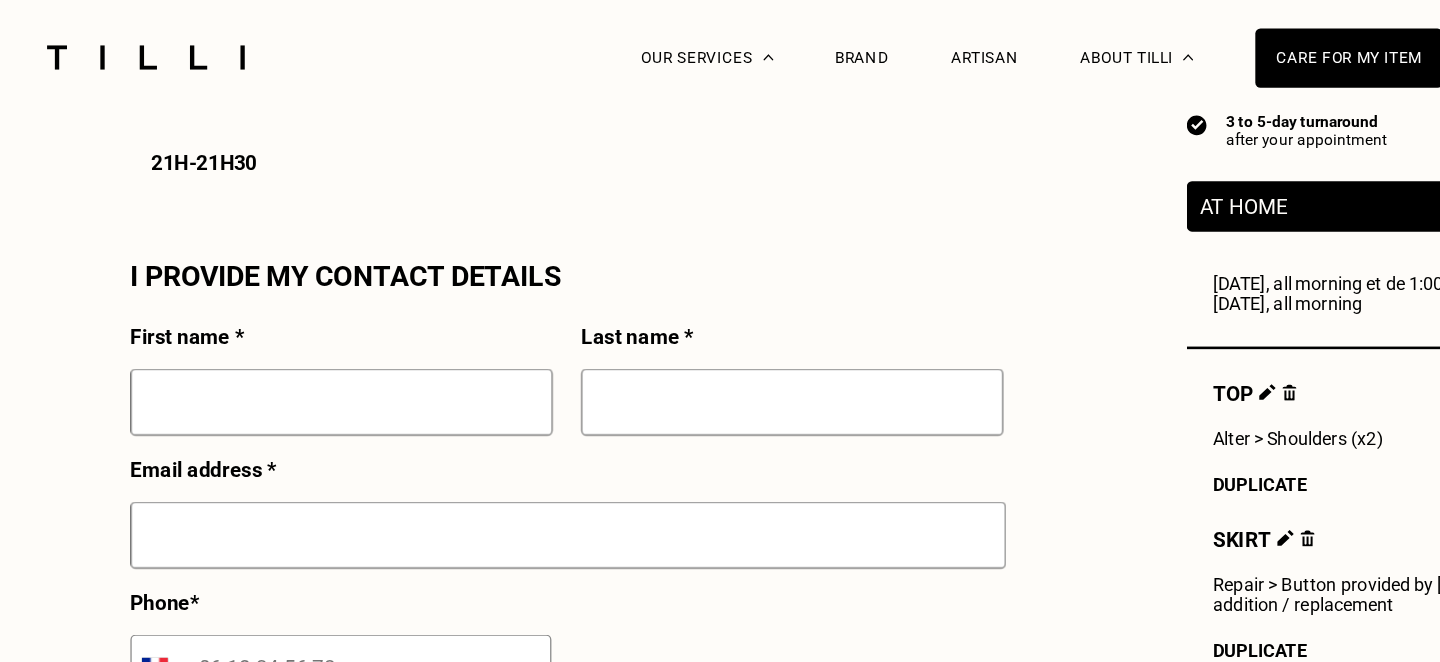 scroll, scrollTop: 1677, scrollLeft: 0, axis: vertical 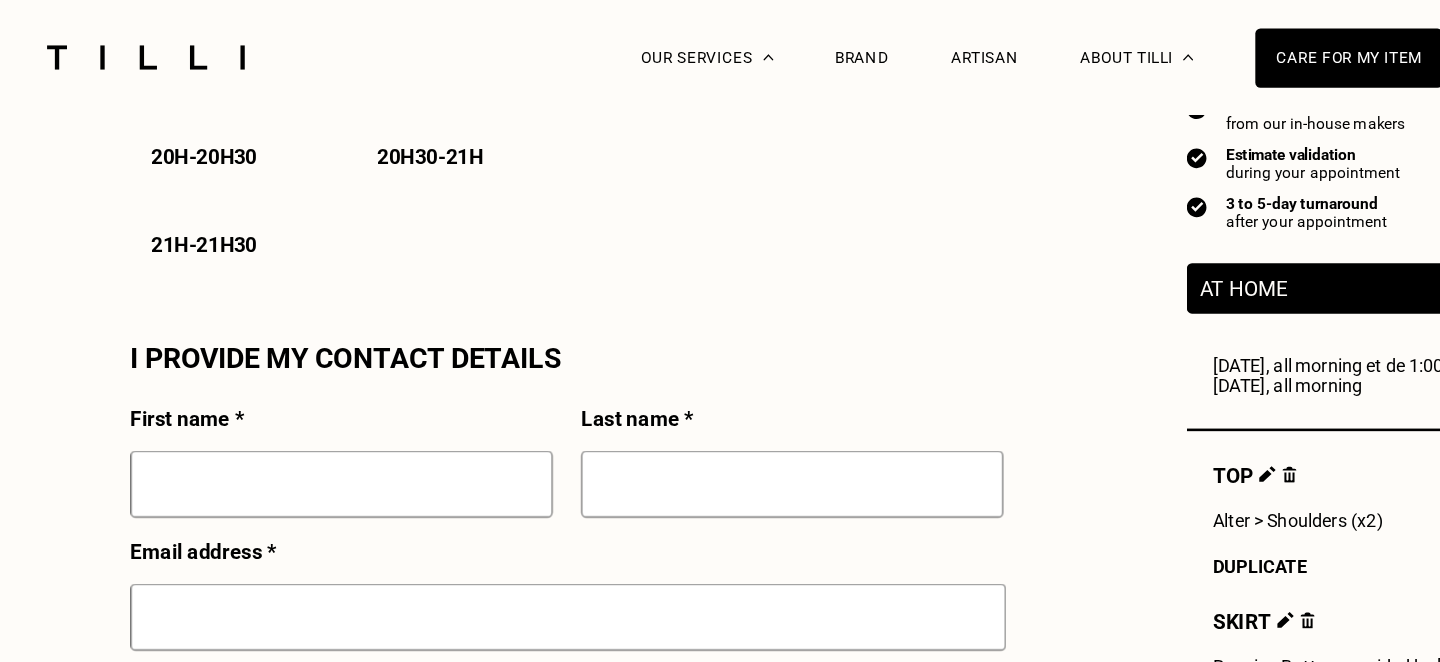 click at bounding box center [305, 375] 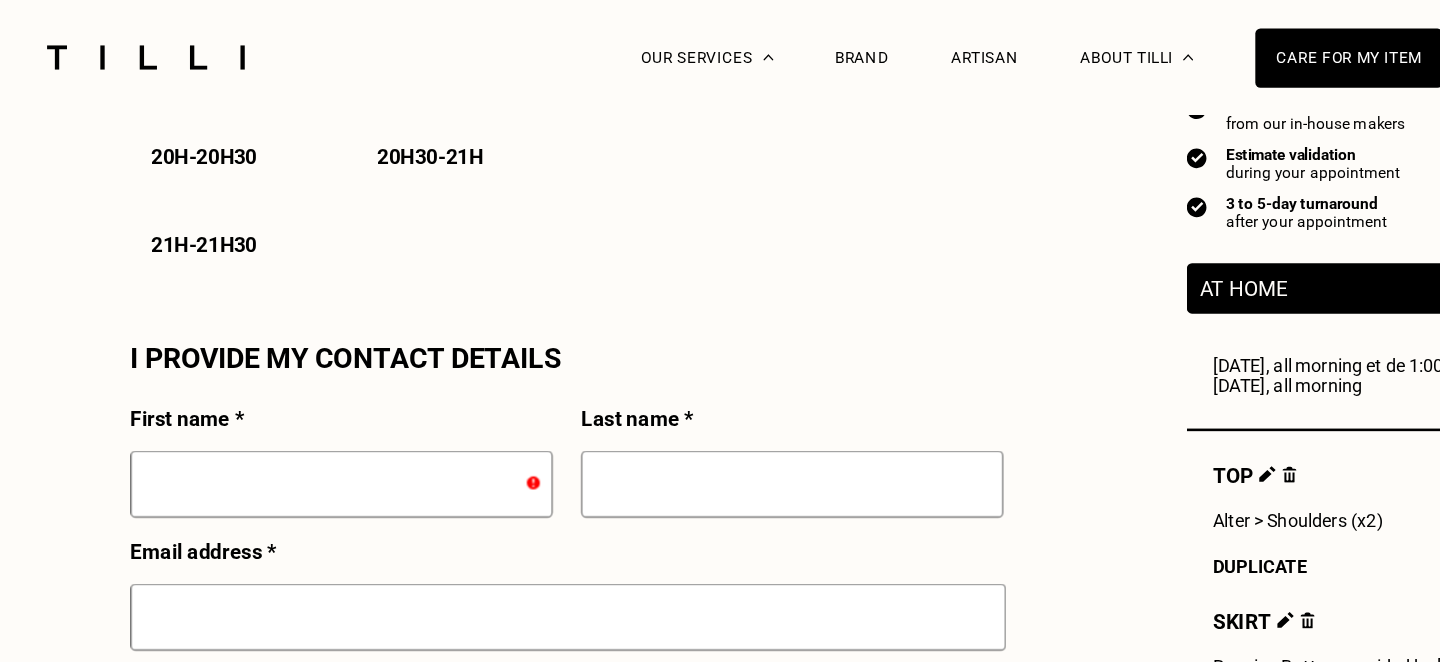 click at bounding box center (305, 375) 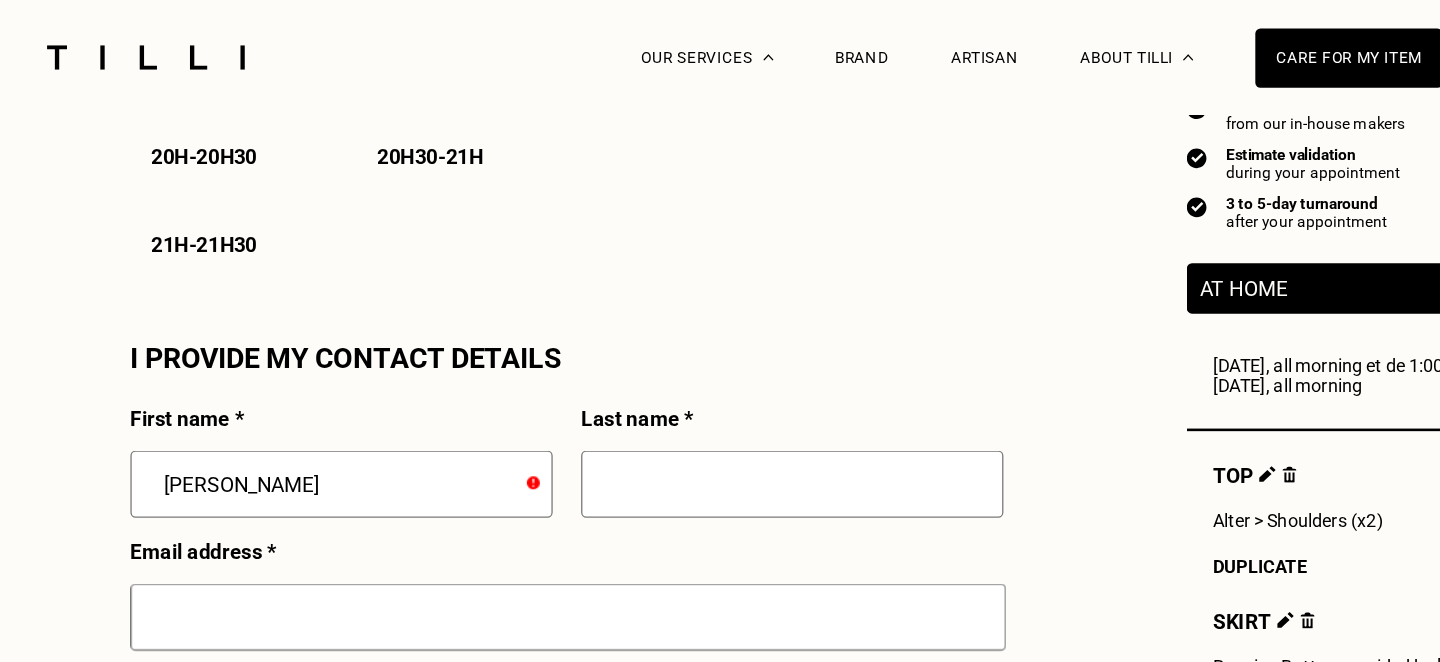 type on "[PERSON_NAME]" 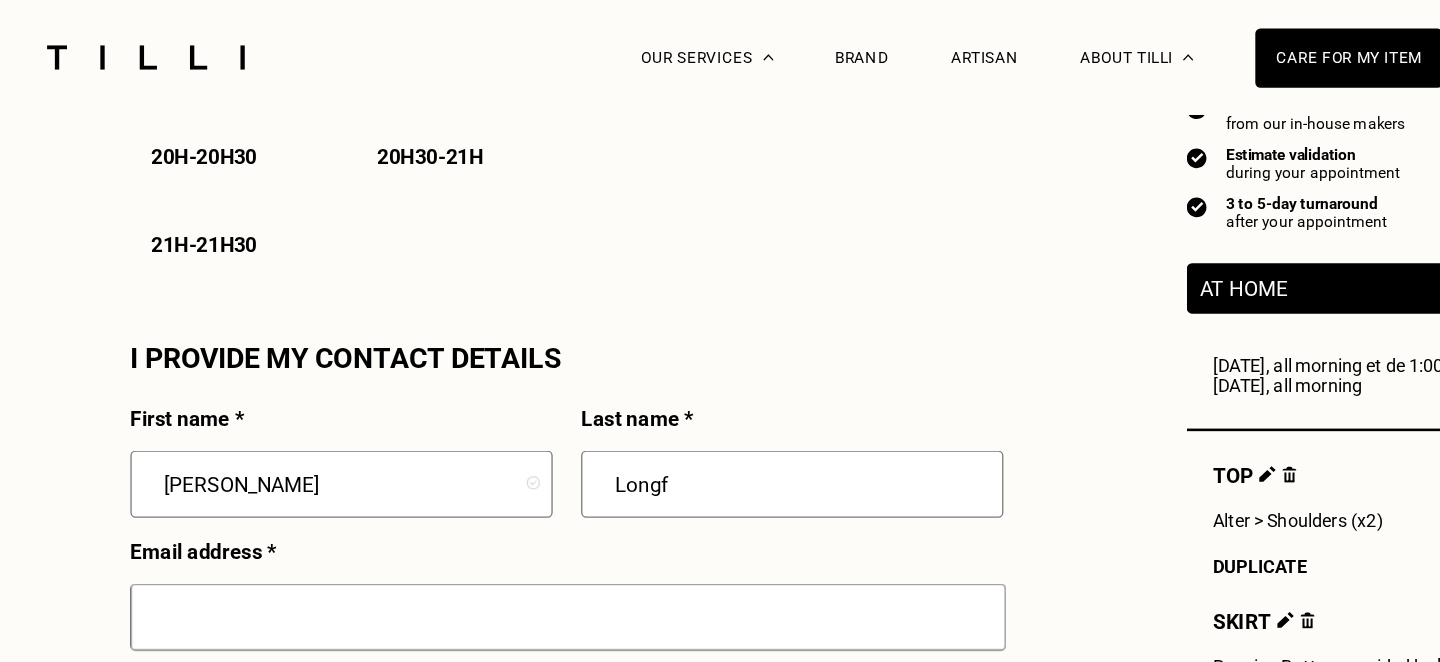 click on "Longf" at bounding box center (654, 375) 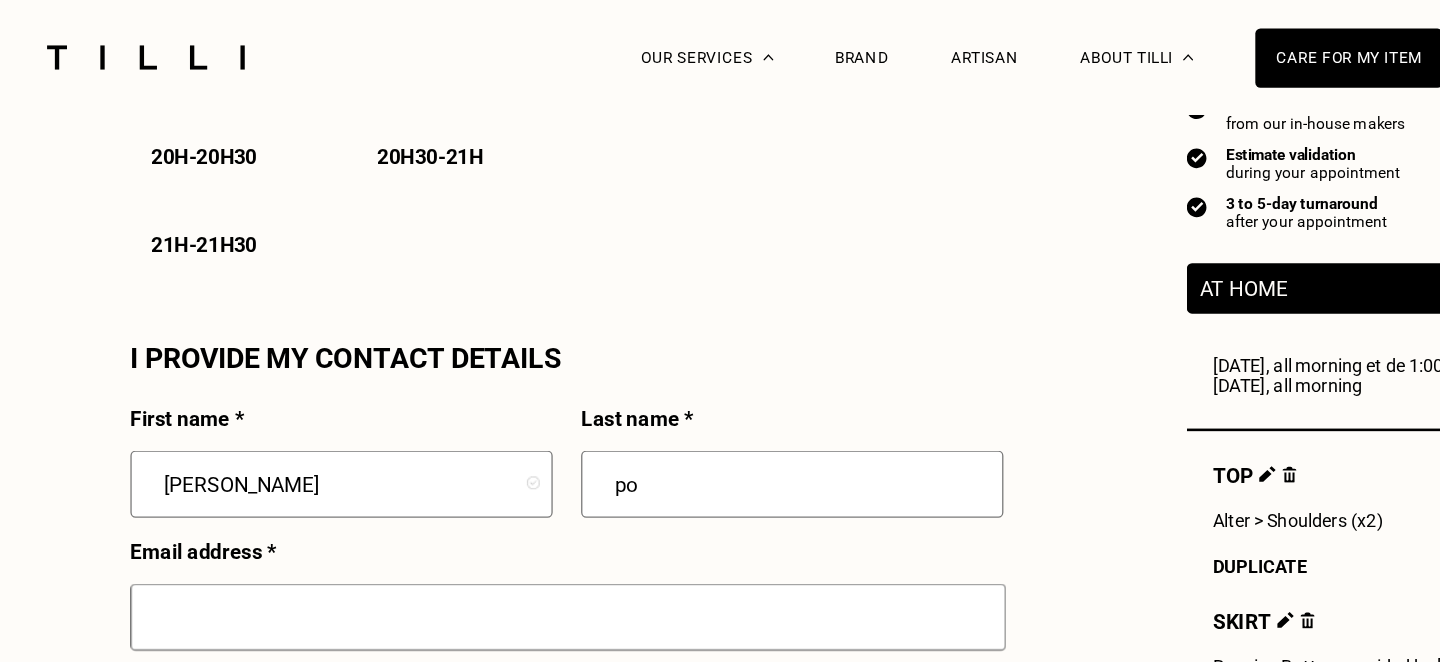 type on "p" 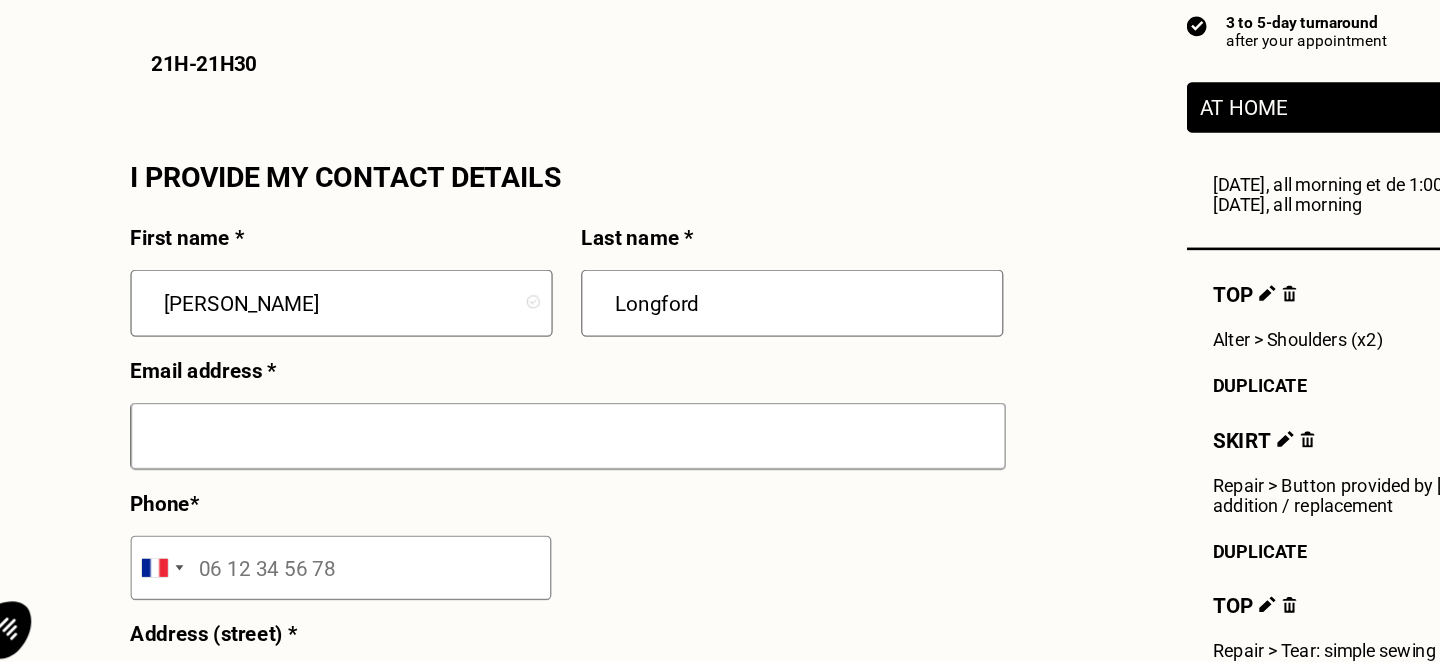 type on "Longford" 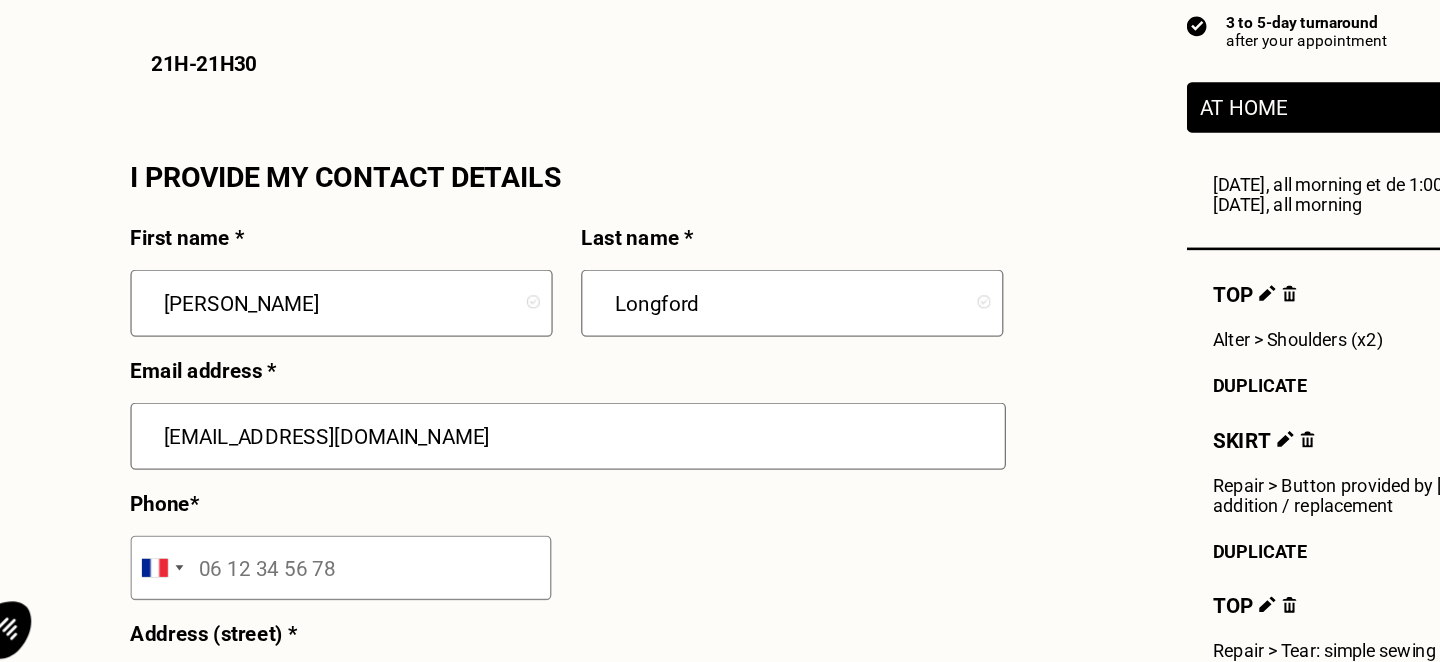 type on "[EMAIL_ADDRESS][DOMAIN_NAME]" 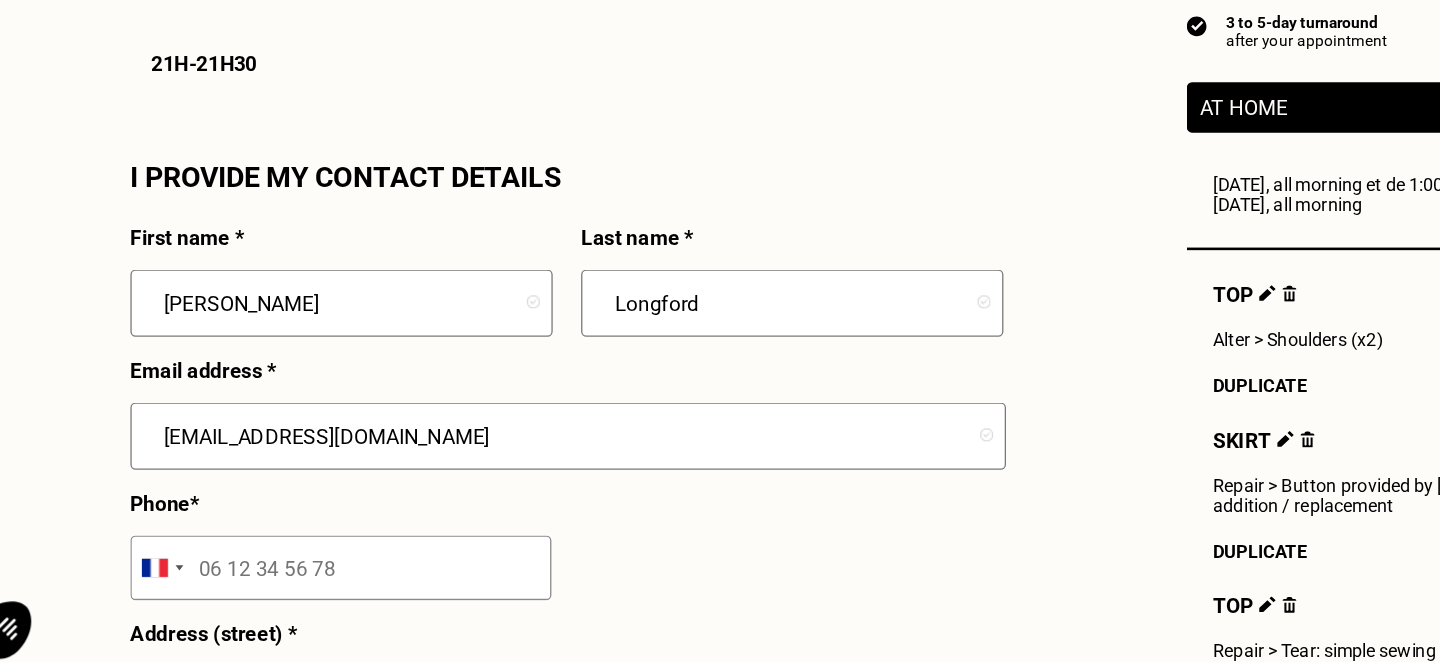 scroll, scrollTop: 1881, scrollLeft: 0, axis: vertical 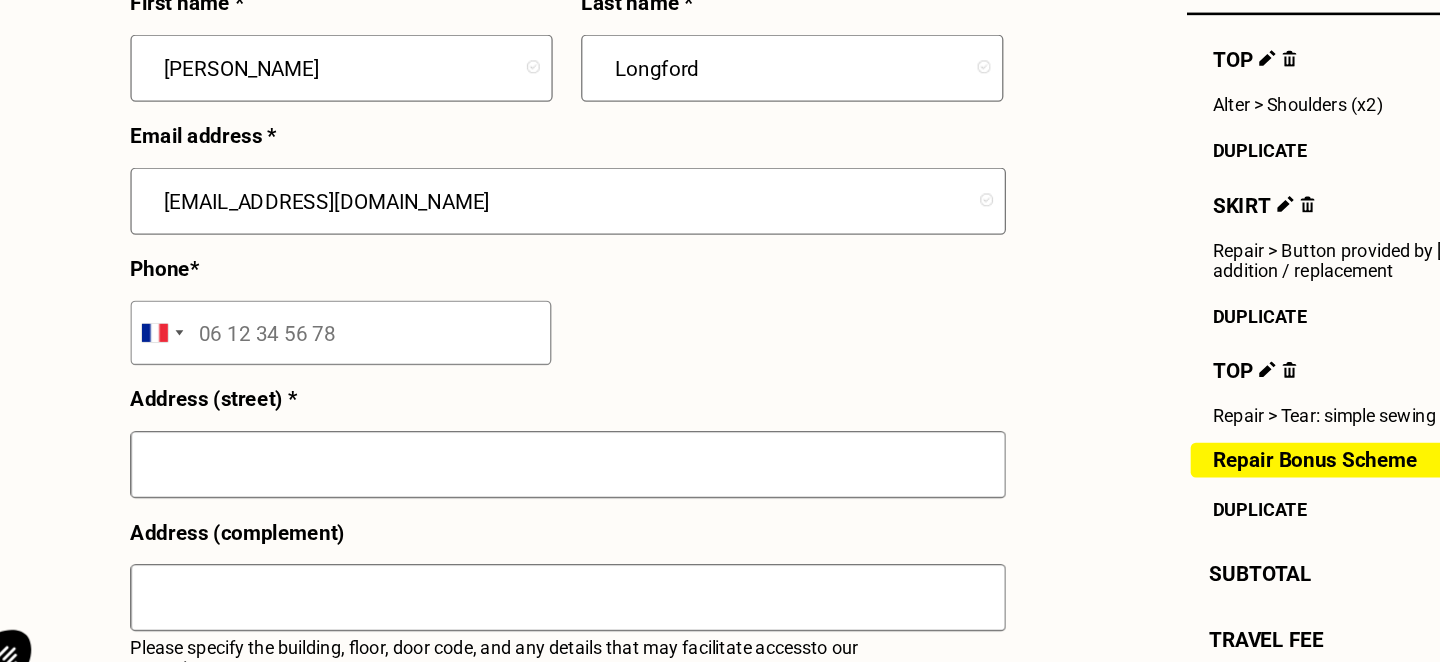 click at bounding box center [305, 376] 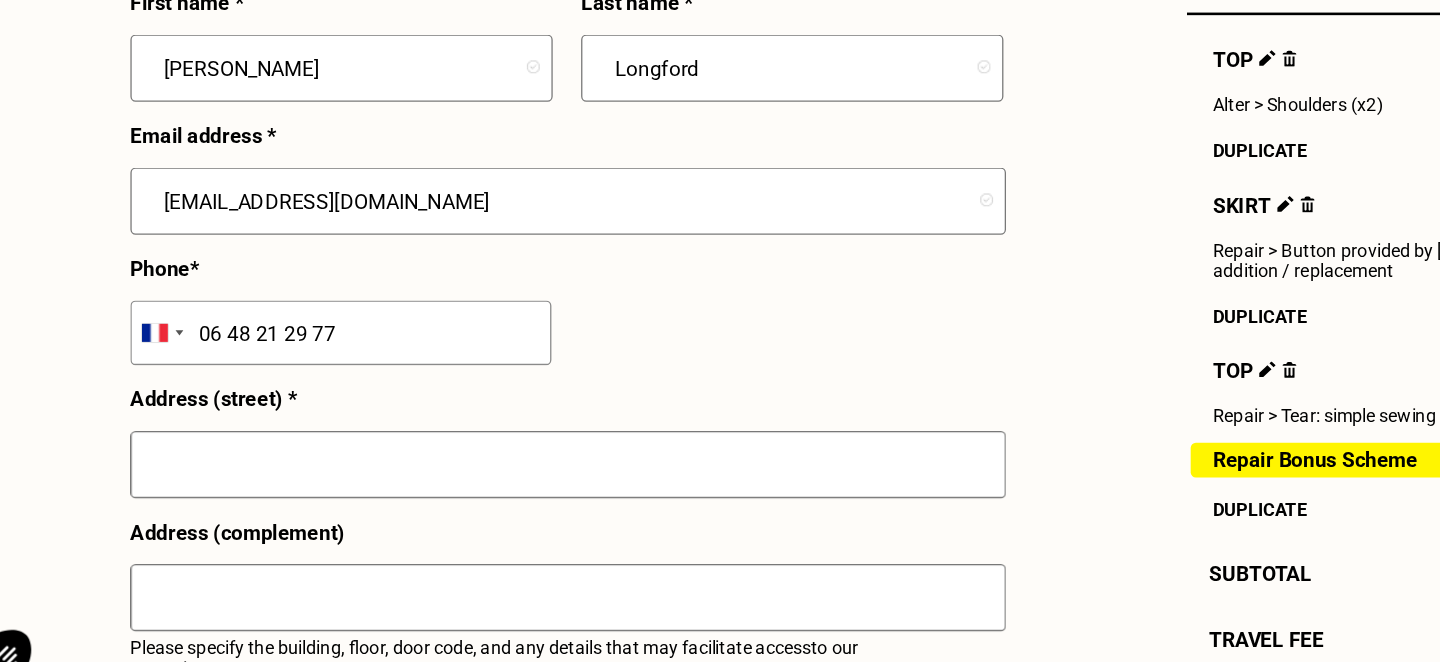 type on "06 48 21 29 77" 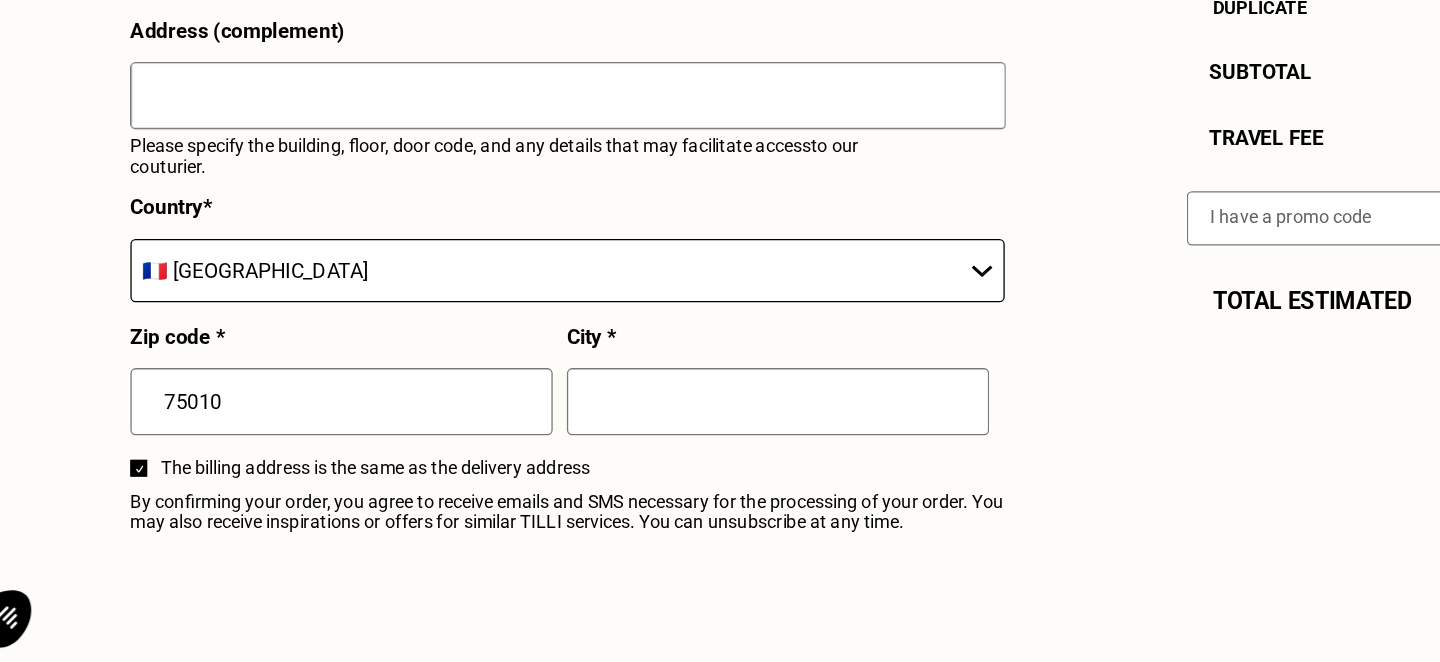scroll, scrollTop: 2242, scrollLeft: 0, axis: vertical 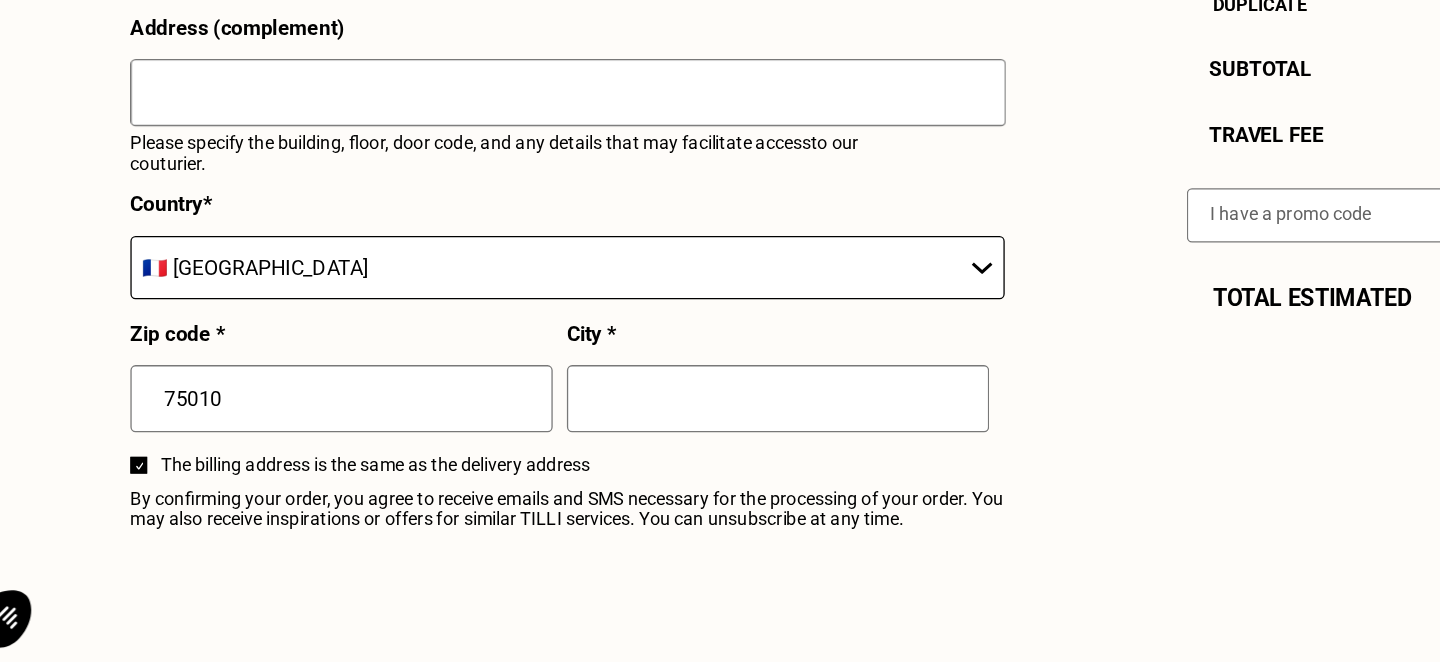 type on "[STREET_ADDRESS]" 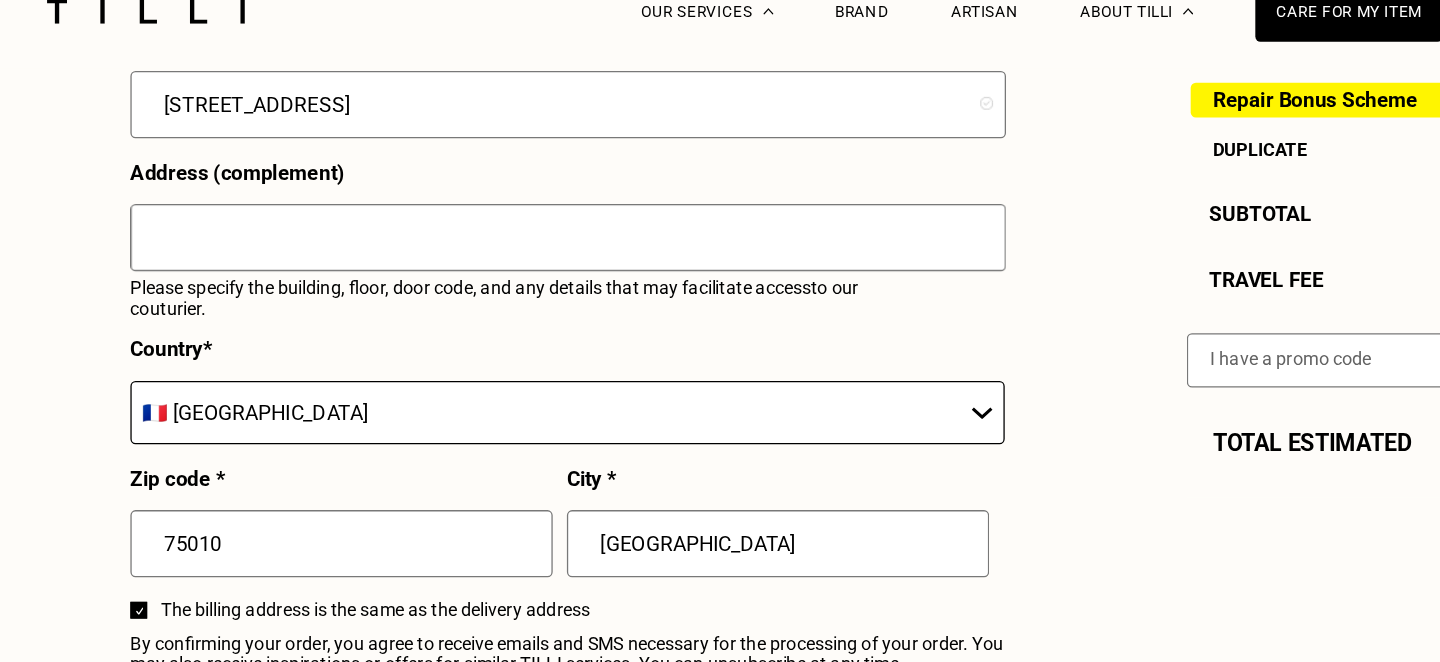 type on "[GEOGRAPHIC_DATA]" 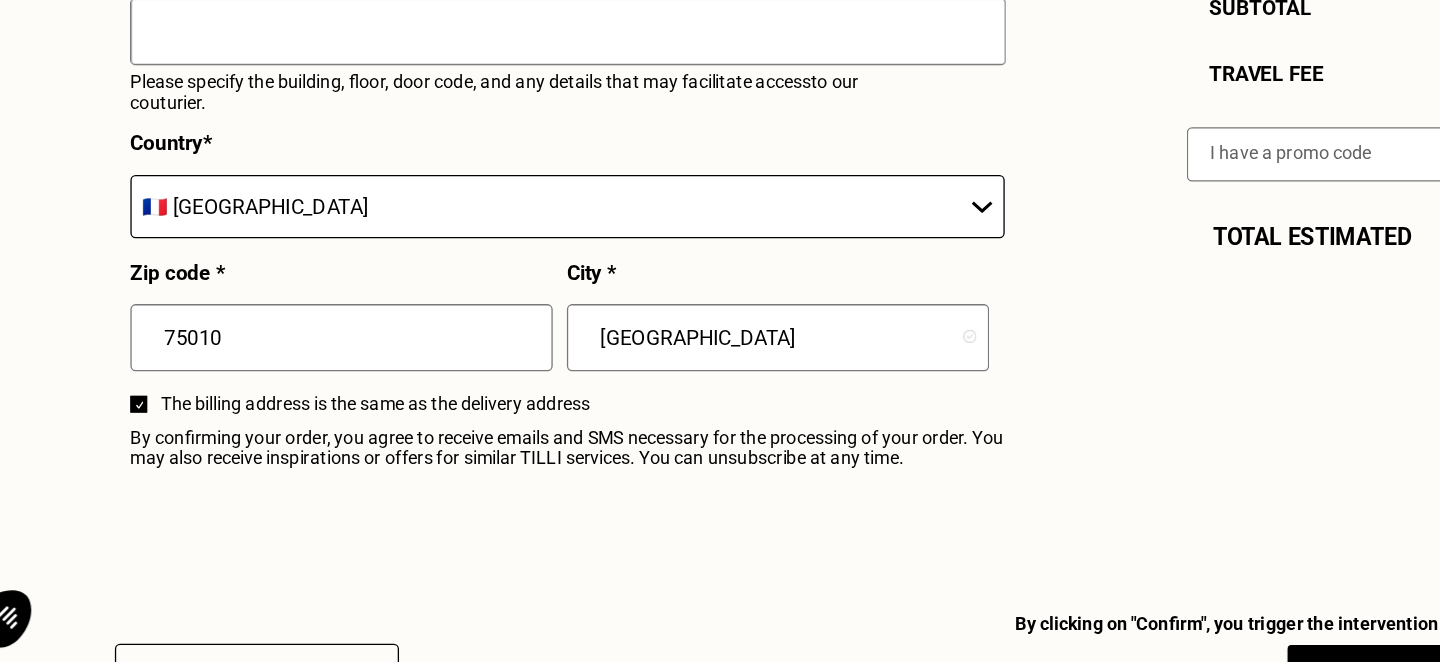 scroll, scrollTop: 2291, scrollLeft: 0, axis: vertical 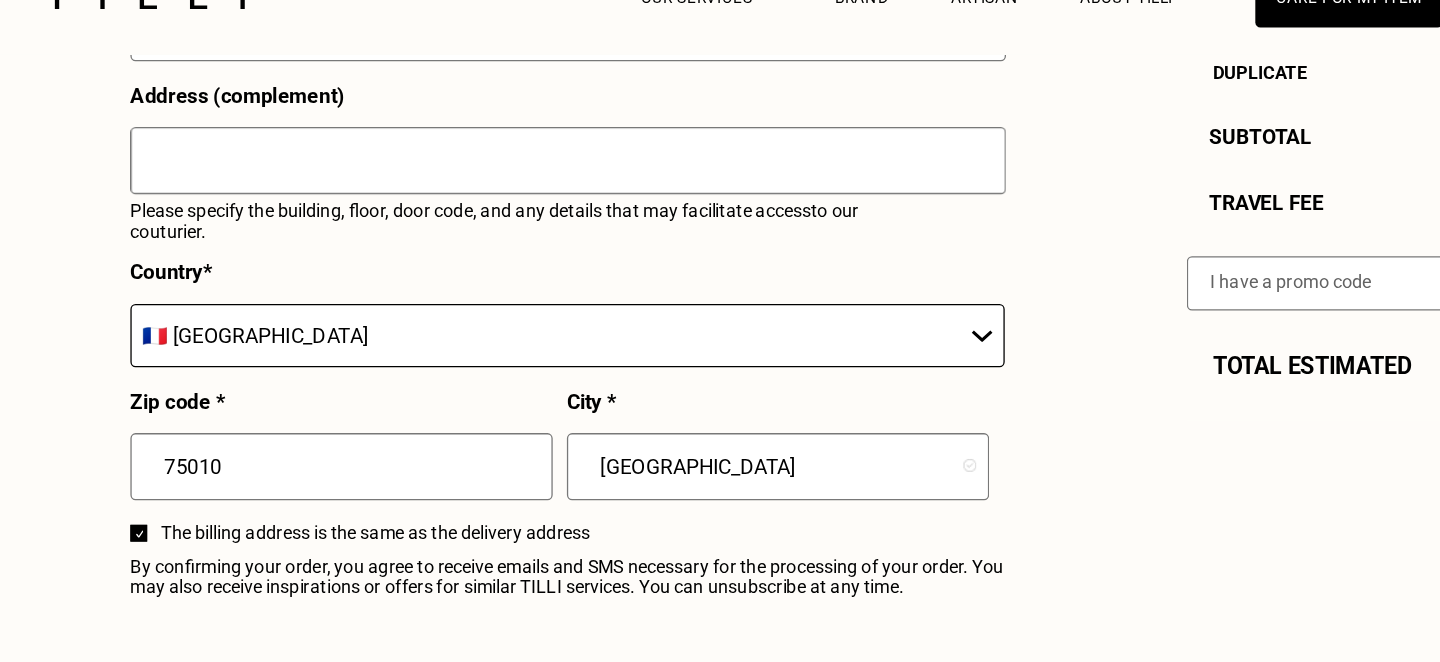 type on "[STREET_ADDRESS]" 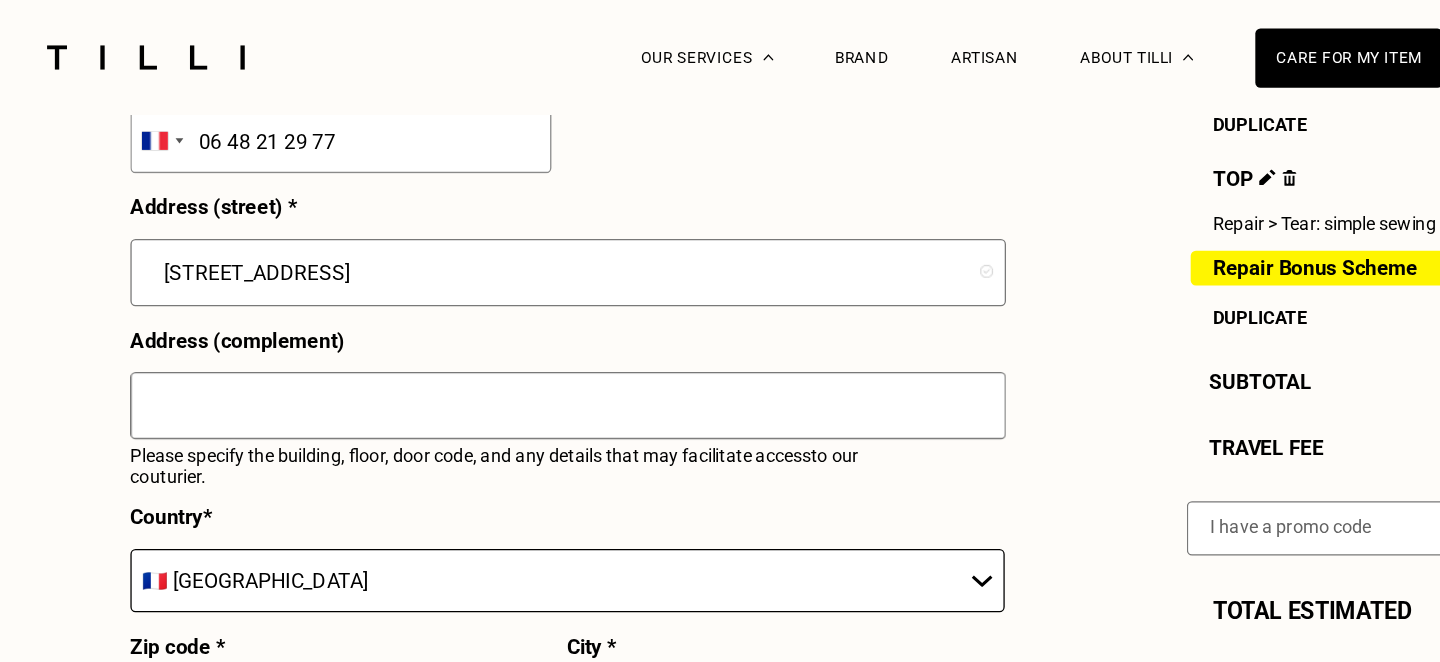 scroll, scrollTop: 2146, scrollLeft: 0, axis: vertical 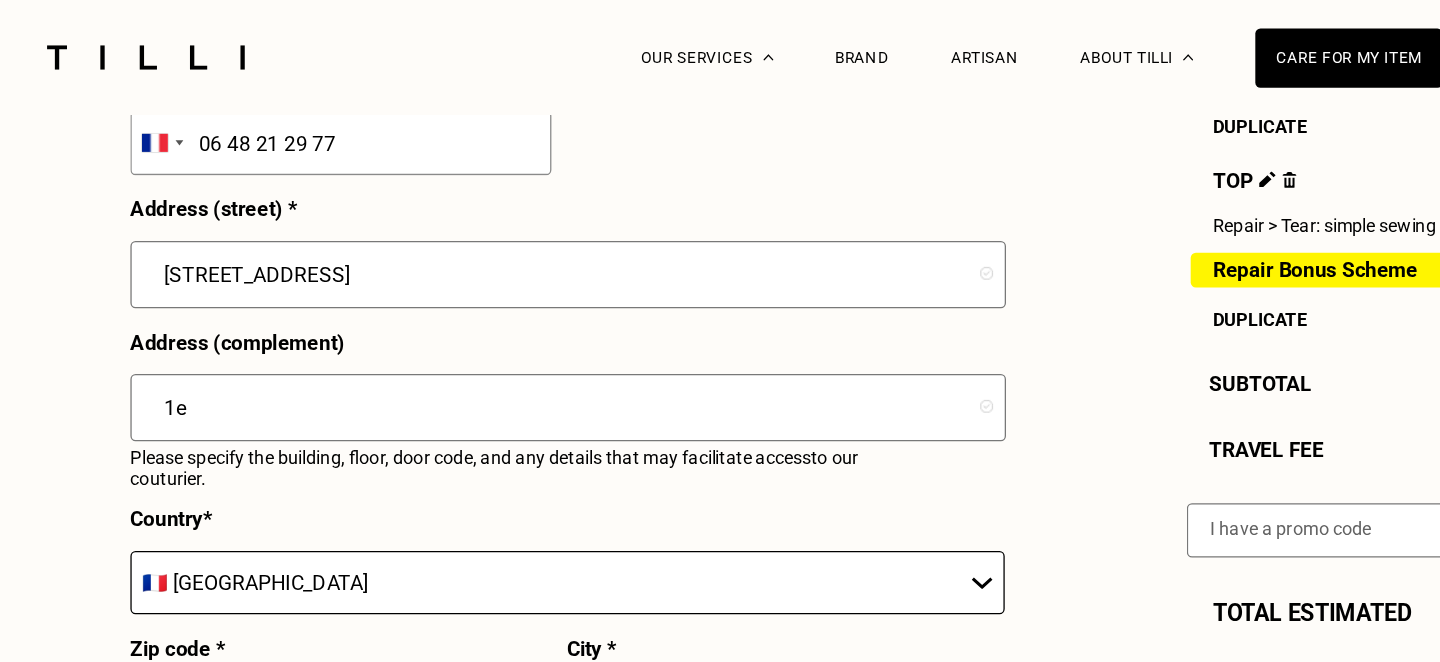 type on "1" 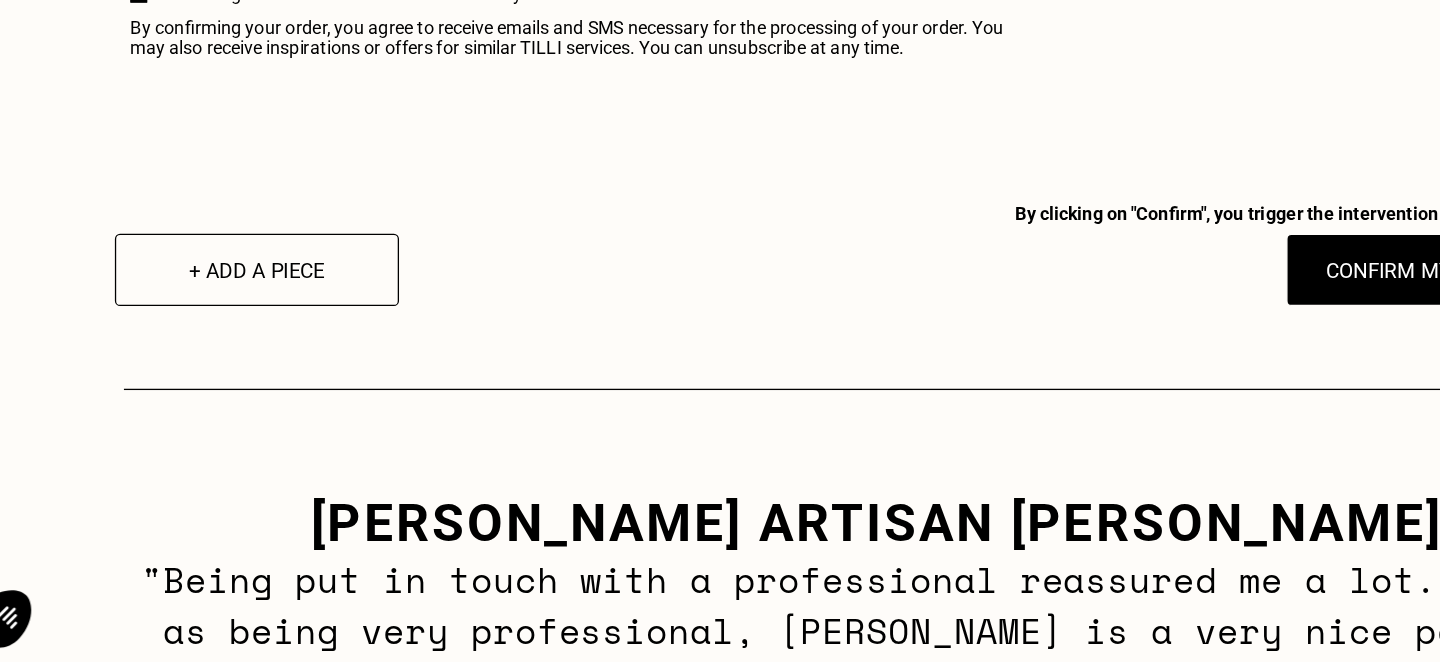 scroll, scrollTop: 2620, scrollLeft: 0, axis: vertical 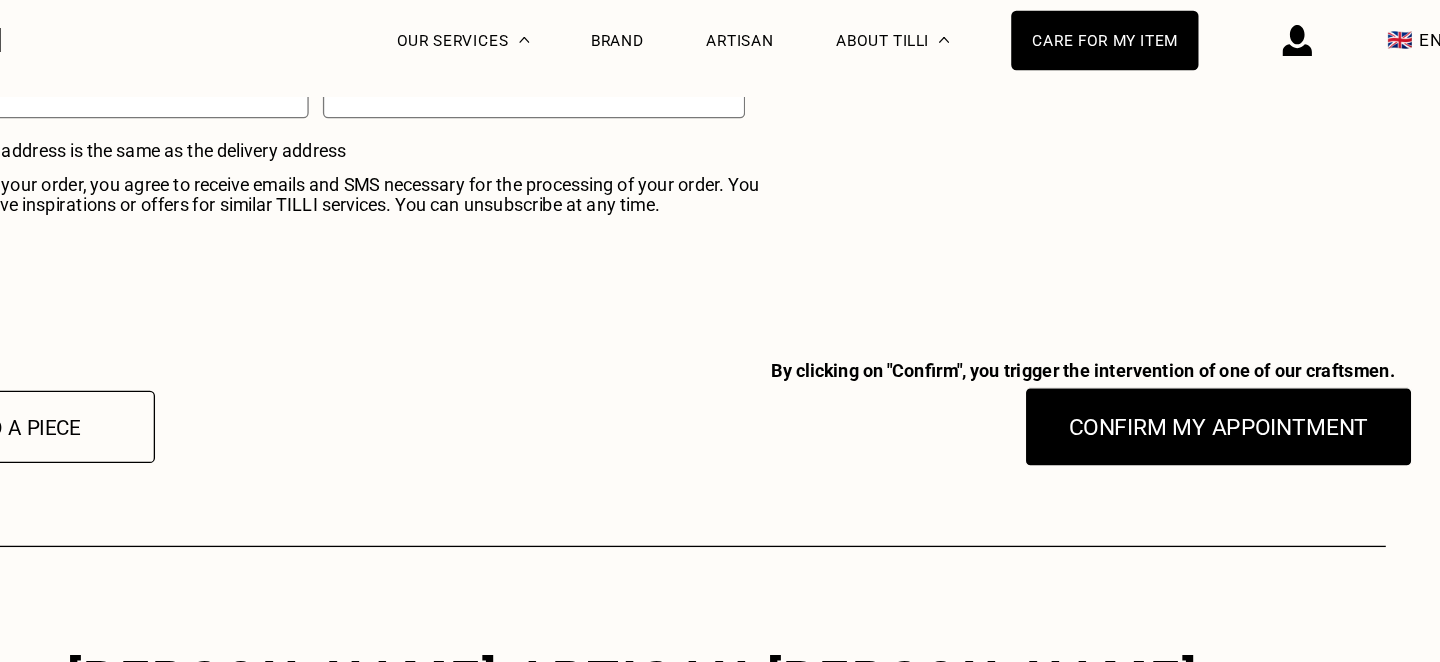 type on "I will meet you outside" 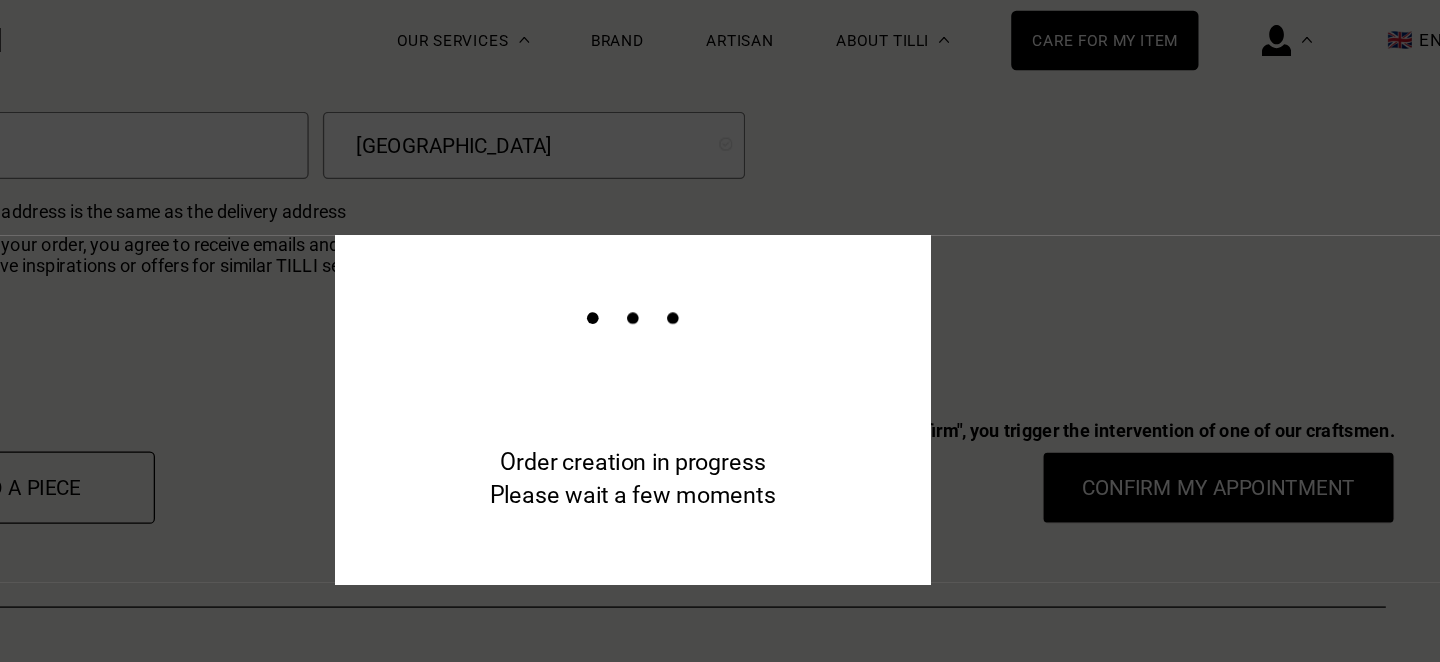 scroll, scrollTop: 2667, scrollLeft: 0, axis: vertical 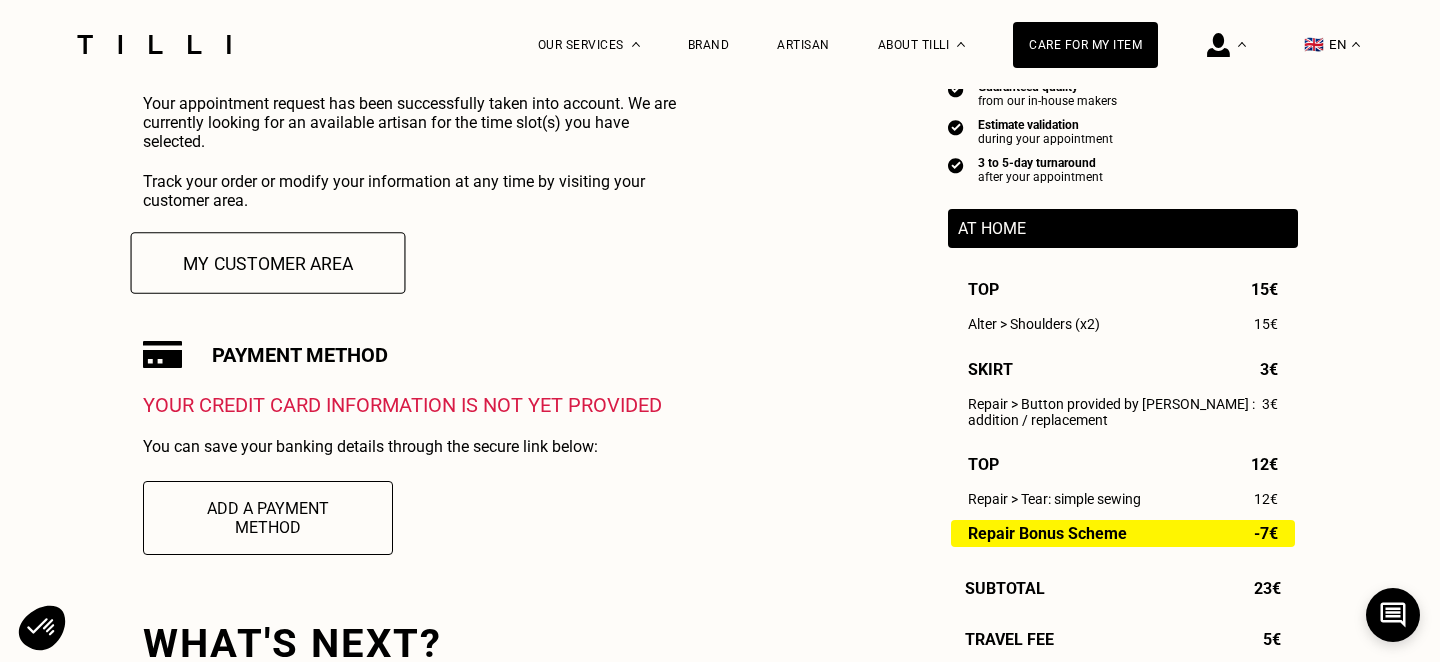 click on "My customer area" at bounding box center (267, 263) 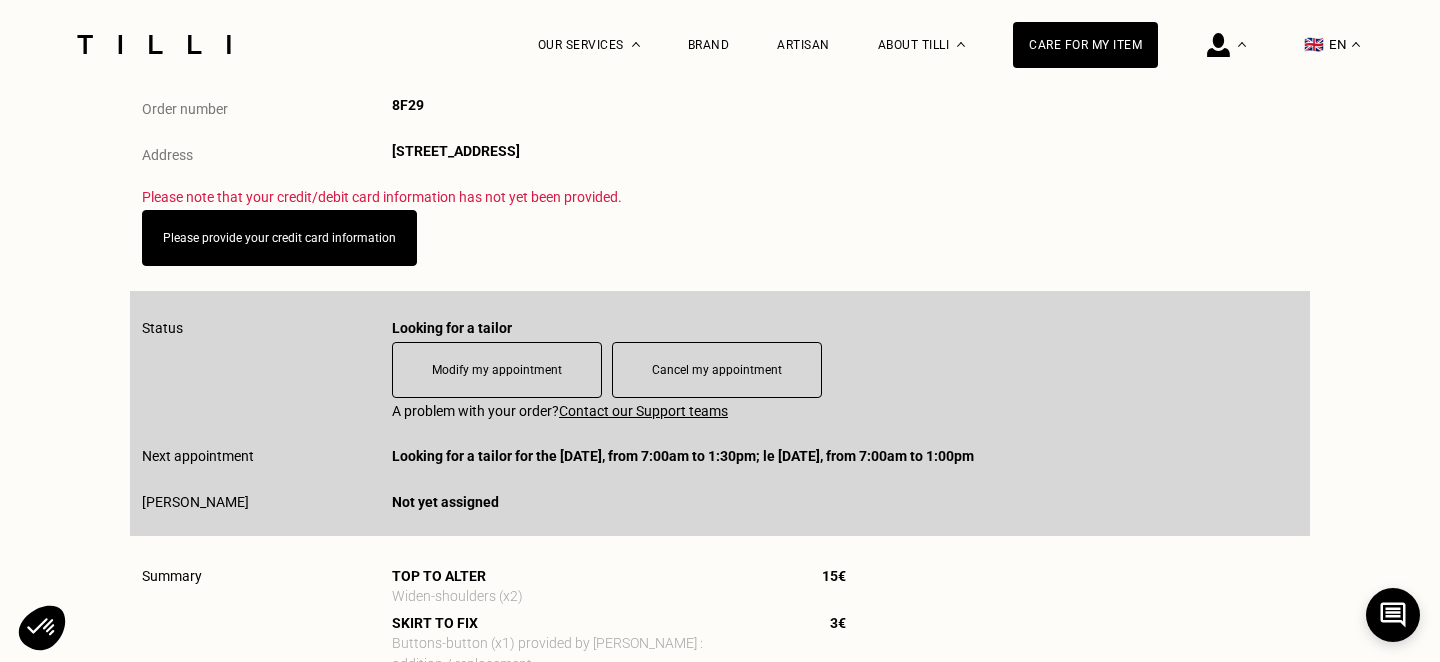 scroll, scrollTop: 0, scrollLeft: 0, axis: both 